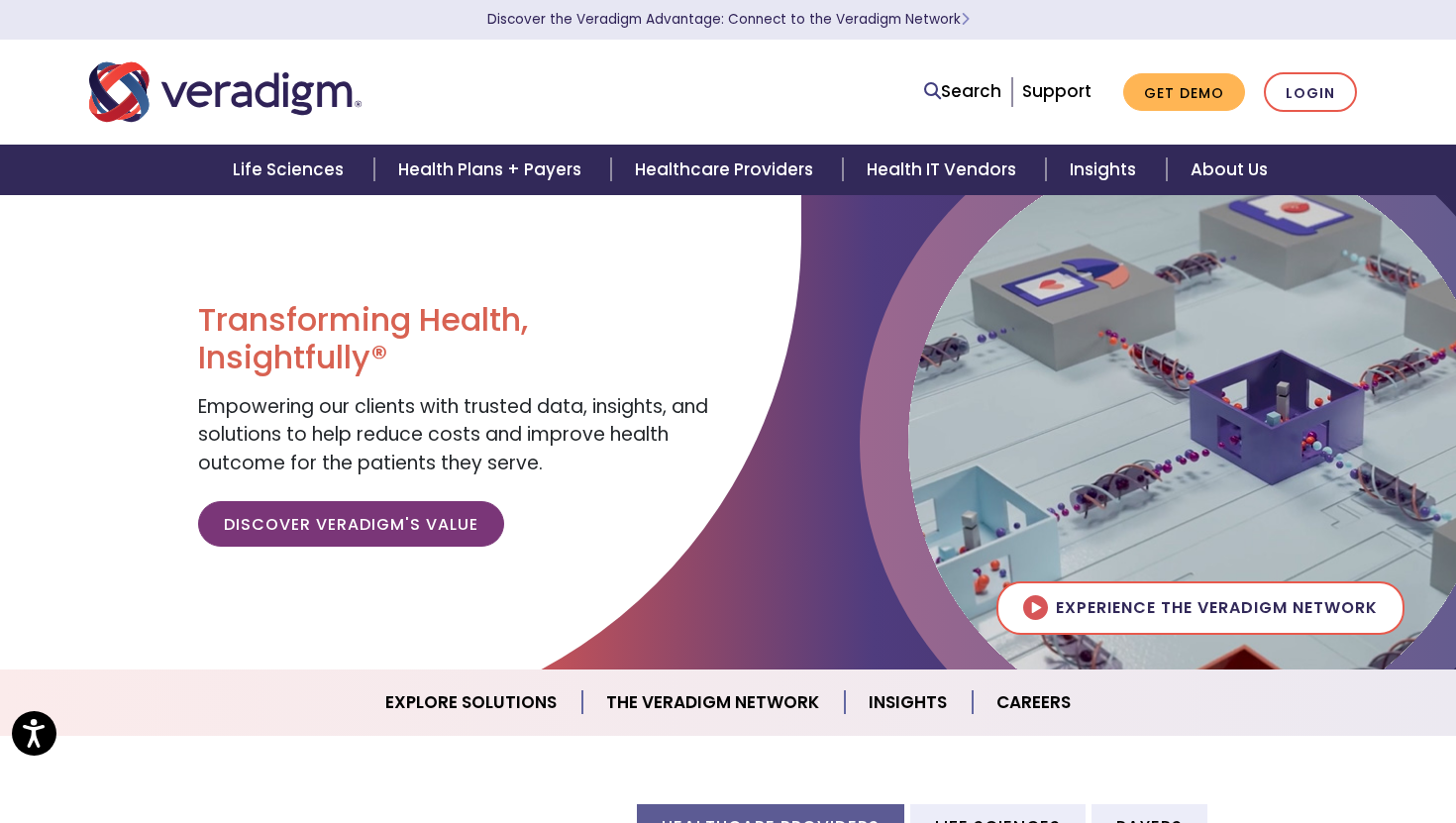 scroll, scrollTop: 0, scrollLeft: 0, axis: both 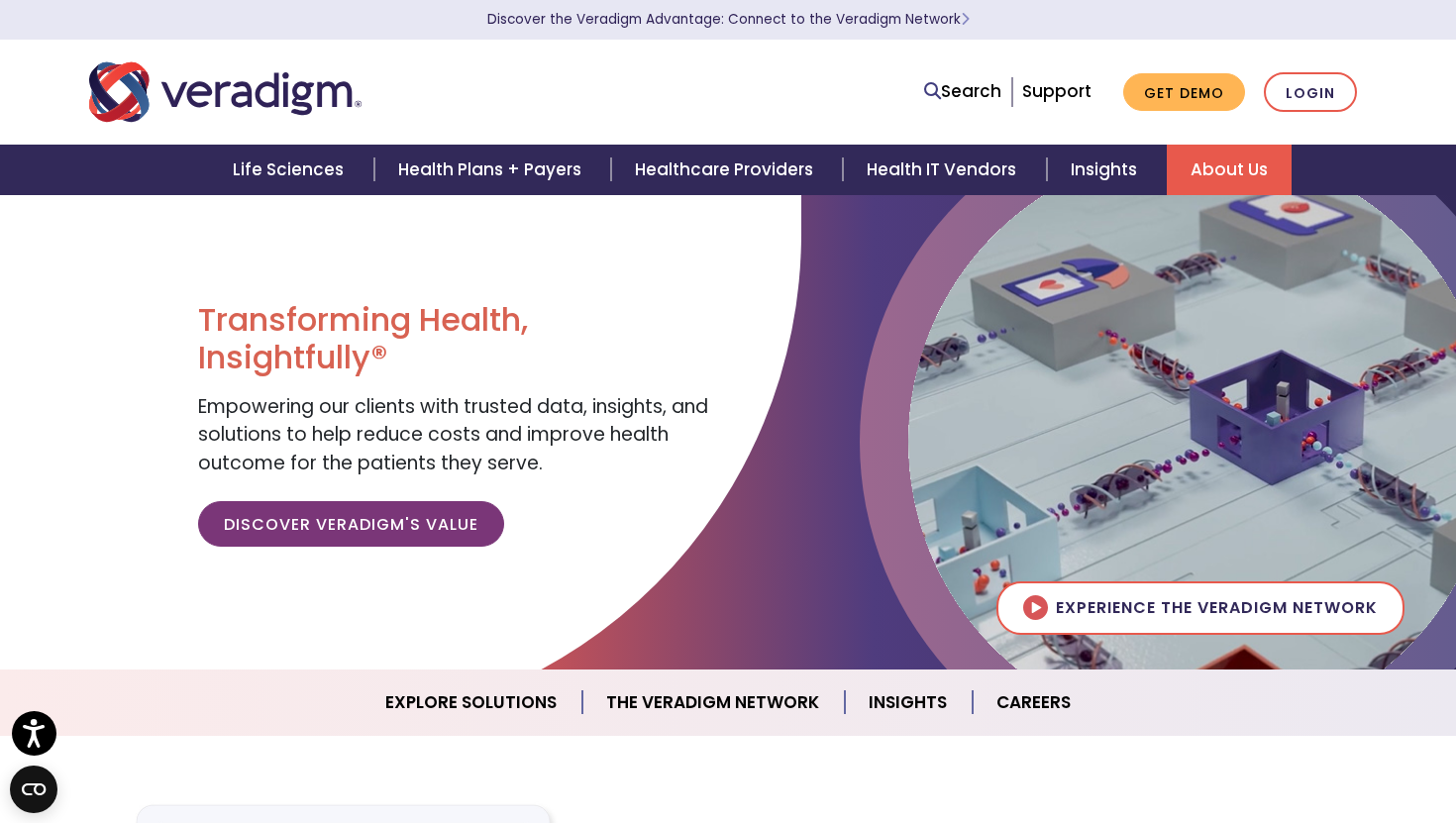 click on "About Us" at bounding box center (1229, 169) 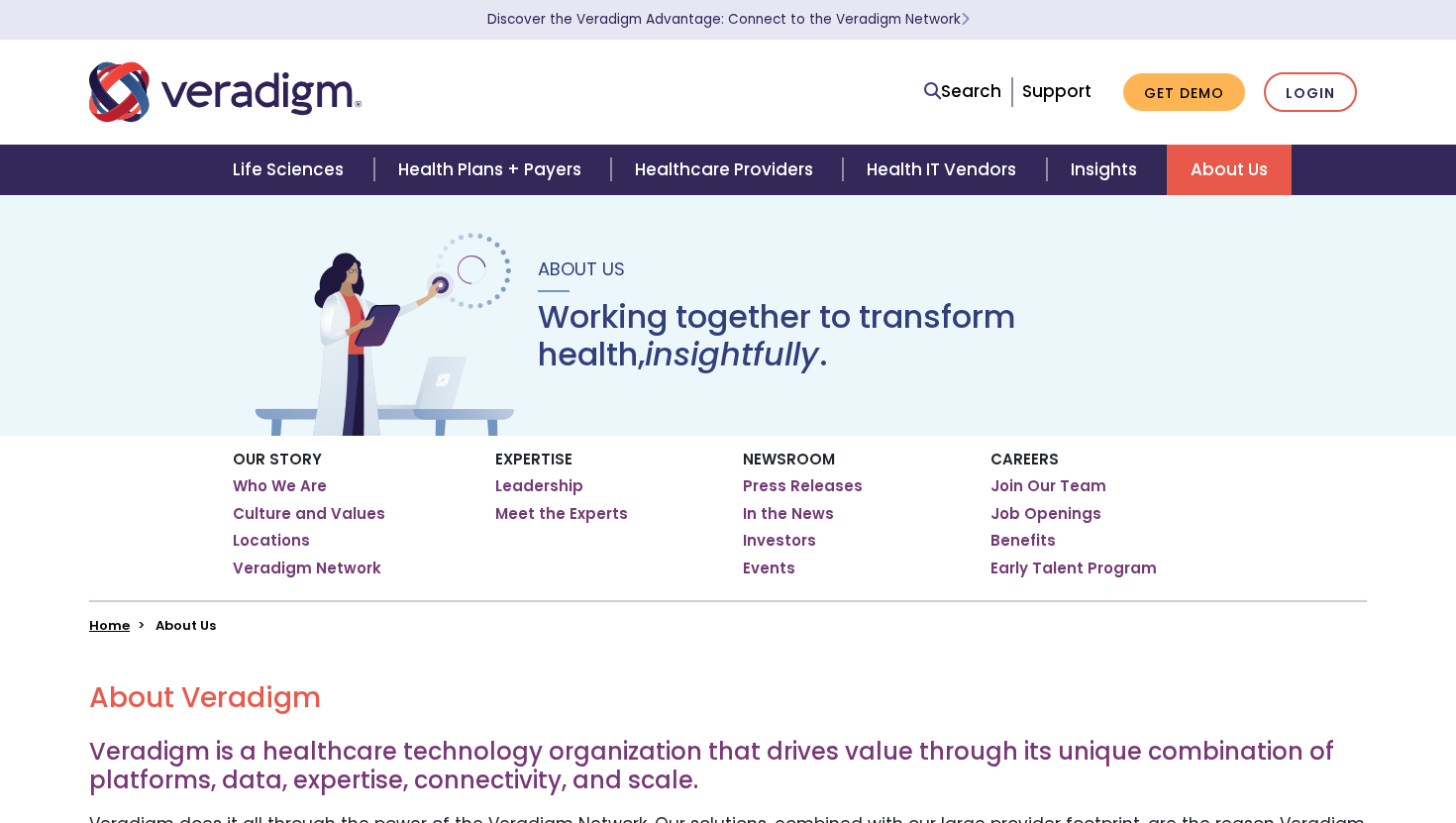 scroll, scrollTop: 0, scrollLeft: 0, axis: both 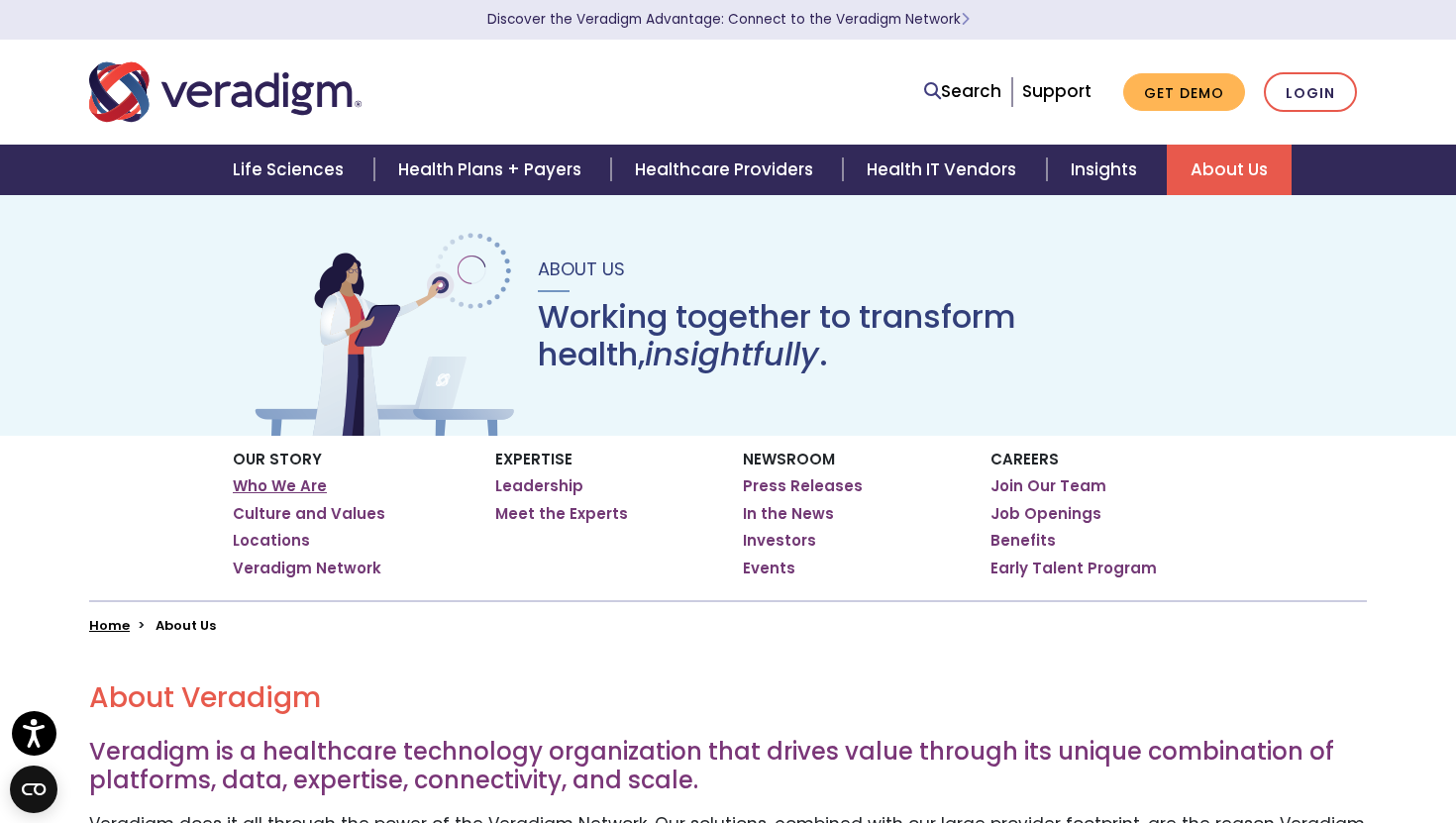 click on "Who We Are" at bounding box center [279, 486] 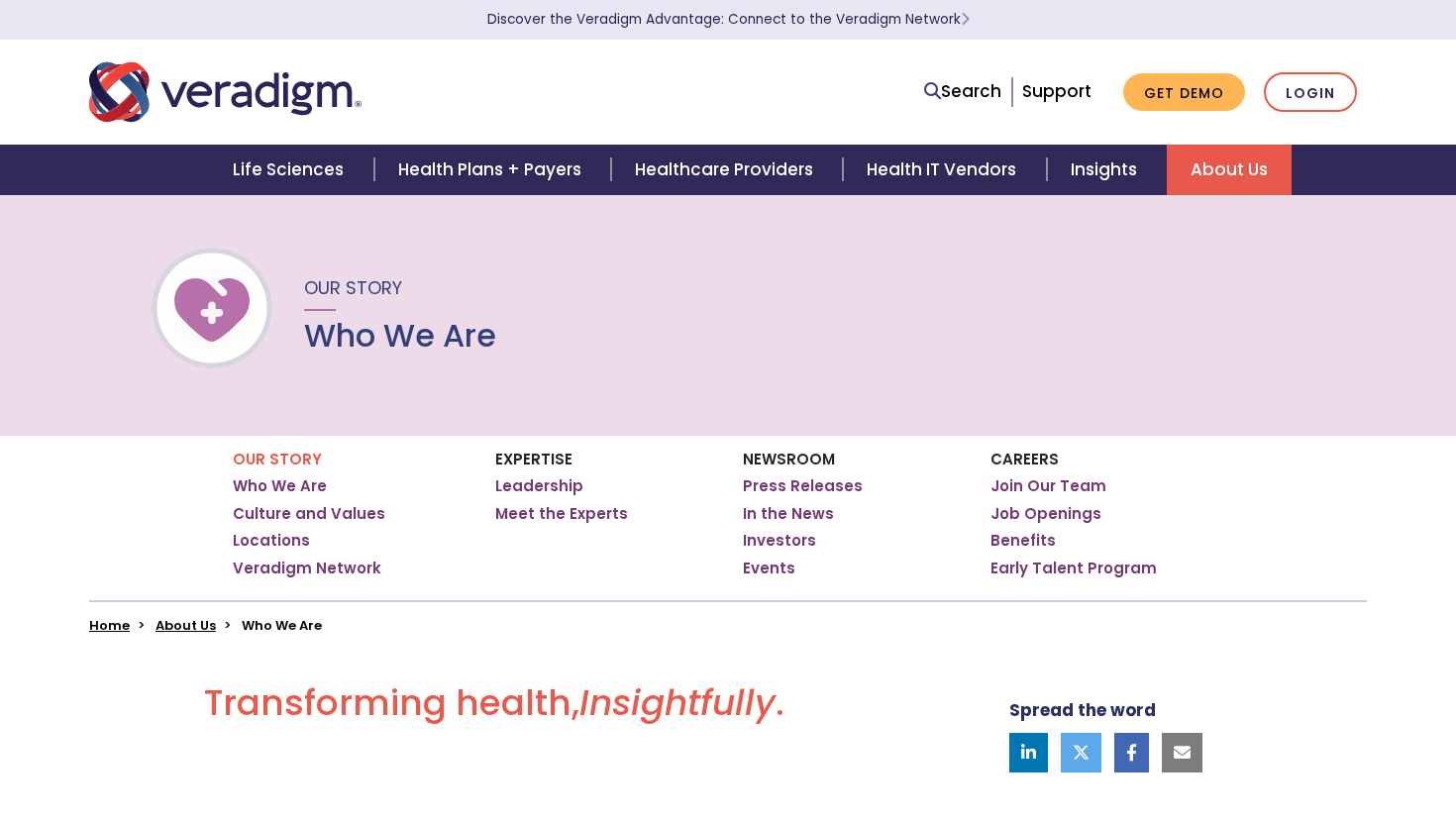 scroll, scrollTop: 0, scrollLeft: 0, axis: both 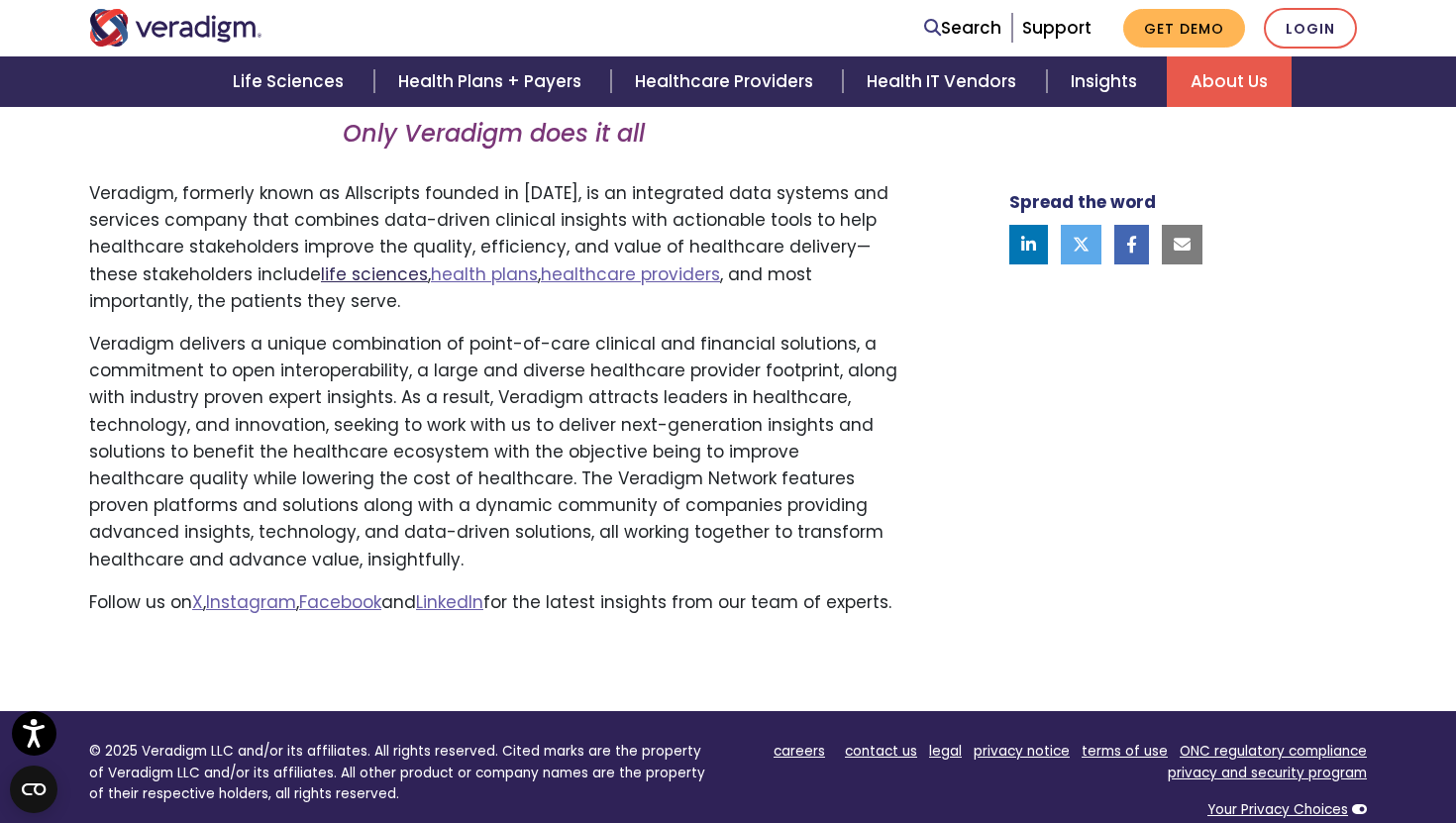 click on "life sciences" at bounding box center (374, 274) 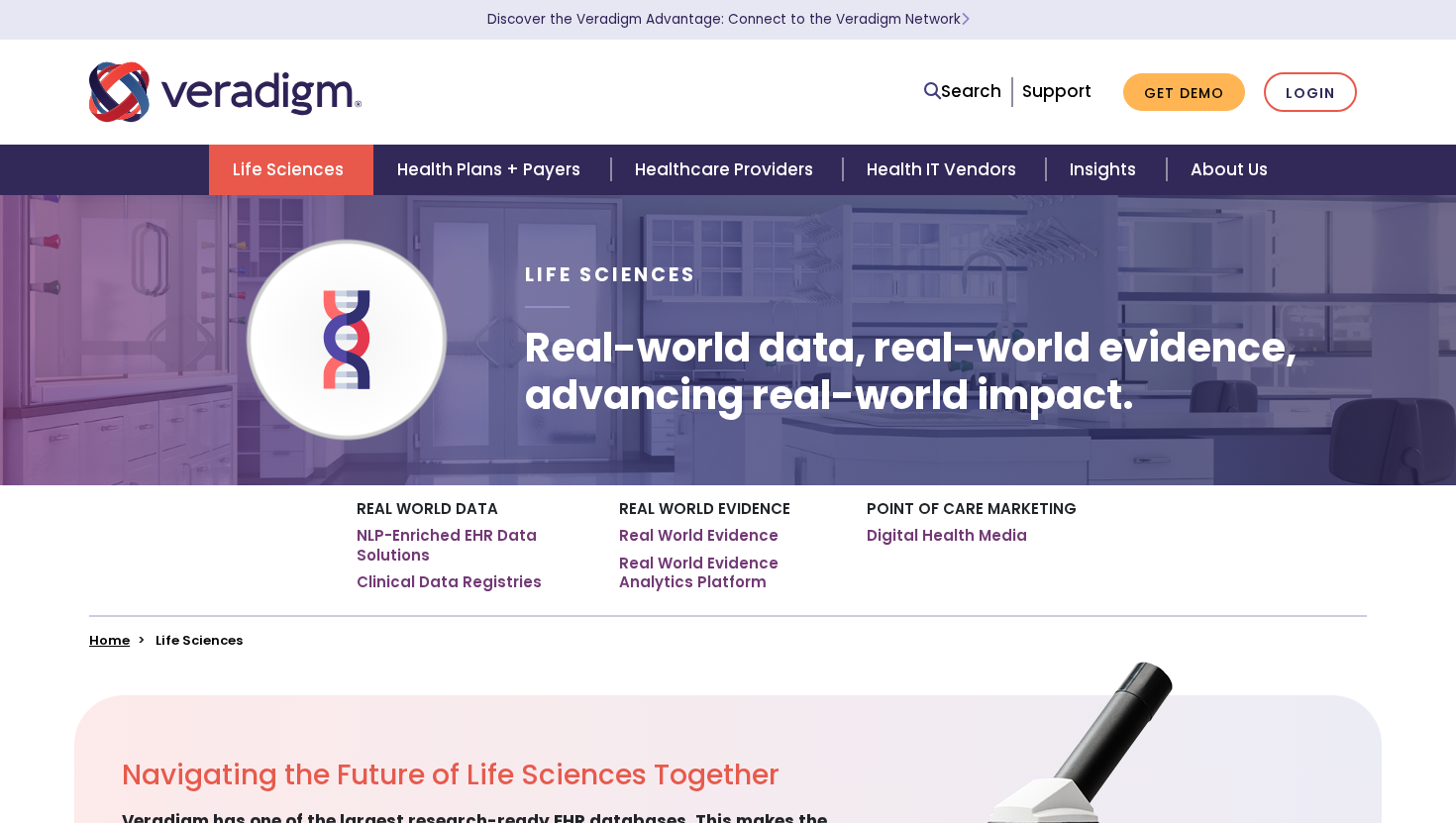 scroll, scrollTop: 0, scrollLeft: 0, axis: both 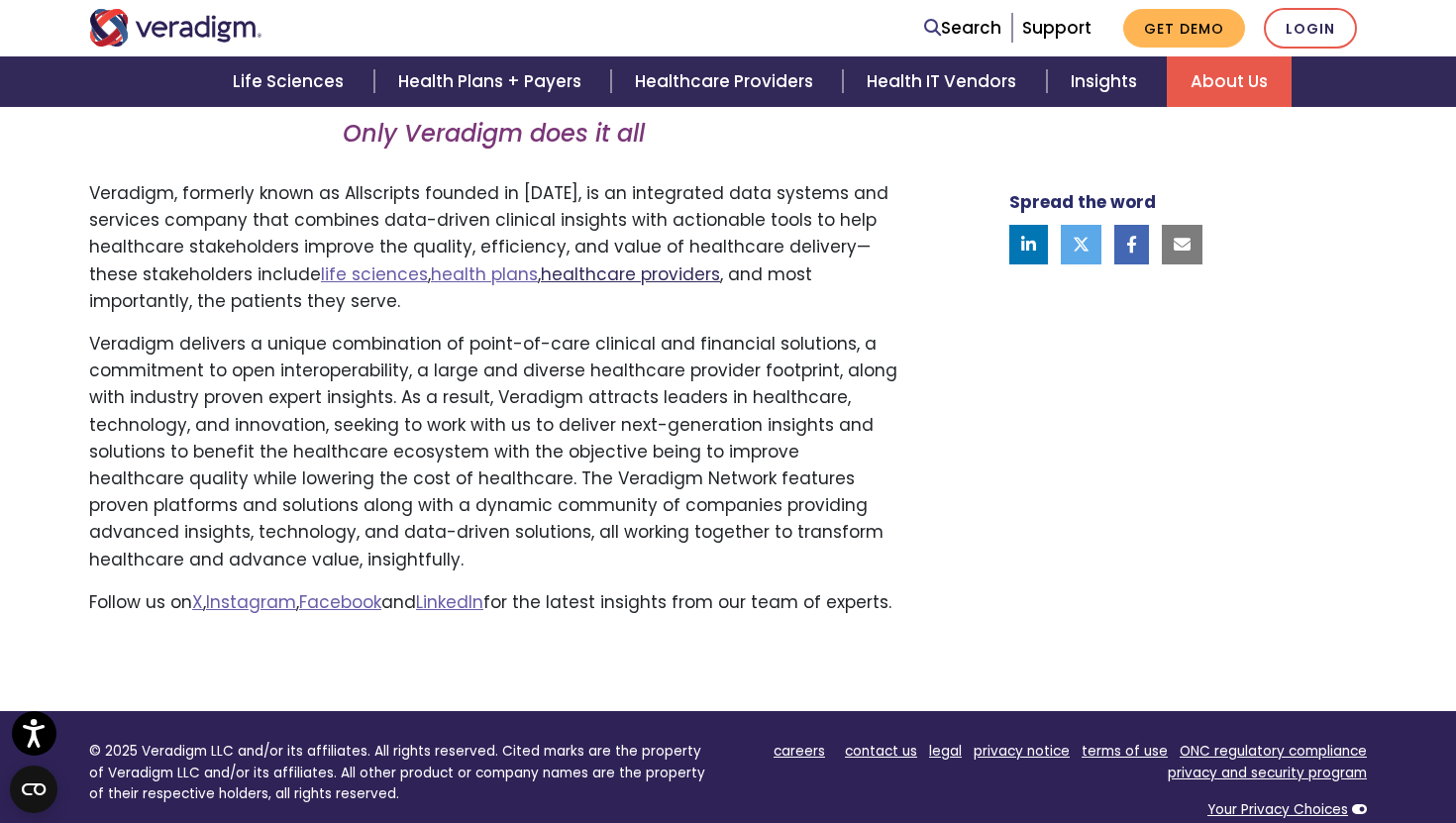 click on "healthcare providers" at bounding box center (630, 274) 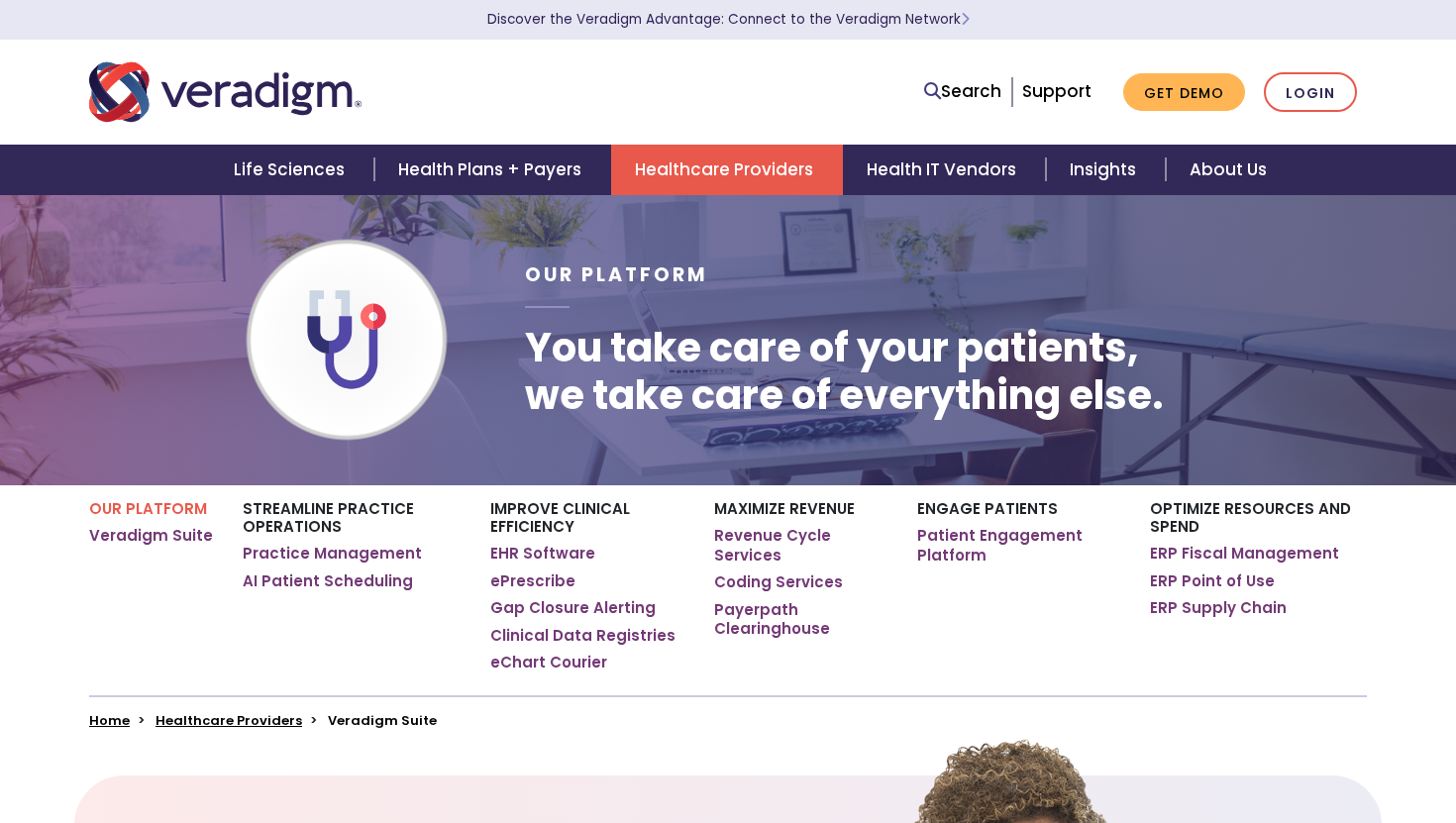 scroll, scrollTop: 0, scrollLeft: 0, axis: both 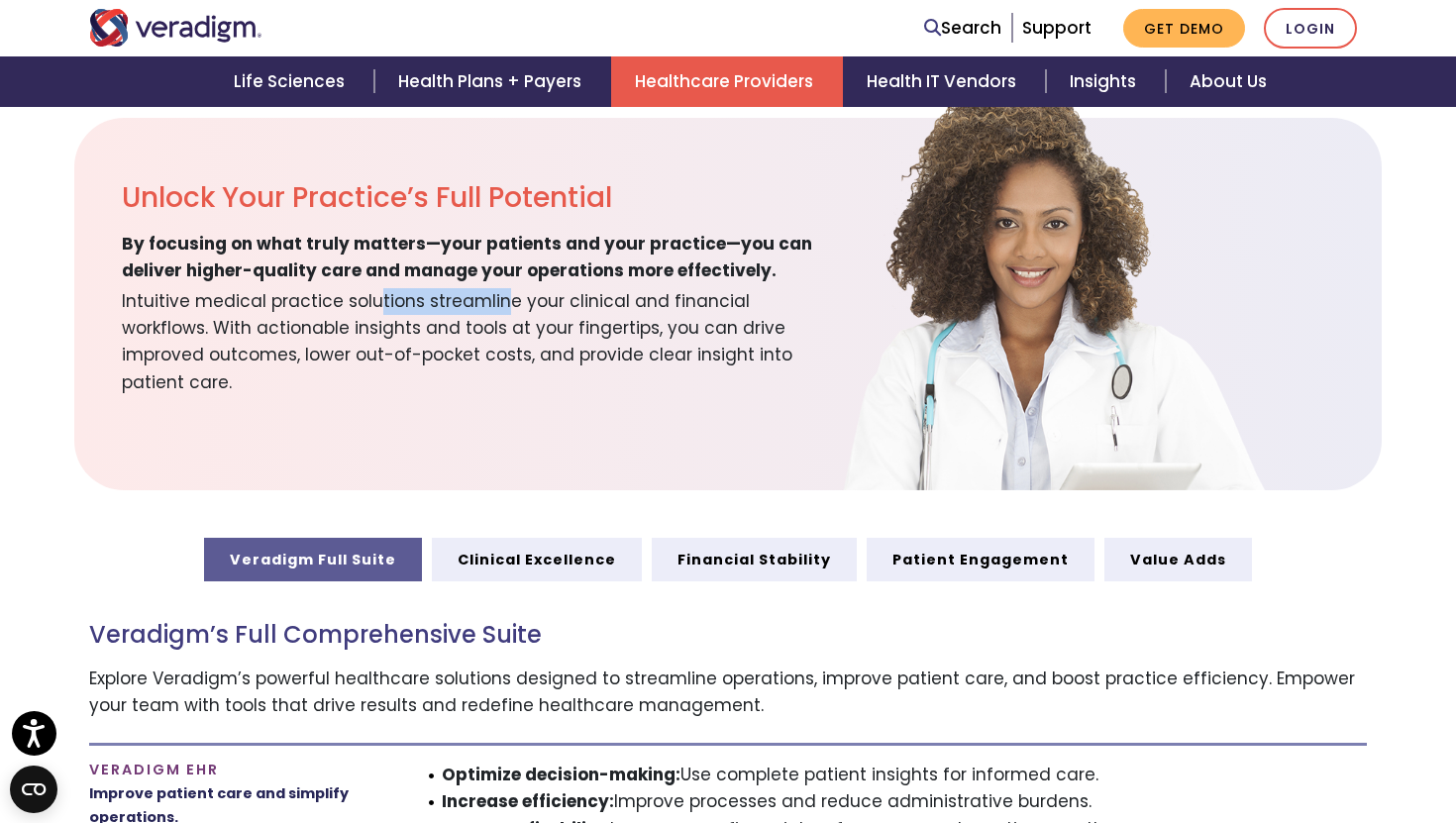 drag, startPoint x: 370, startPoint y: 296, endPoint x: 501, endPoint y: 289, distance: 131.18689 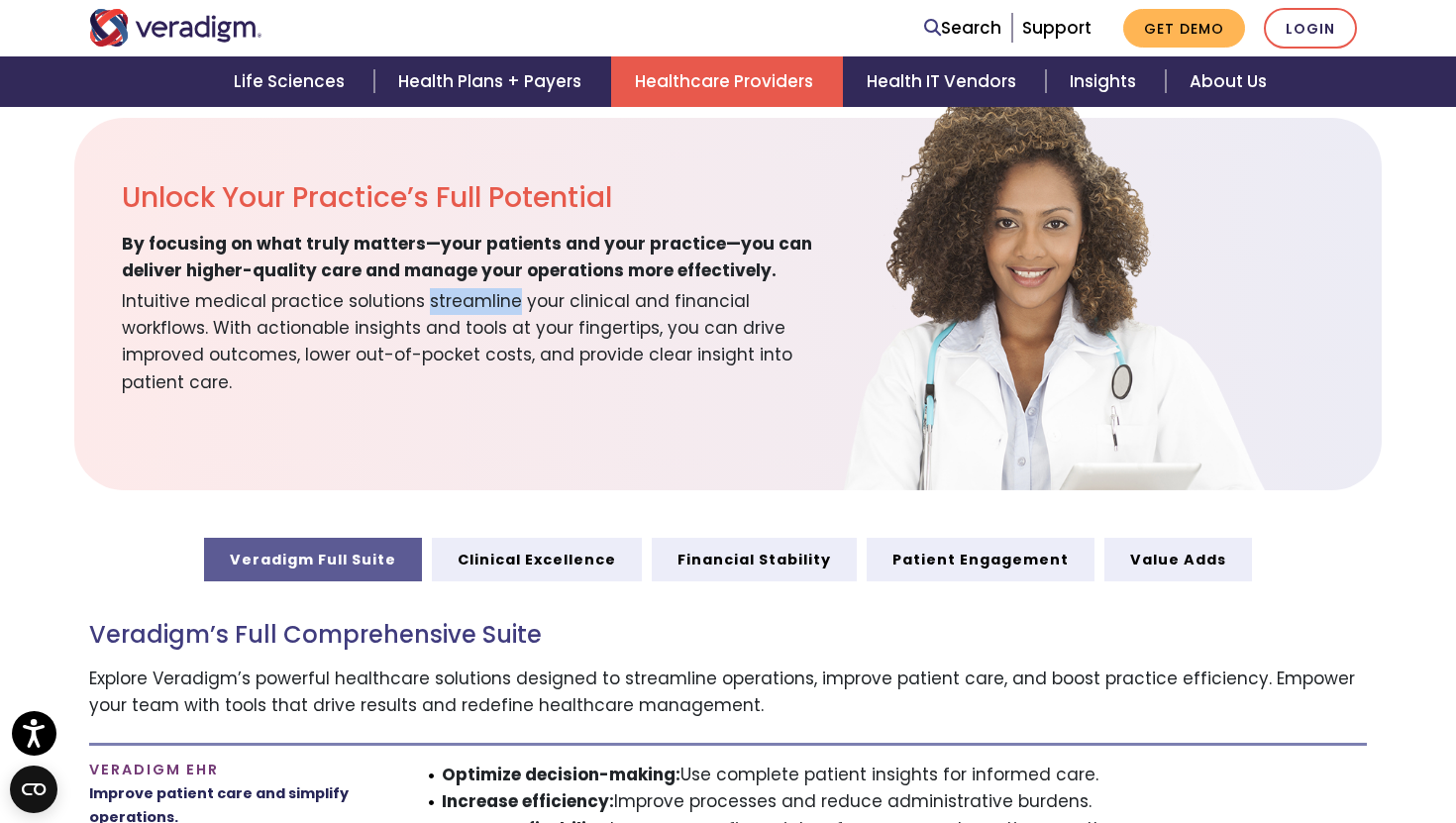 click on "Intuitive medical practice solutions streamline your clinical and financial workflows. With actionable insights and tools at your fingertips, you can drive improved outcomes, lower out-of-pocket costs, and provide clear insight into patient care." at bounding box center [479, 340] 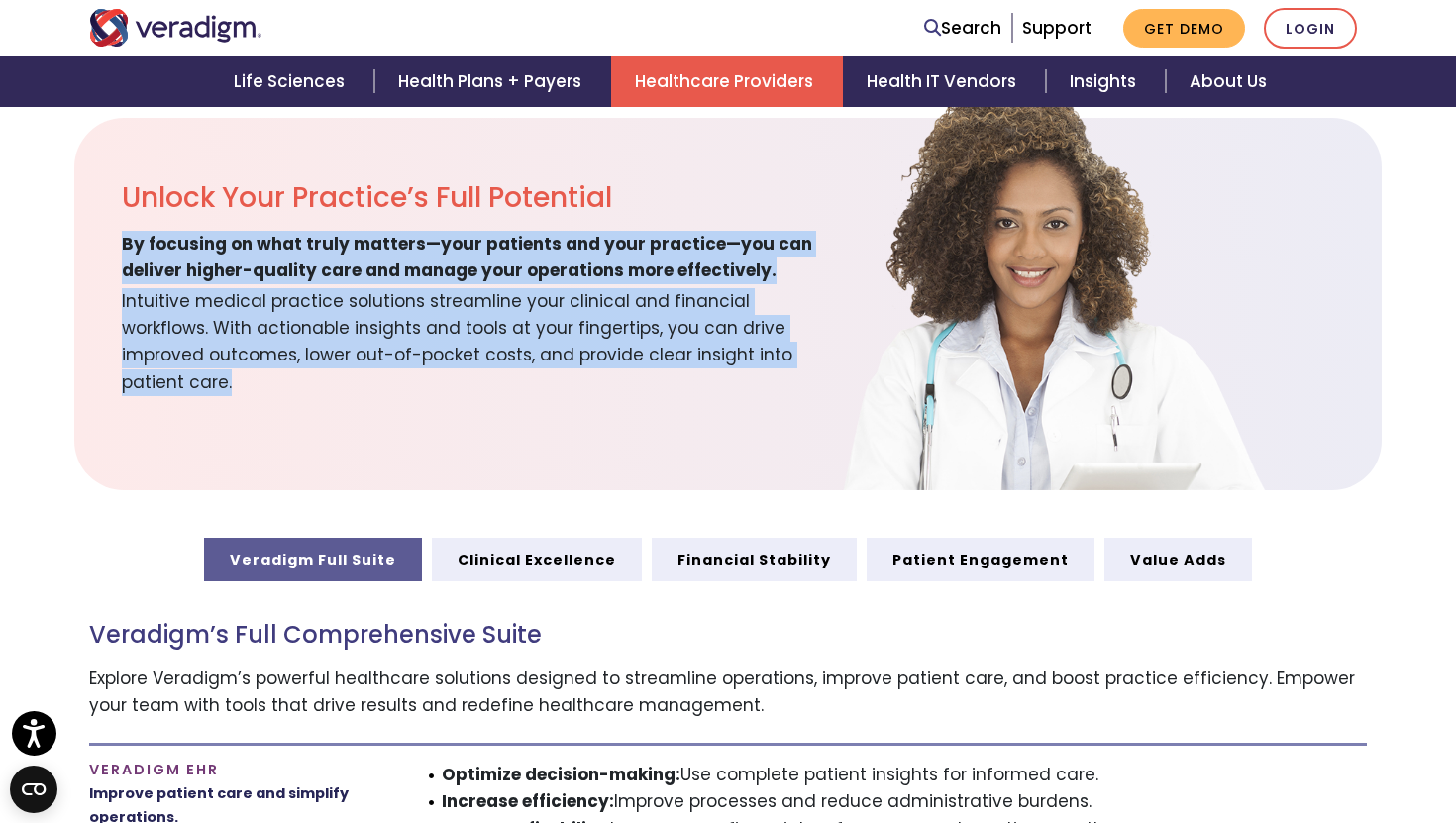 click on "Intuitive medical practice solutions streamline your clinical and financial workflows. With actionable insights and tools at your fingertips, you can drive improved outcomes, lower out-of-pocket costs, and provide clear insight into patient care." at bounding box center (479, 340) 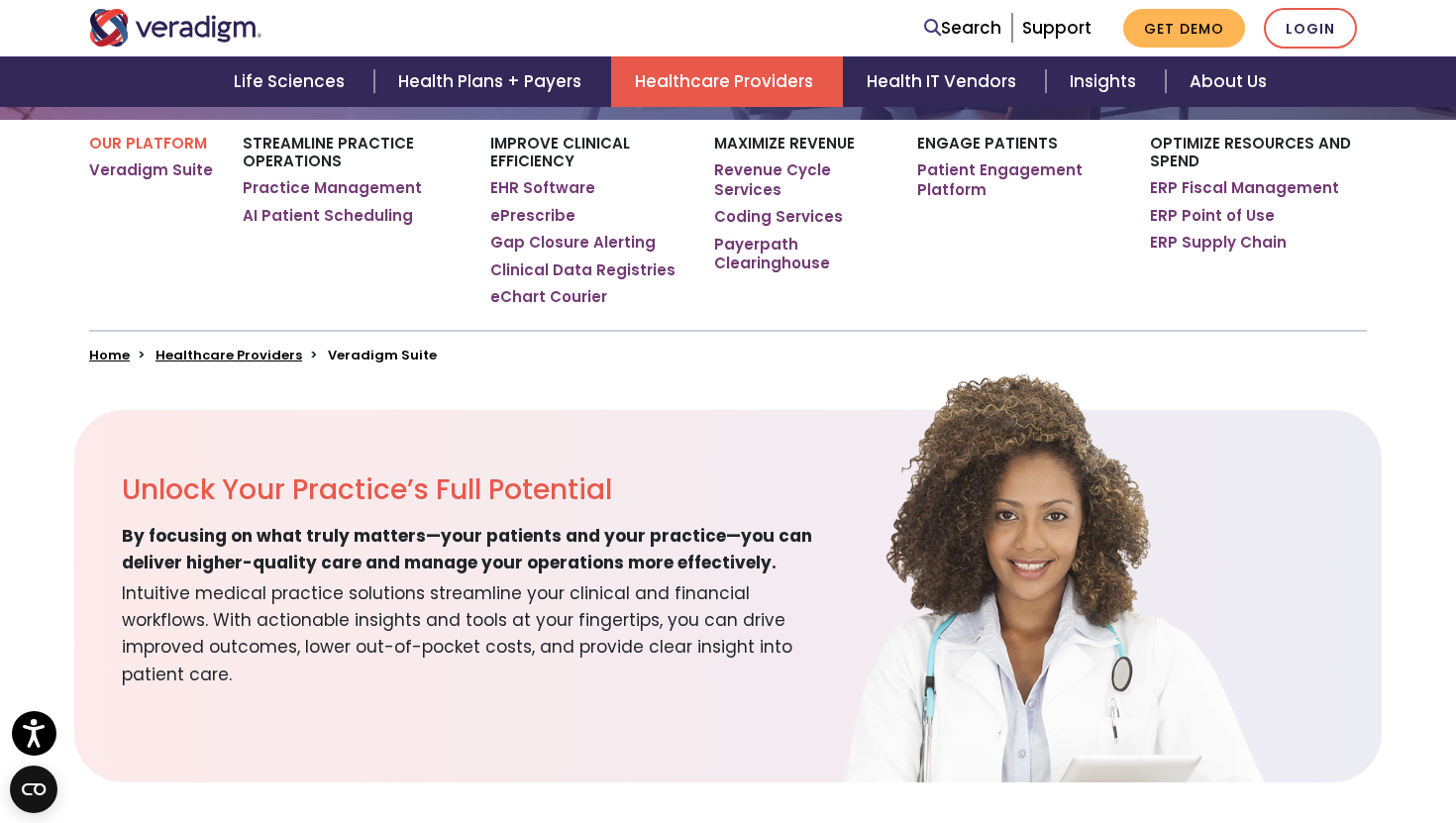 scroll, scrollTop: 360, scrollLeft: 0, axis: vertical 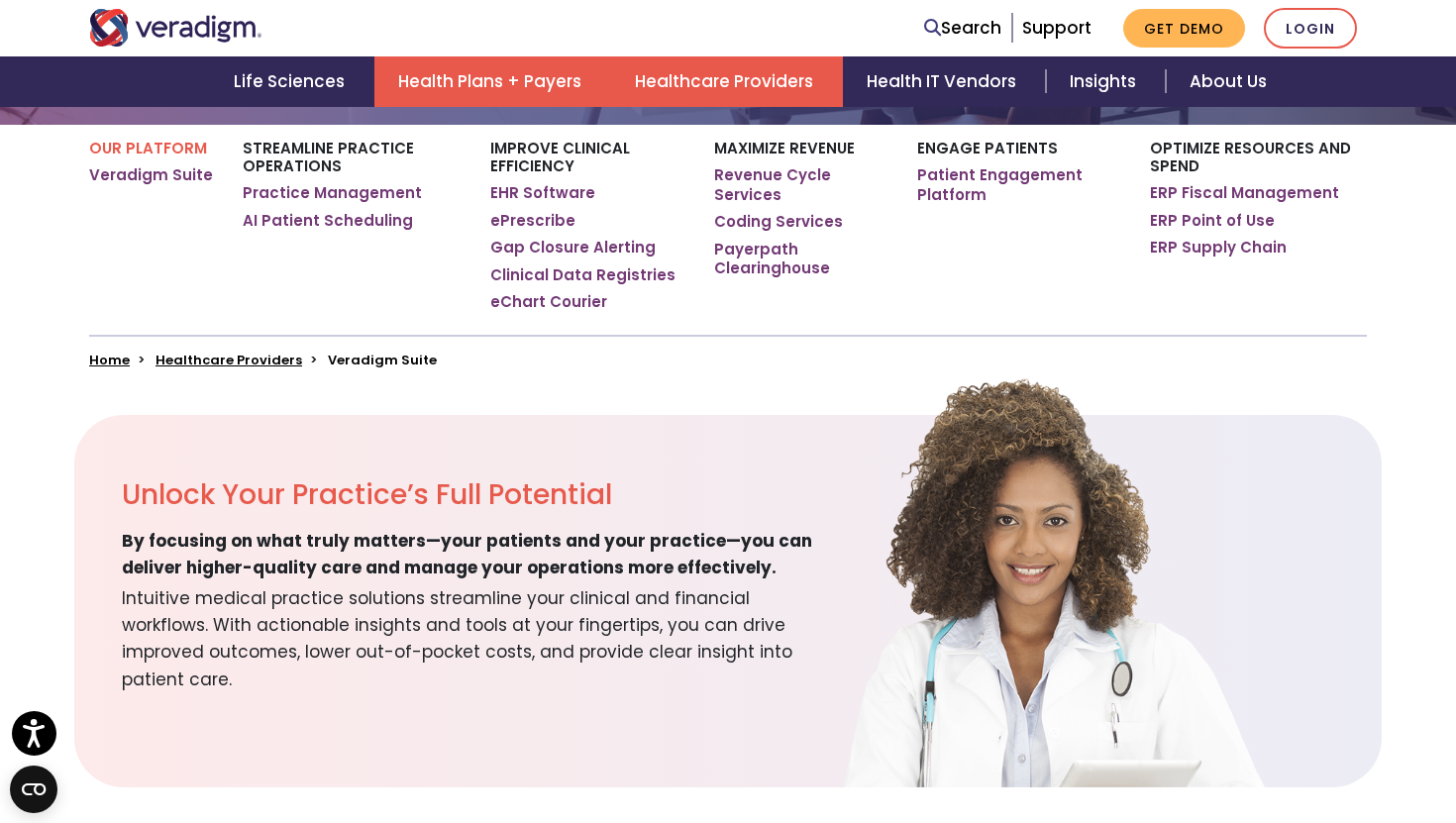 click on "Health Plans + Payers" at bounding box center (492, 81) 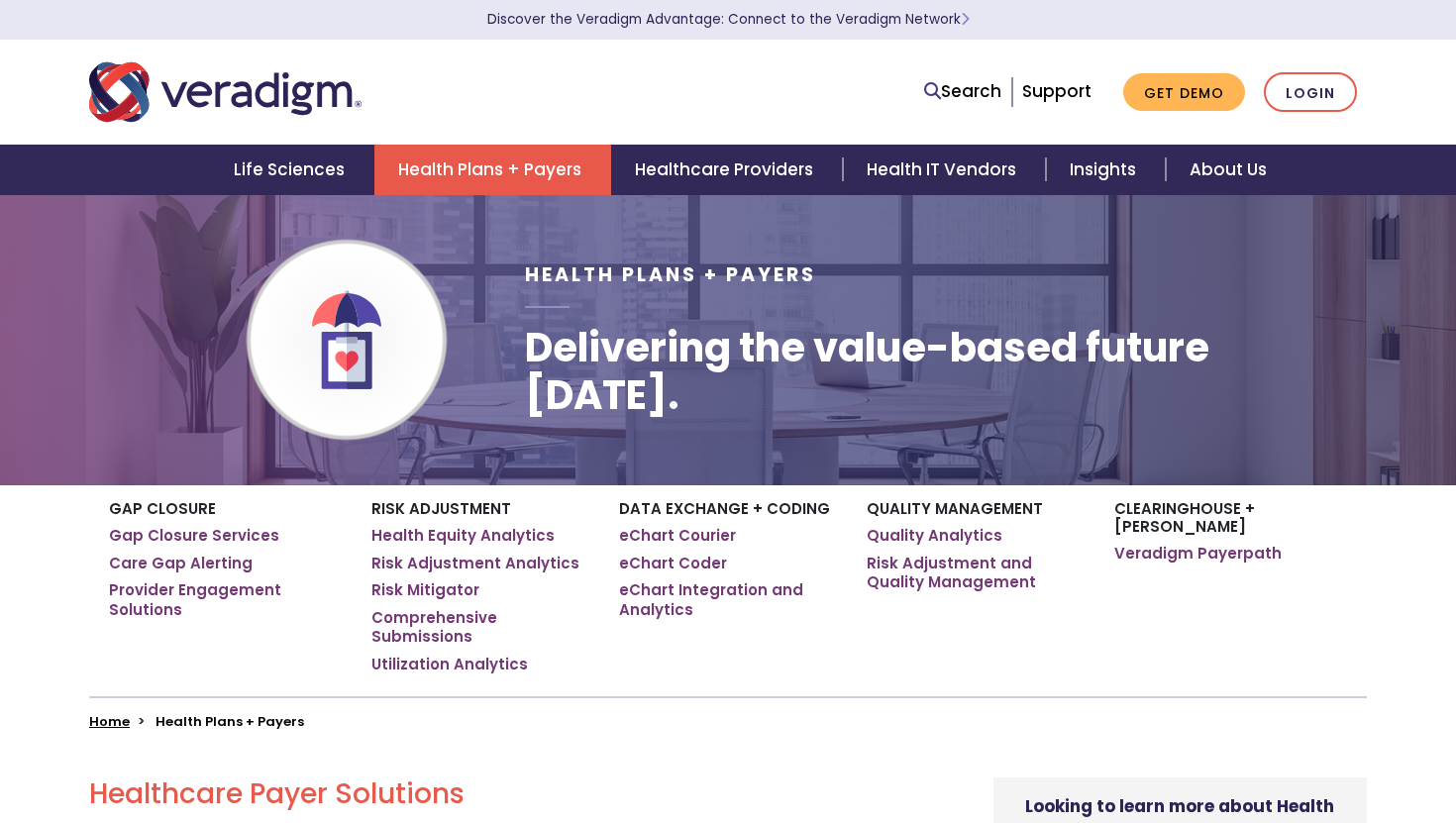 scroll, scrollTop: 0, scrollLeft: 0, axis: both 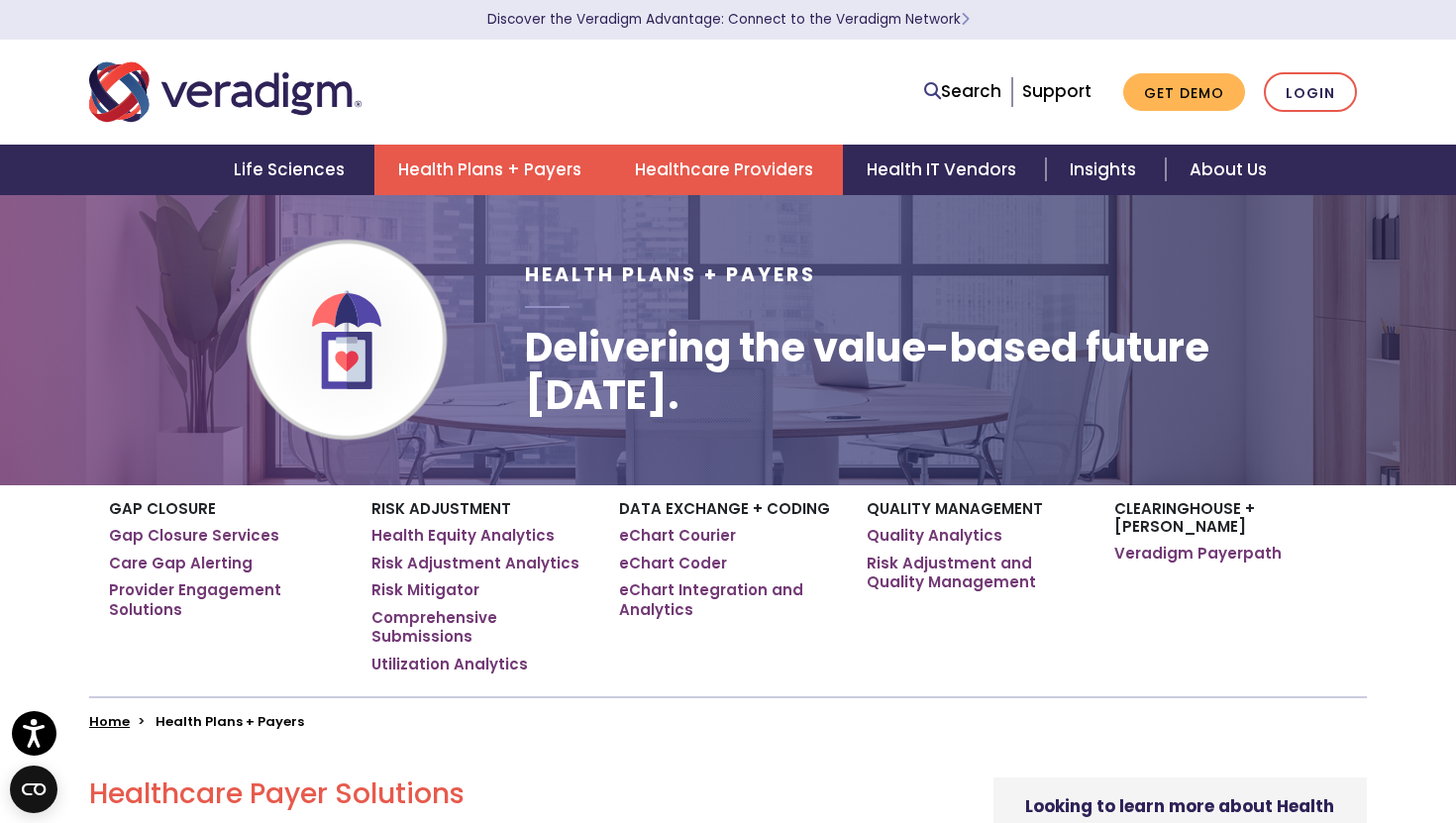 click on "Healthcare Providers" at bounding box center [727, 169] 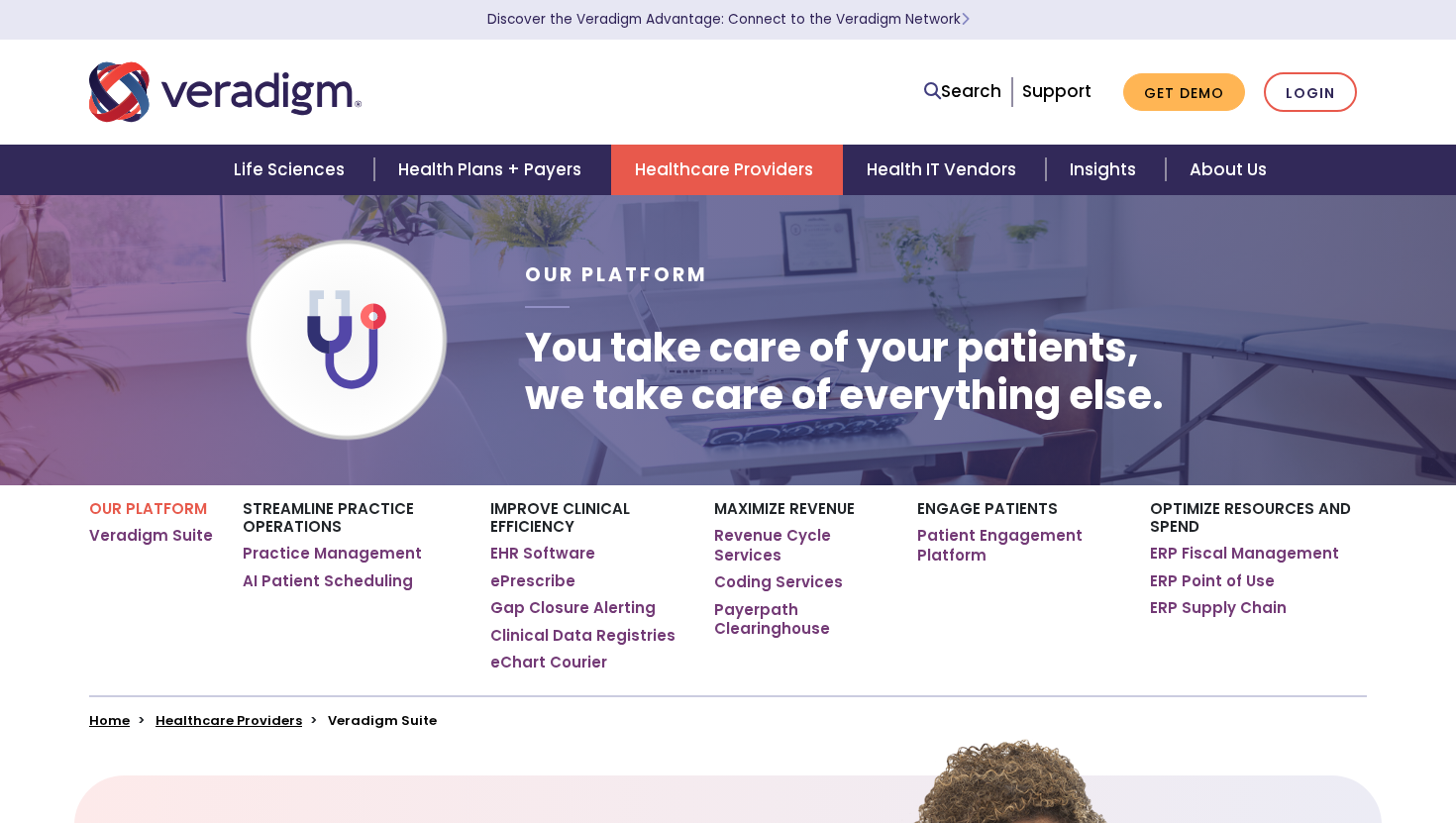 scroll, scrollTop: 0, scrollLeft: 0, axis: both 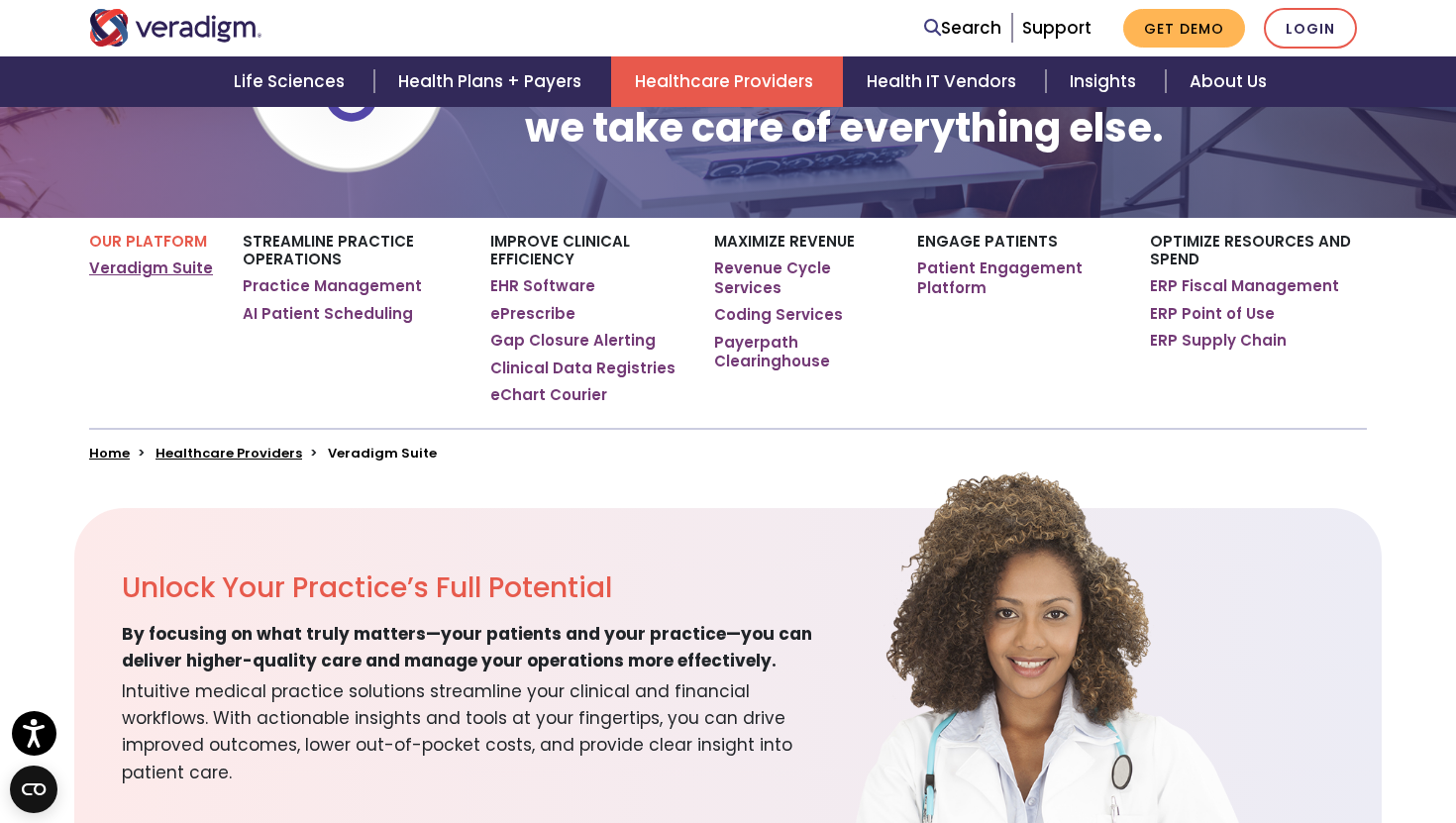 click on "Veradigm Suite" 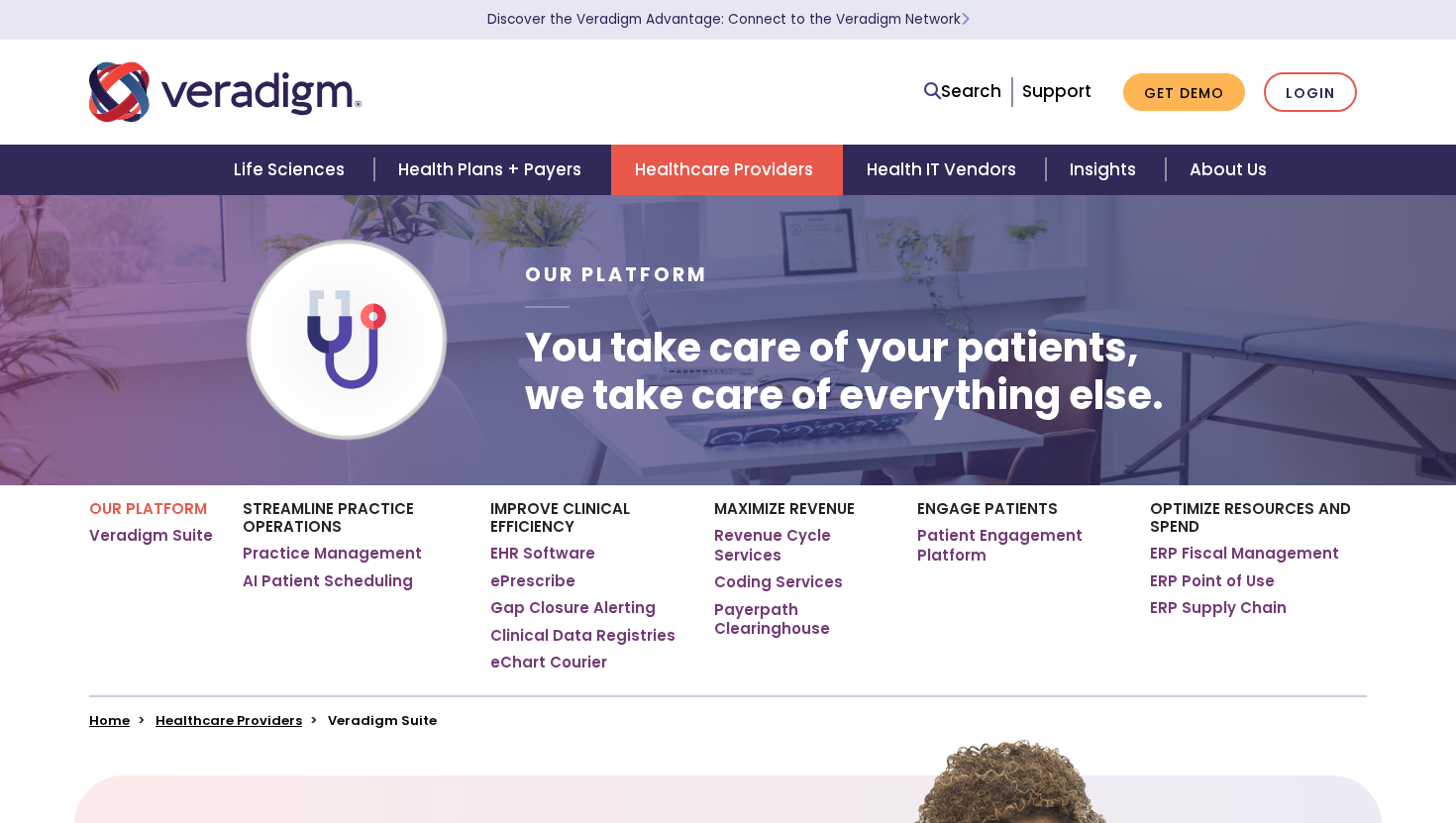 scroll, scrollTop: 0, scrollLeft: 0, axis: both 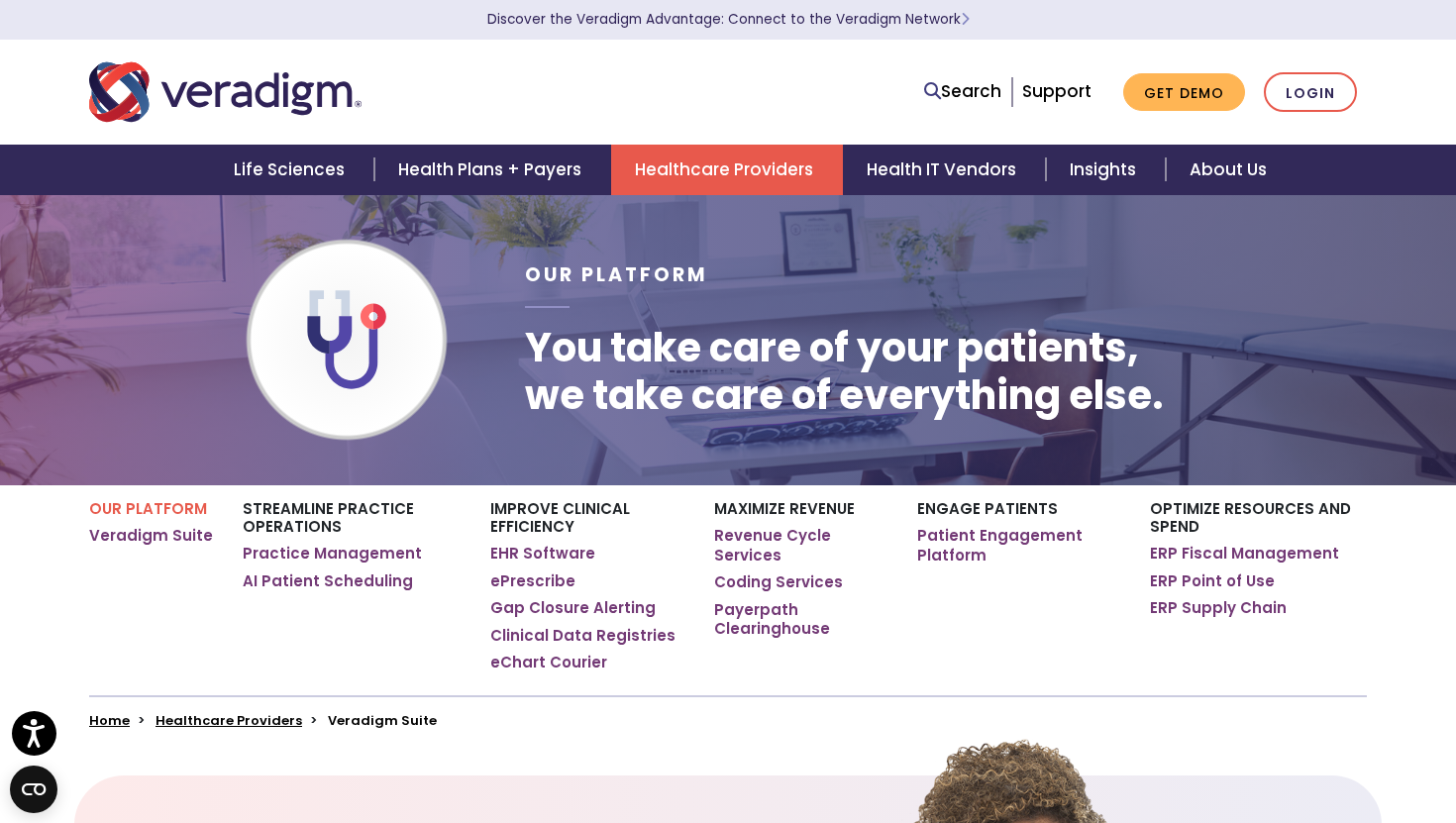 click on "Our Platform" at bounding box center (151, 509) 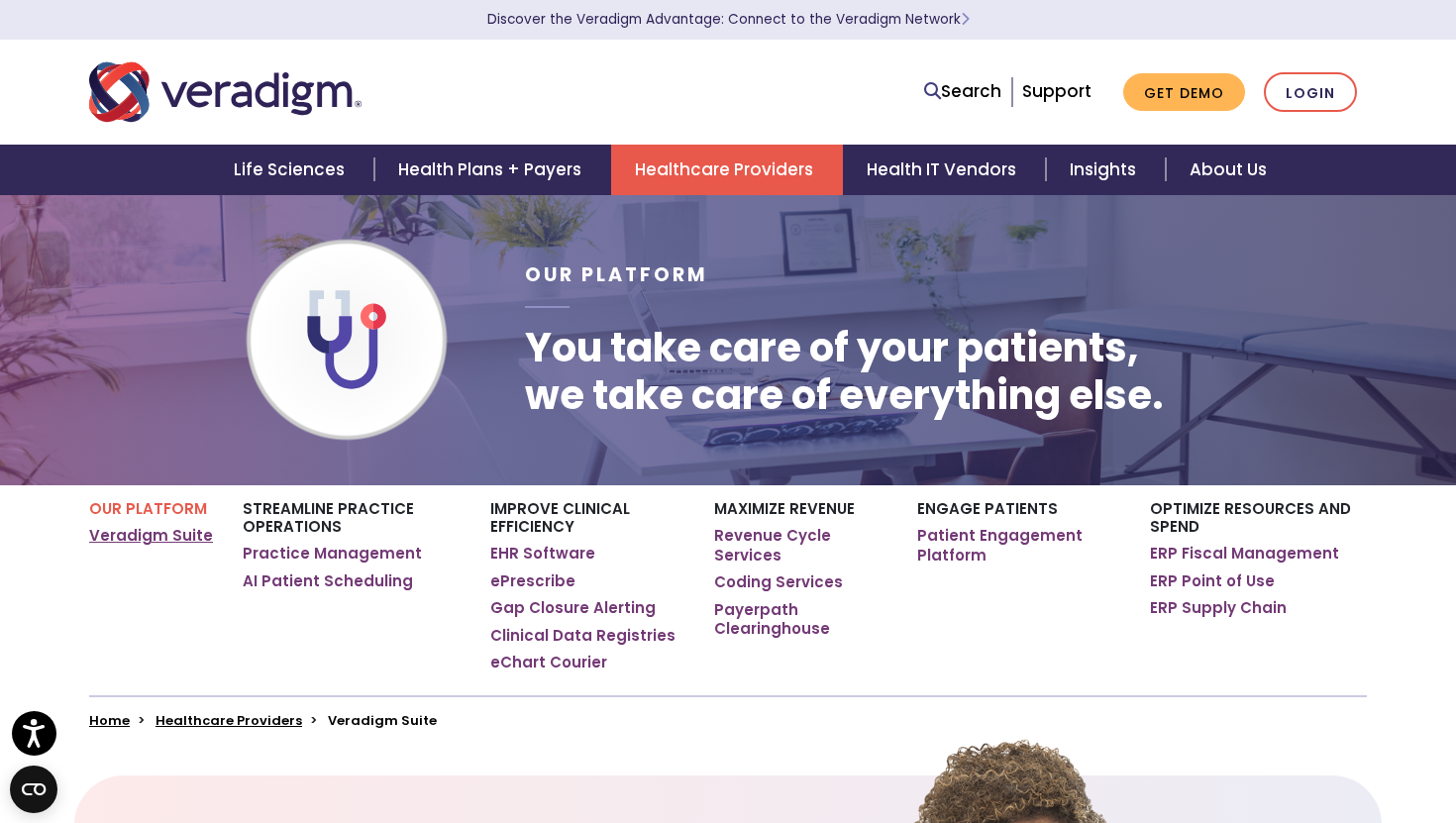 click on "Veradigm Suite" at bounding box center [151, 536] 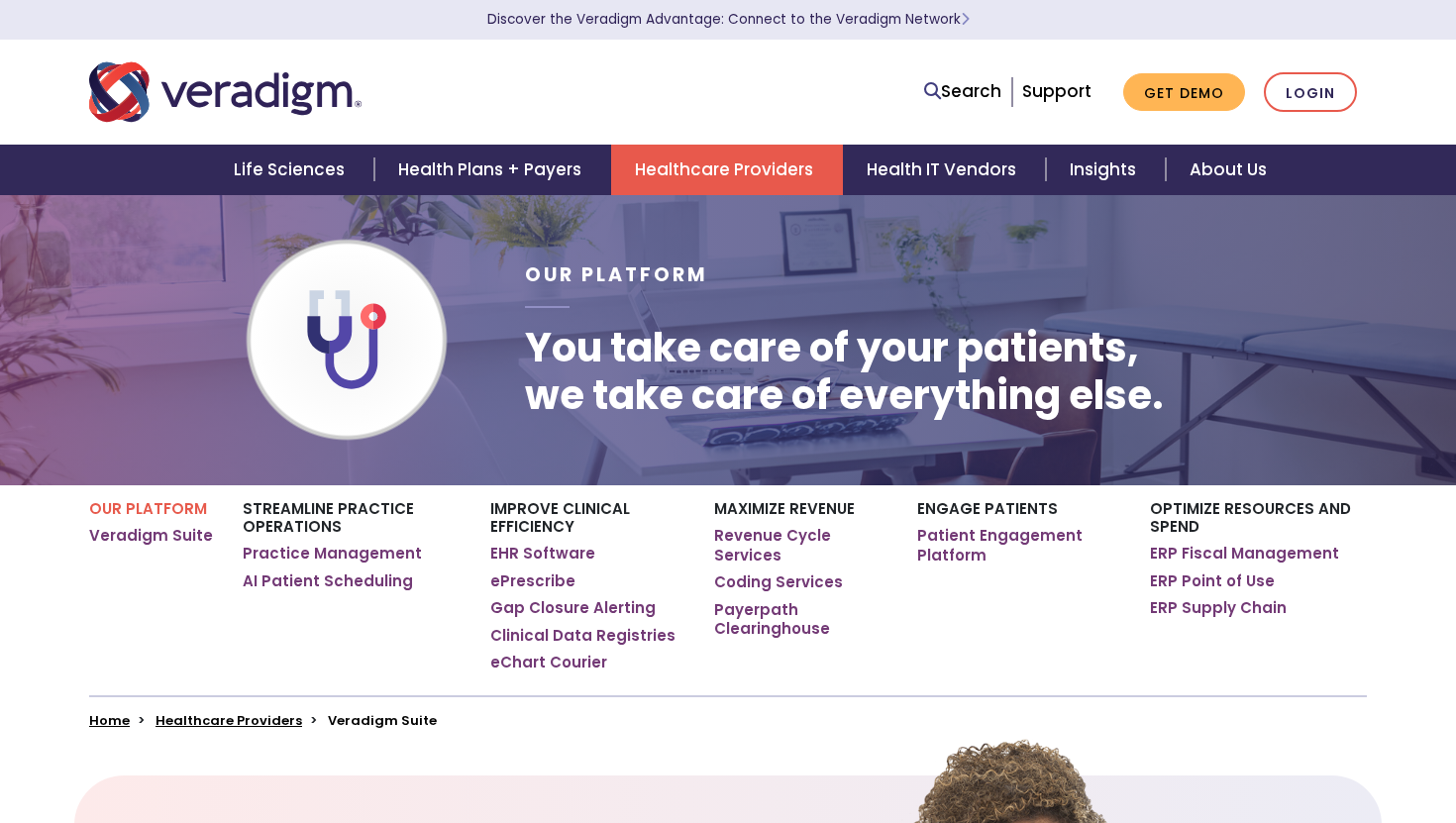 scroll, scrollTop: 0, scrollLeft: 0, axis: both 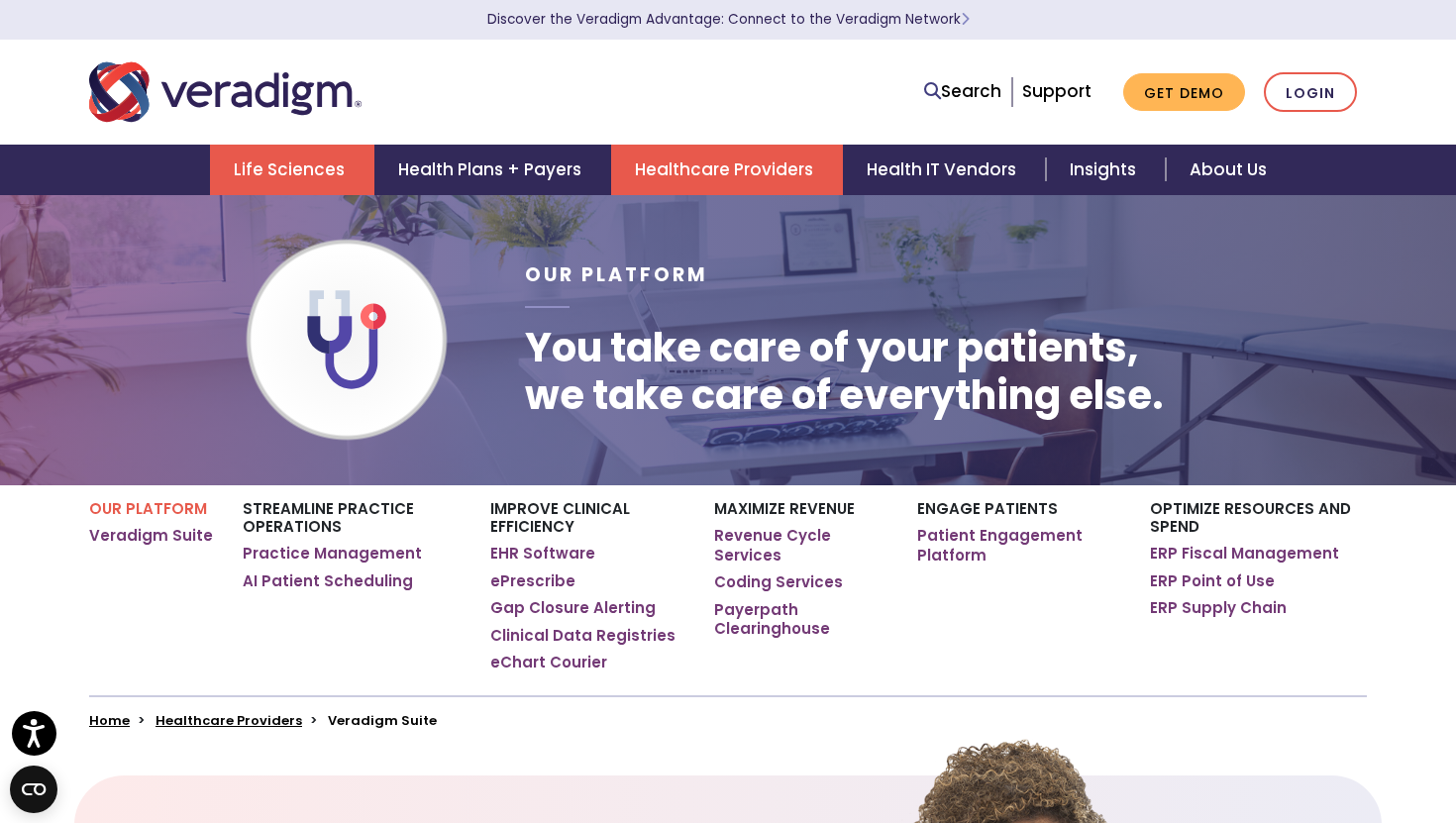 click on "Life Sciences" at bounding box center (292, 169) 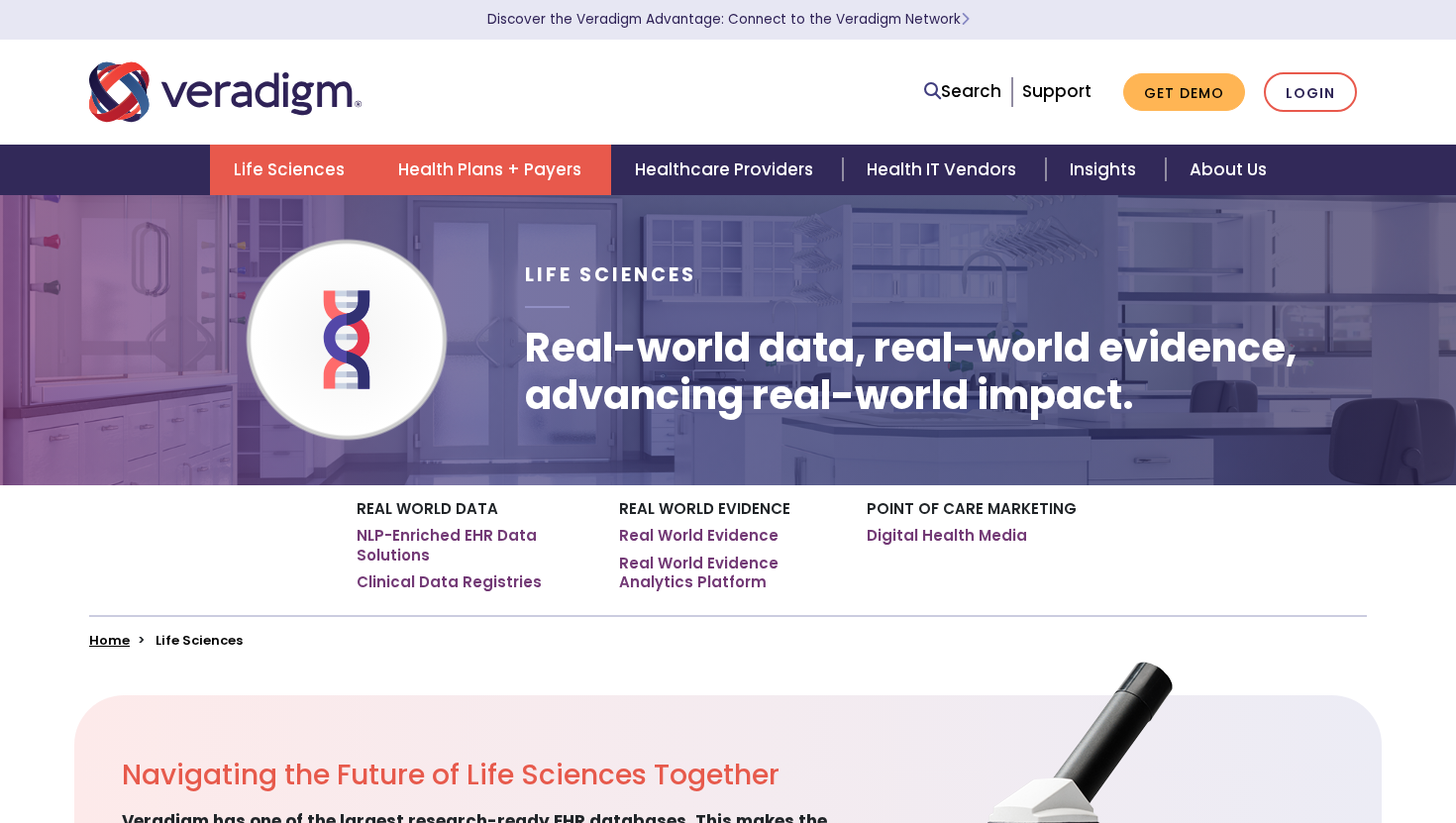 scroll, scrollTop: 0, scrollLeft: 0, axis: both 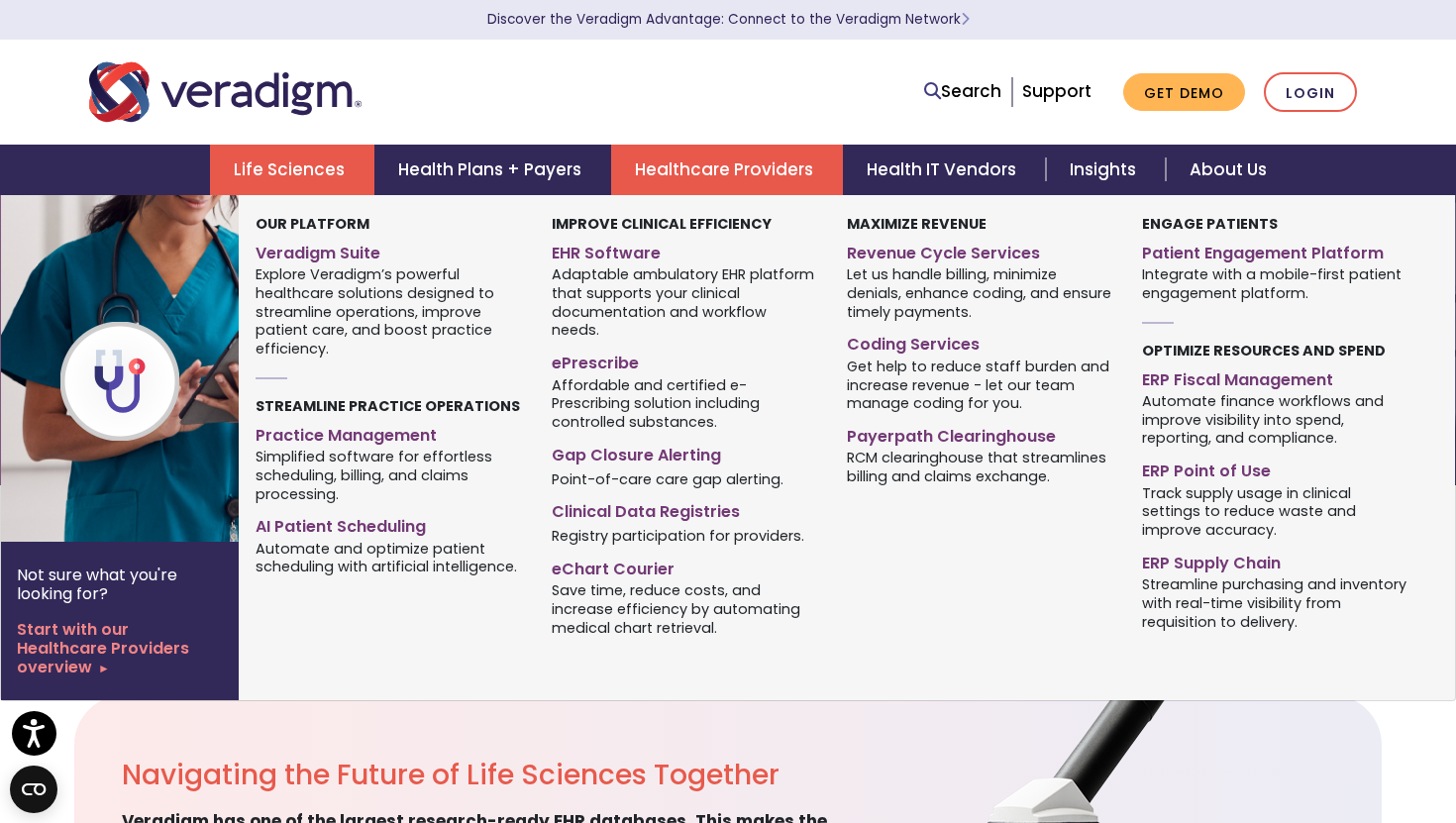 click on "Healthcare Providers" at bounding box center [727, 169] 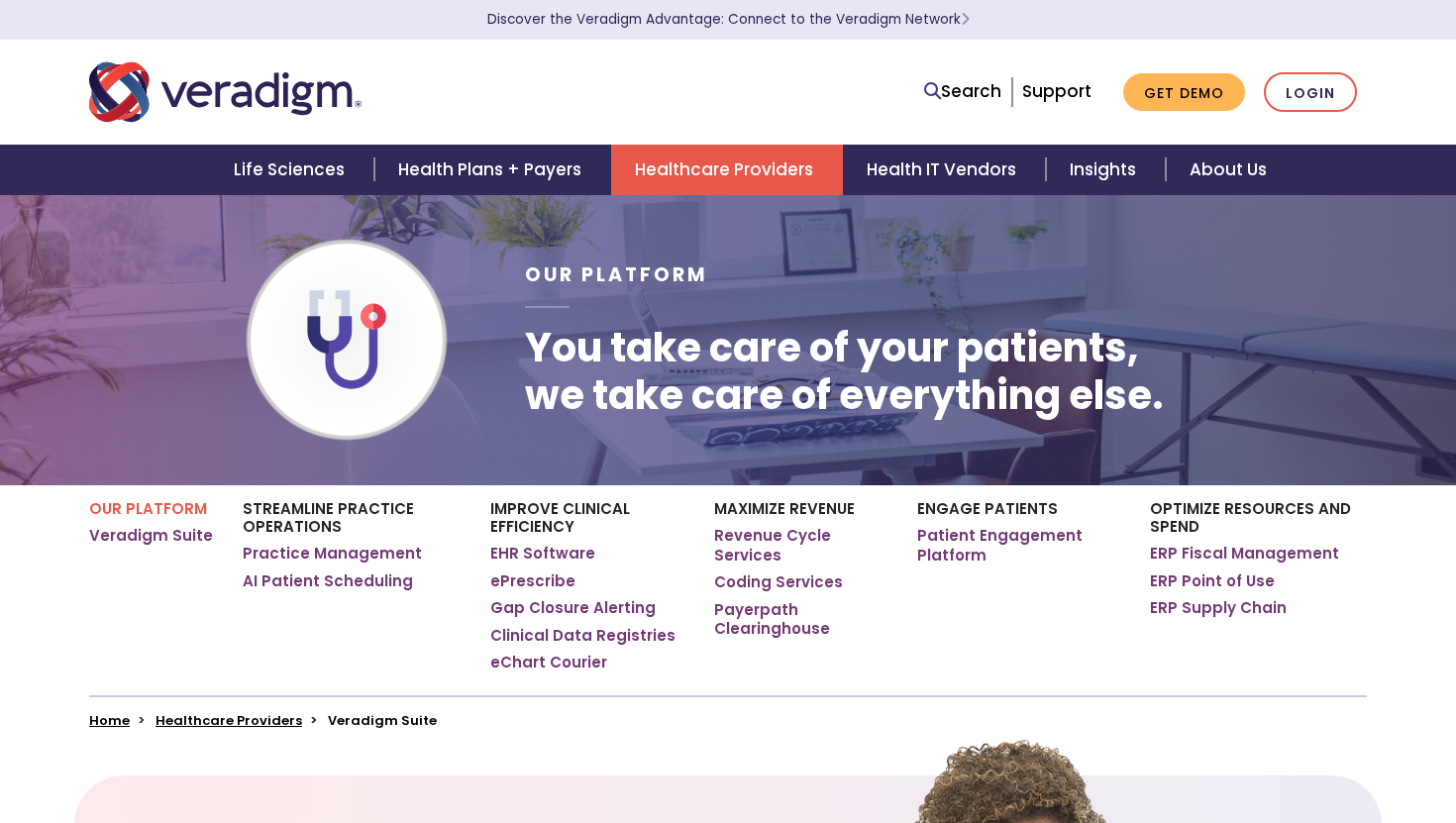 scroll, scrollTop: 0, scrollLeft: 0, axis: both 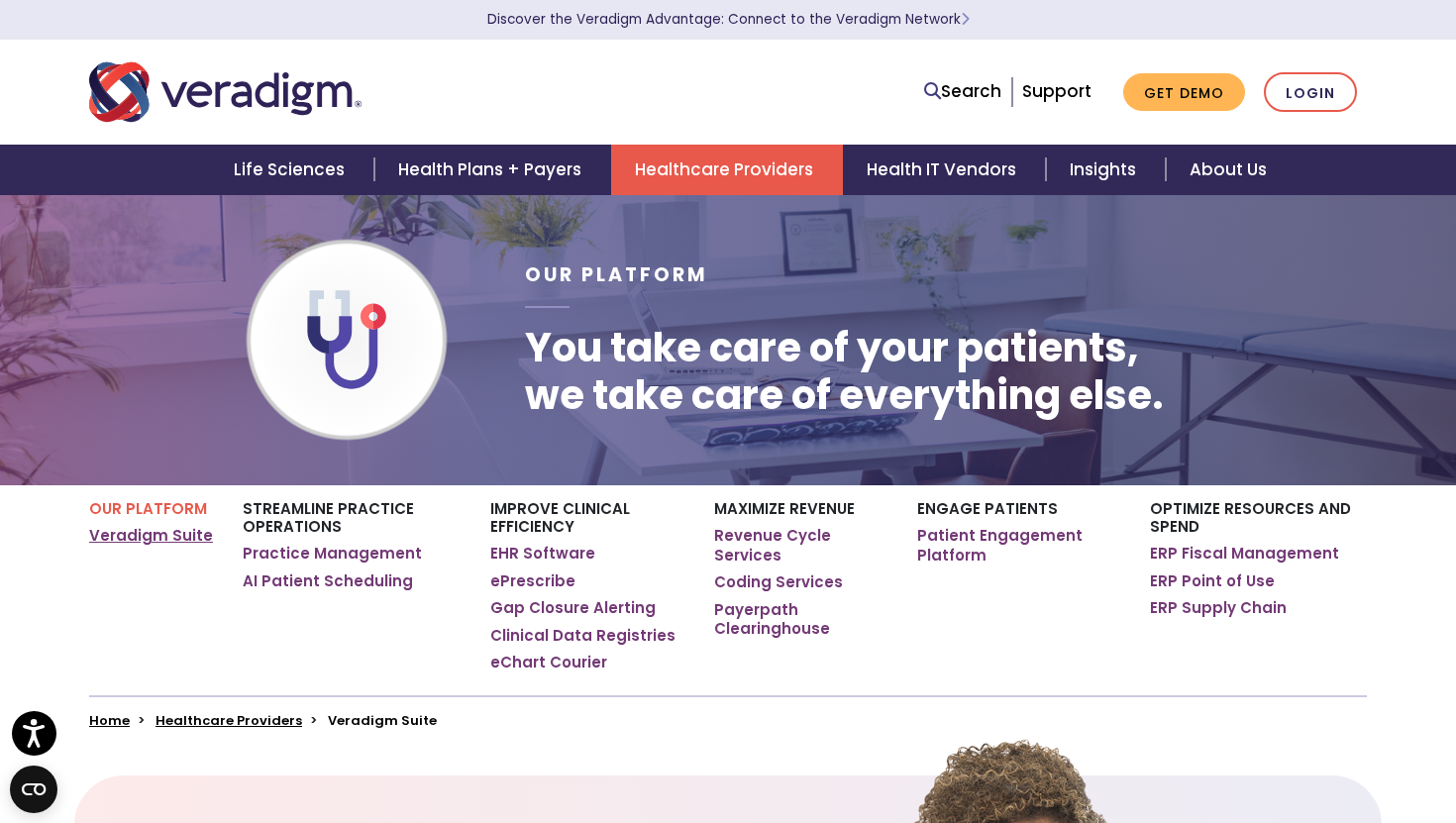 click on "Veradigm Suite" at bounding box center [151, 536] 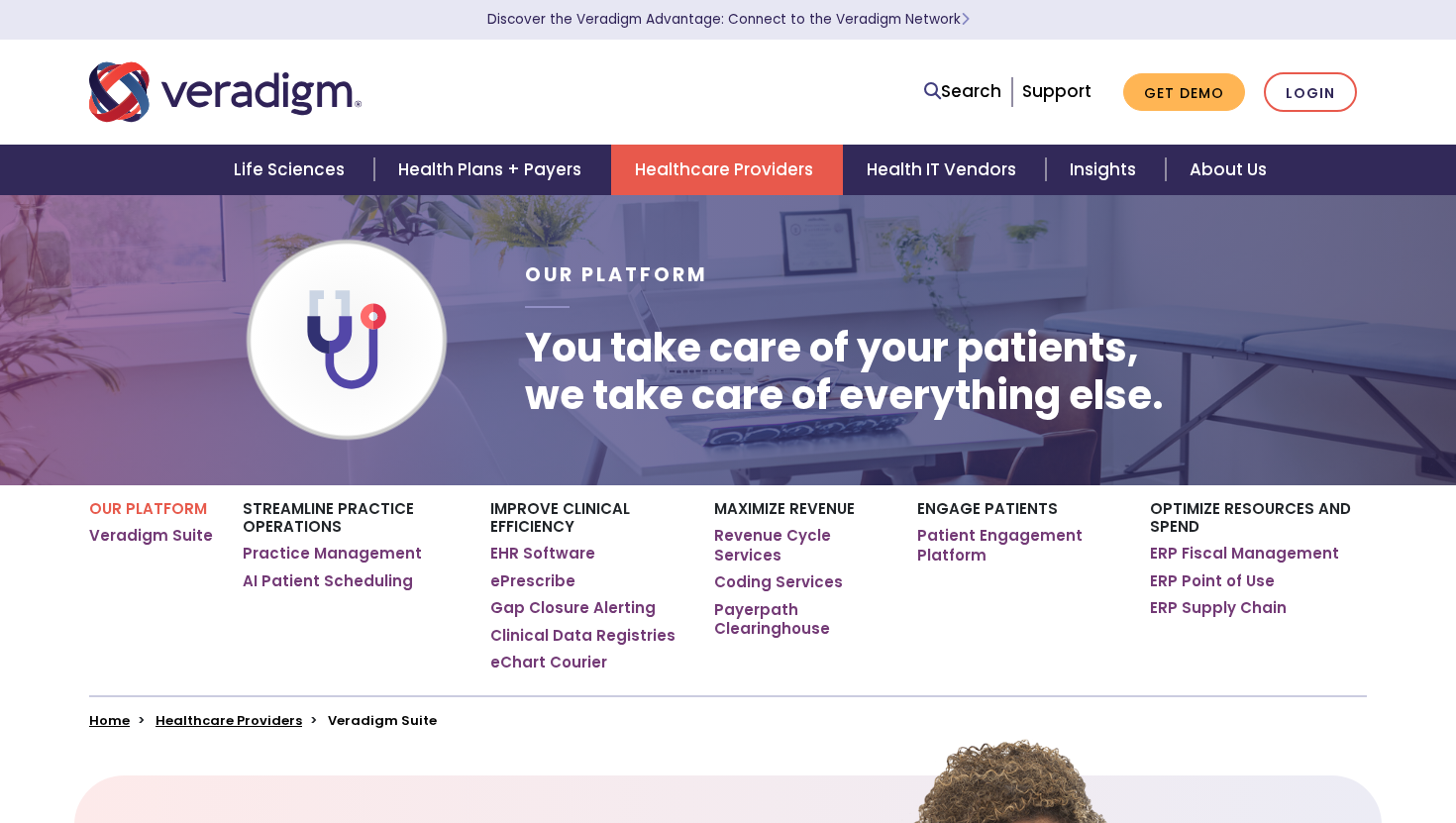 scroll, scrollTop: 0, scrollLeft: 0, axis: both 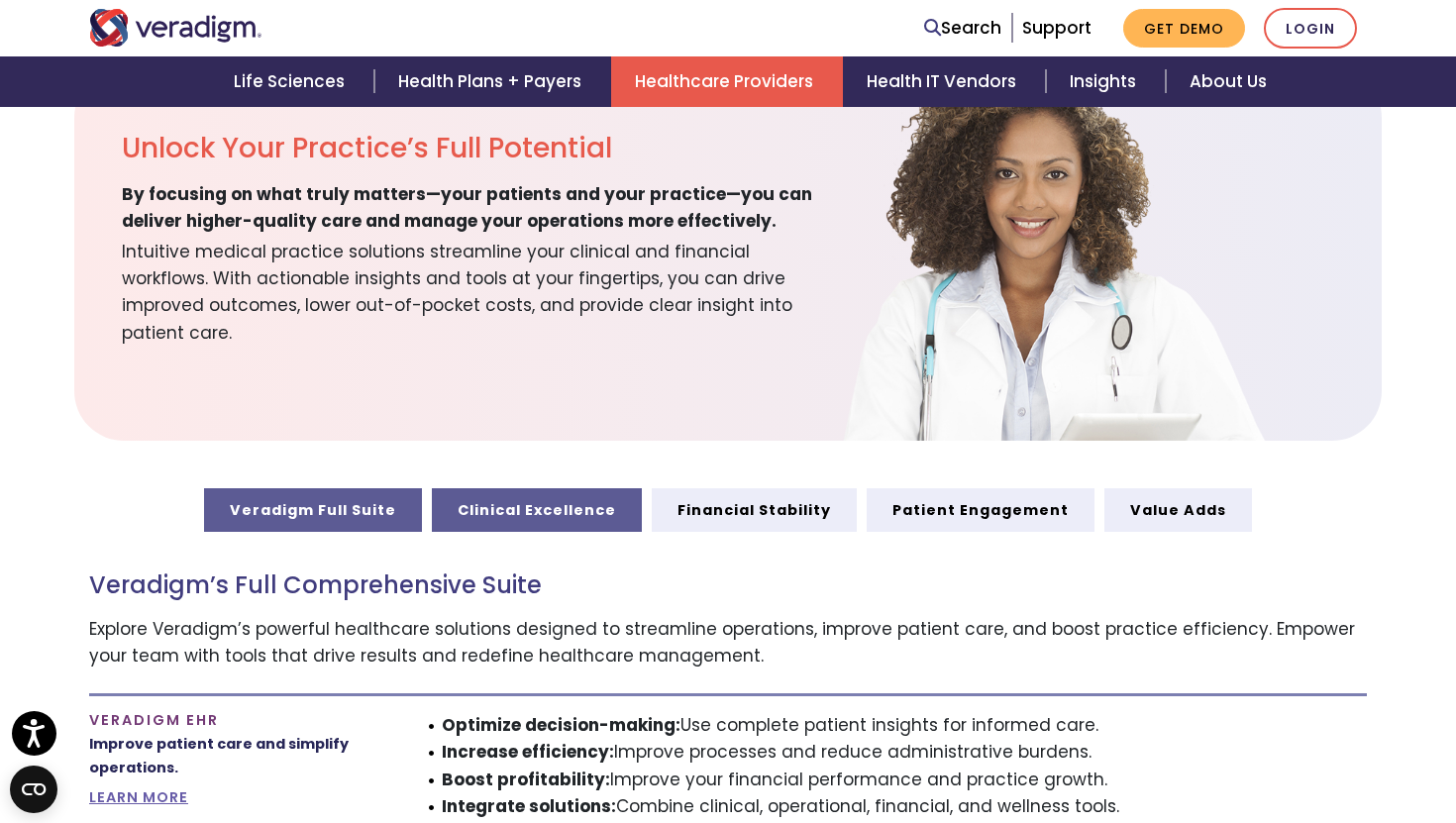 click on "Clinical Excellence" at bounding box center (537, 510) 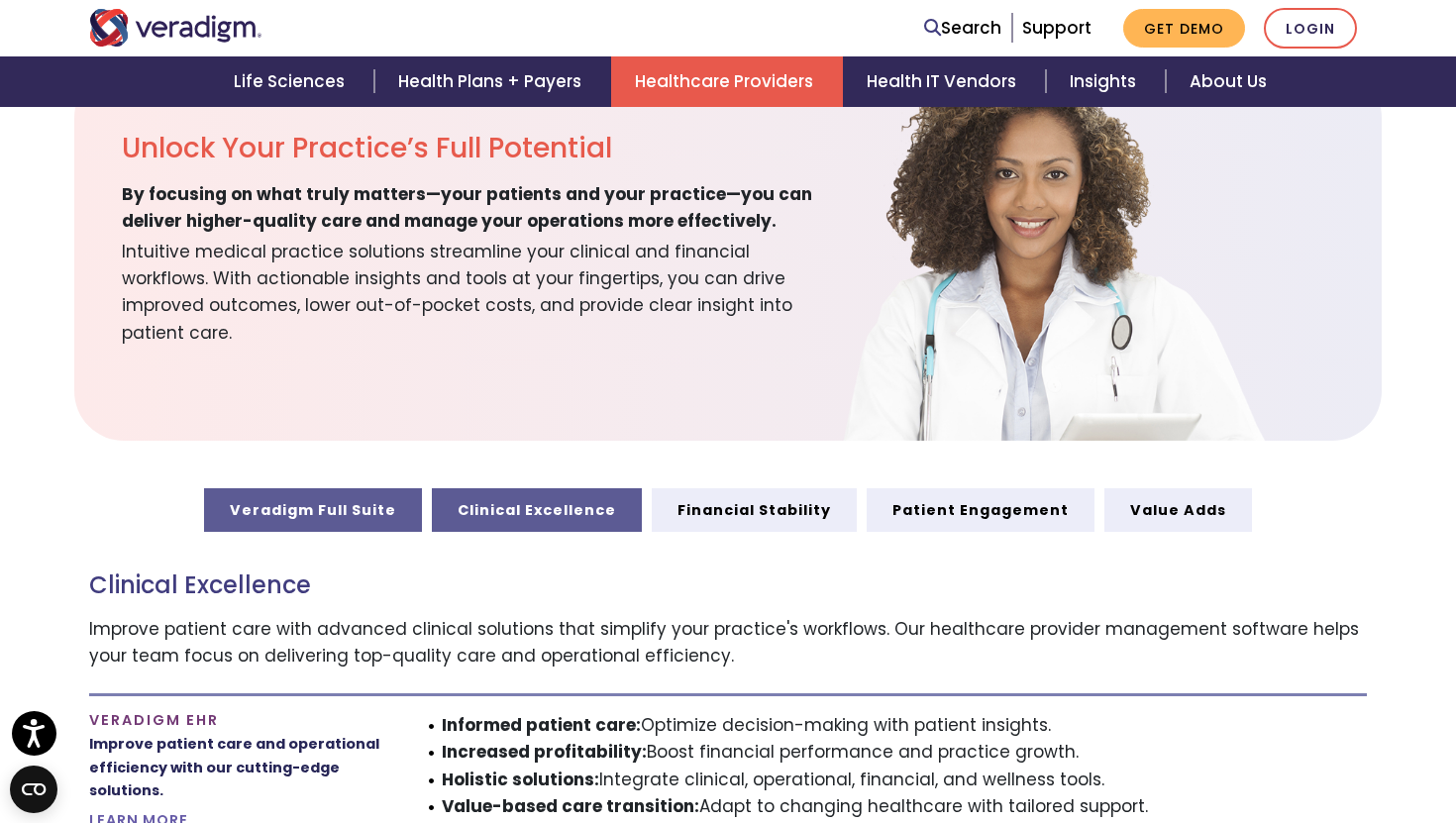 click on "Veradigm Full Suite" at bounding box center (313, 510) 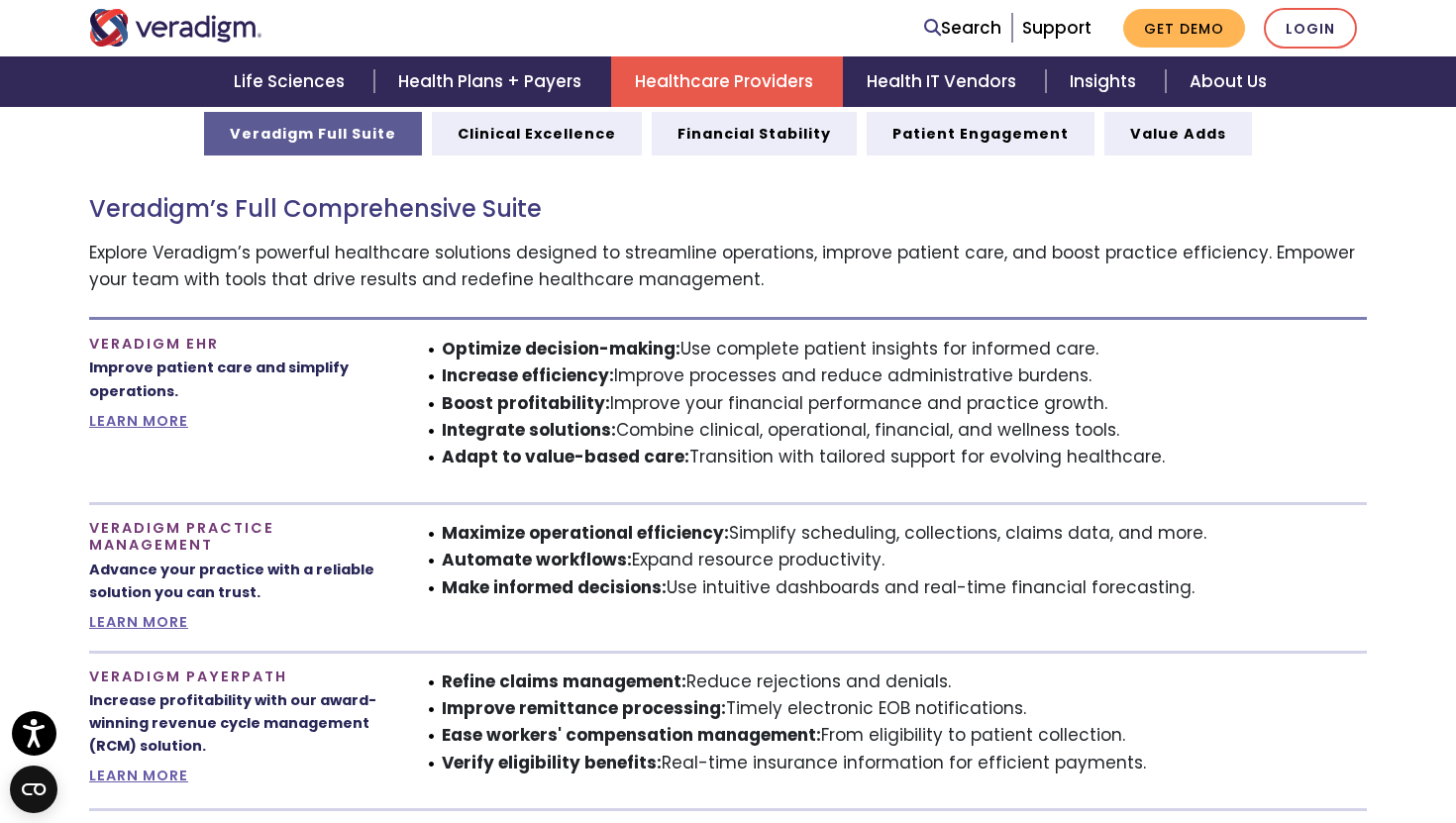 scroll, scrollTop: 830, scrollLeft: 0, axis: vertical 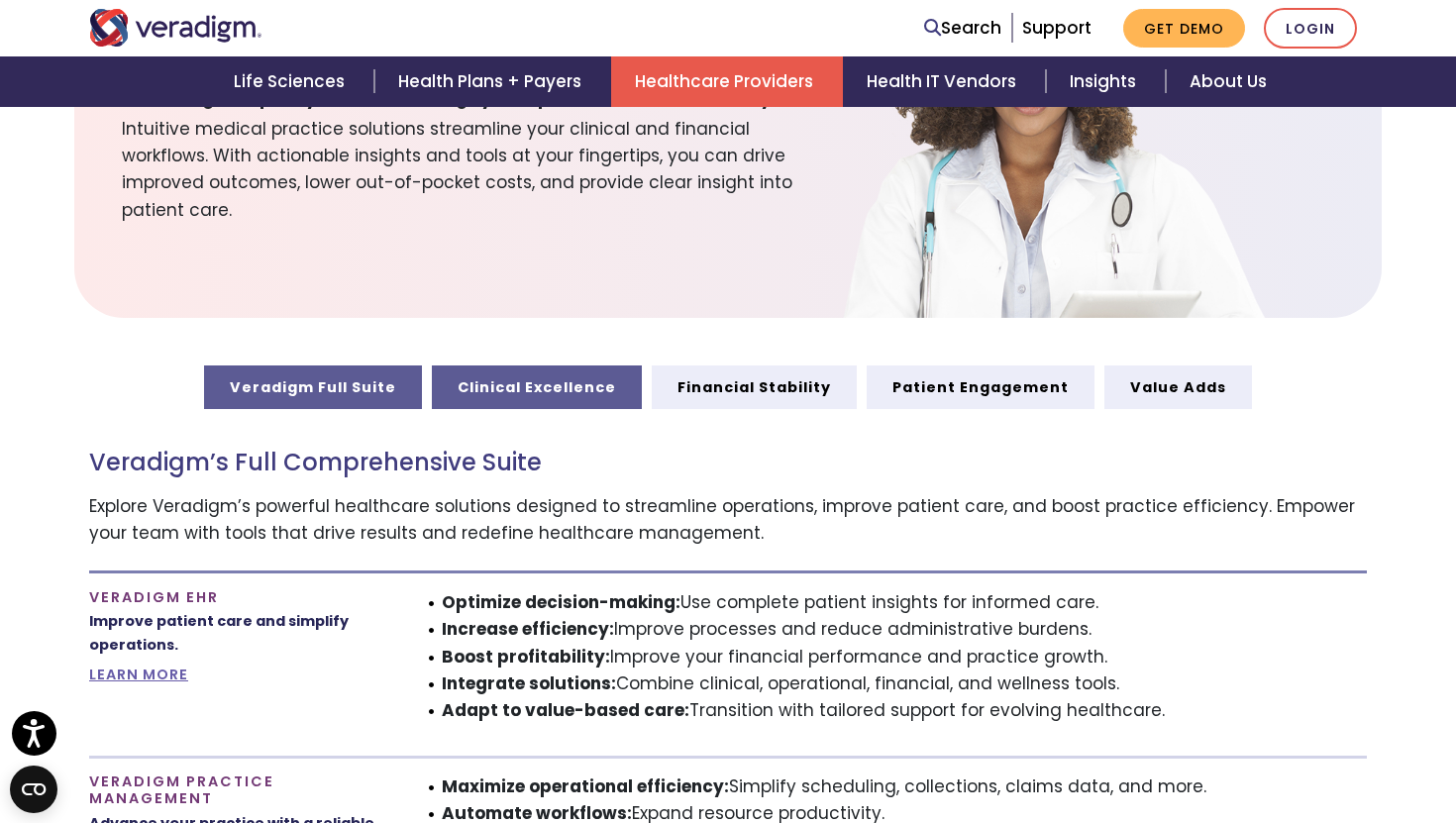 click on "Clinical Excellence" at bounding box center [537, 387] 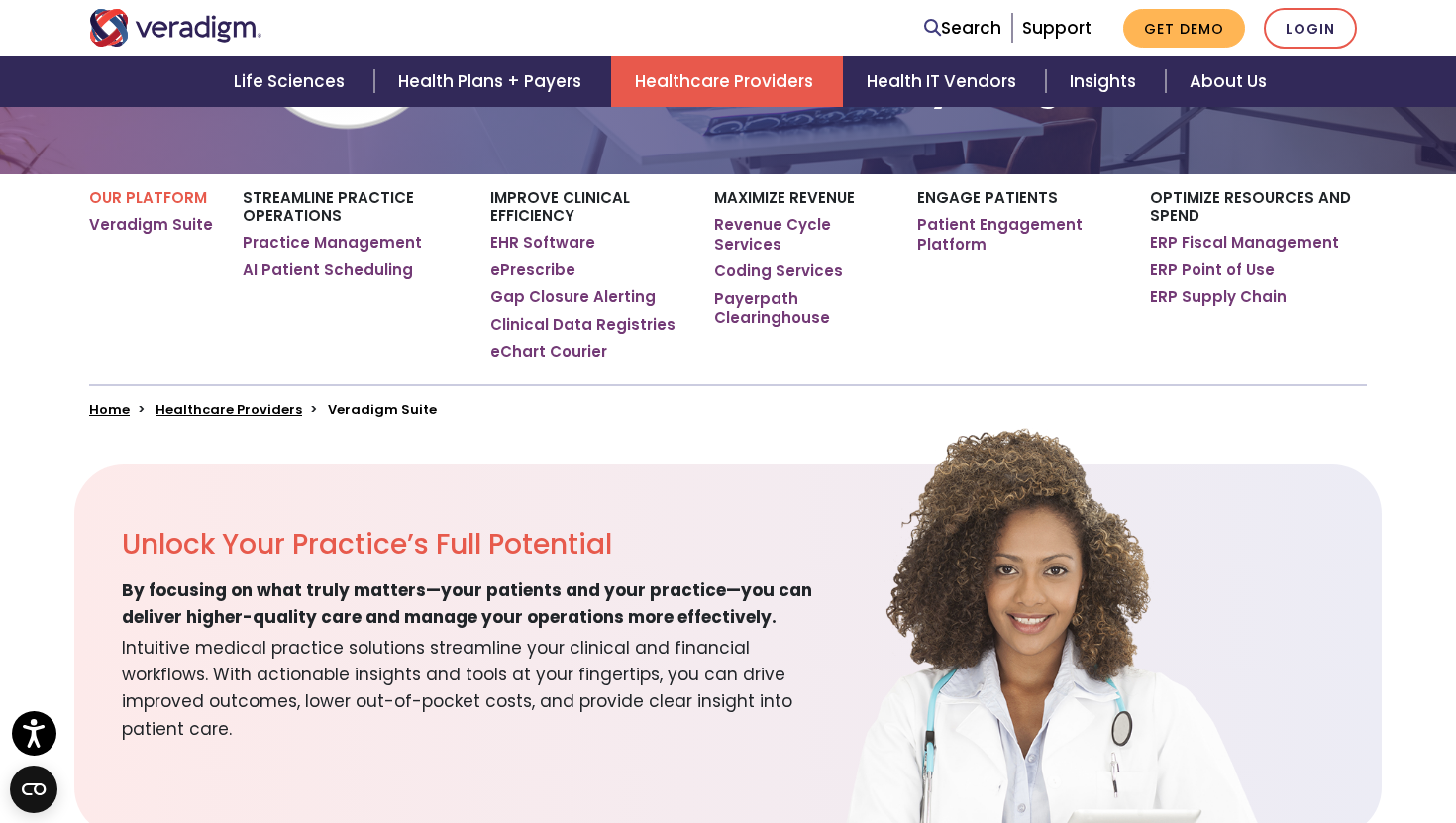 scroll, scrollTop: 308, scrollLeft: 0, axis: vertical 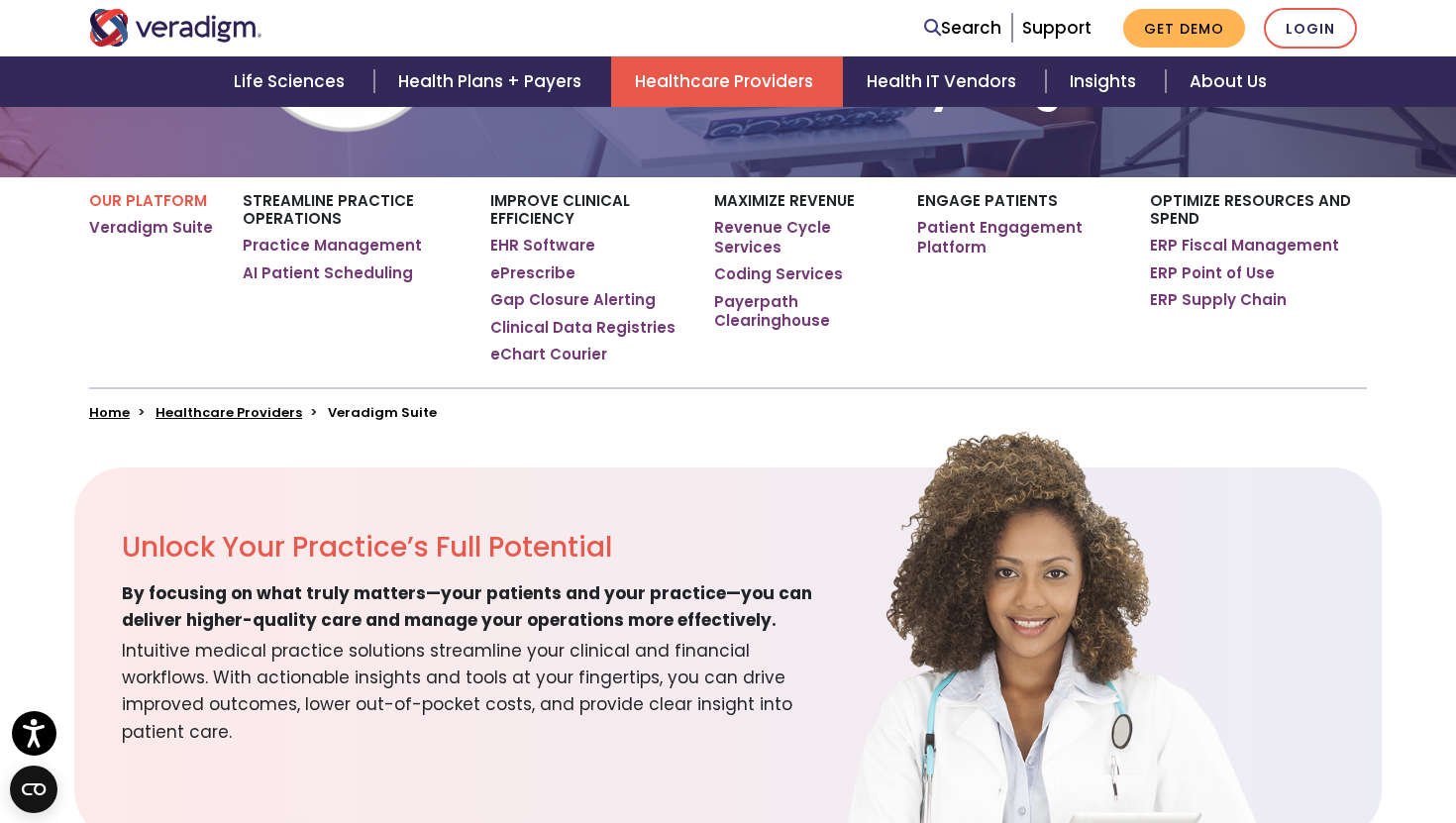 click on "By focusing on what truly matters—your patients and your practice—you can deliver higher-quality care and manage your operations more effectively." at bounding box center (479, 607) 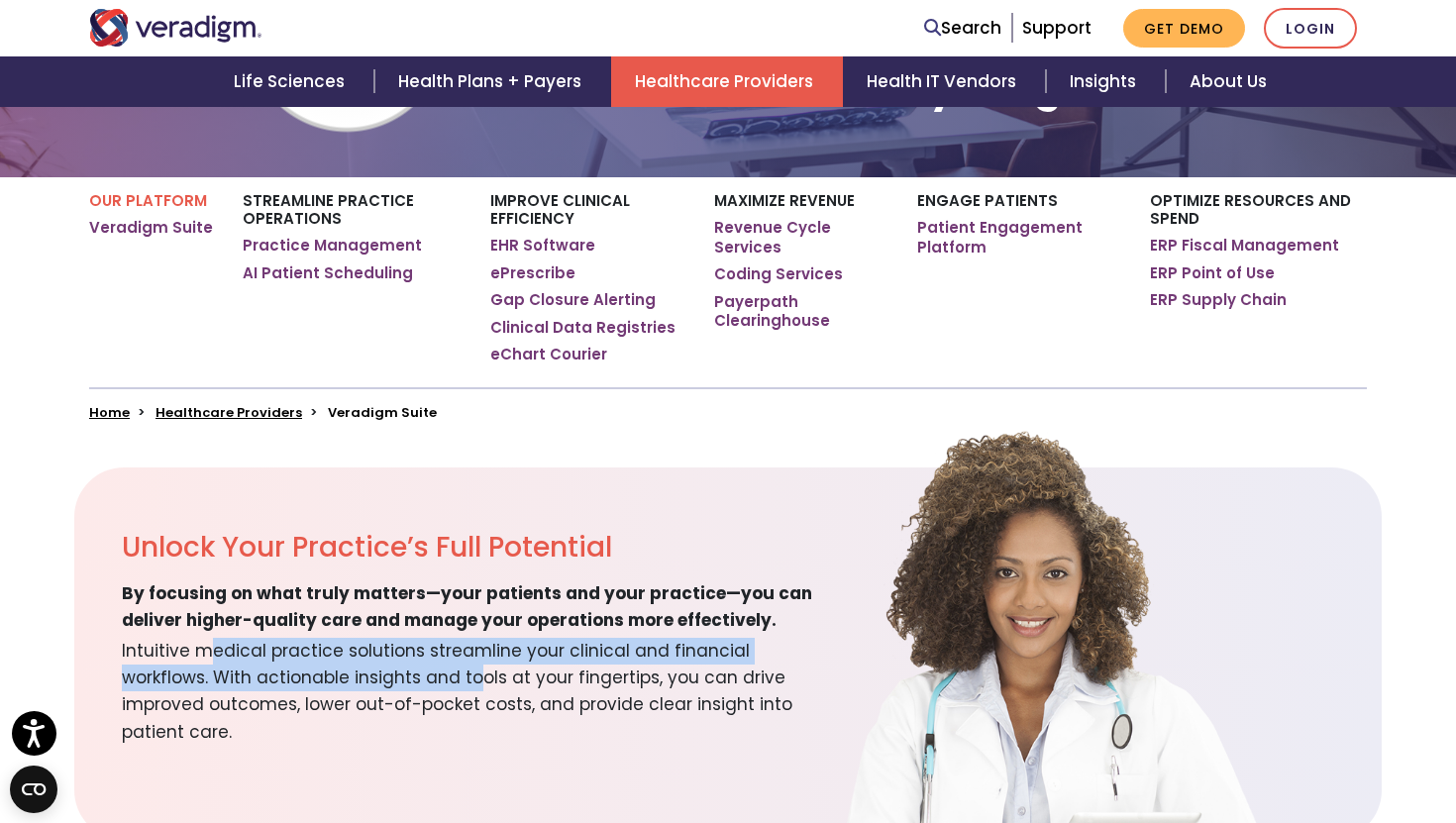 drag, startPoint x: 207, startPoint y: 656, endPoint x: 387, endPoint y: 683, distance: 182.01374 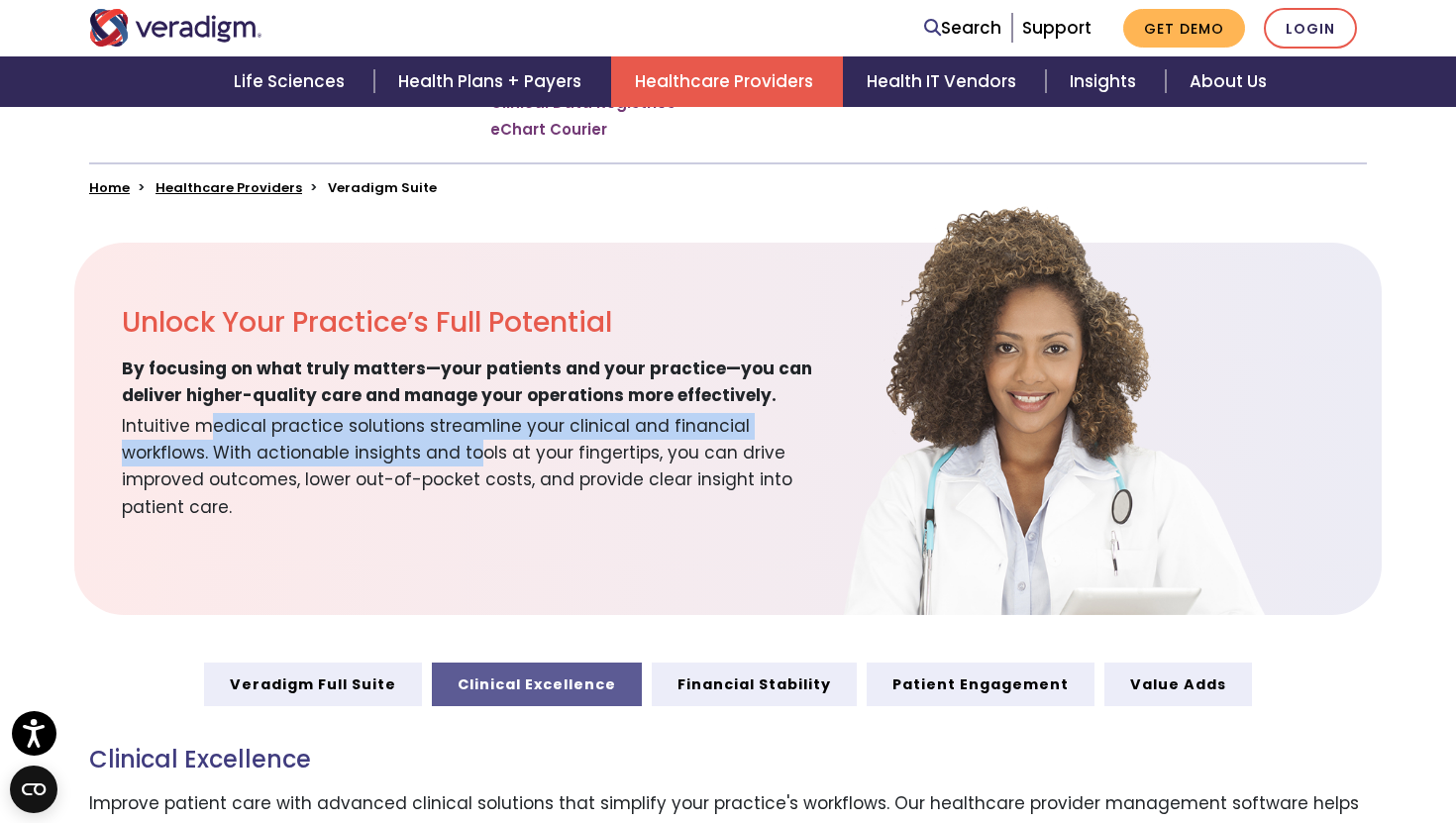 scroll, scrollTop: 642, scrollLeft: 0, axis: vertical 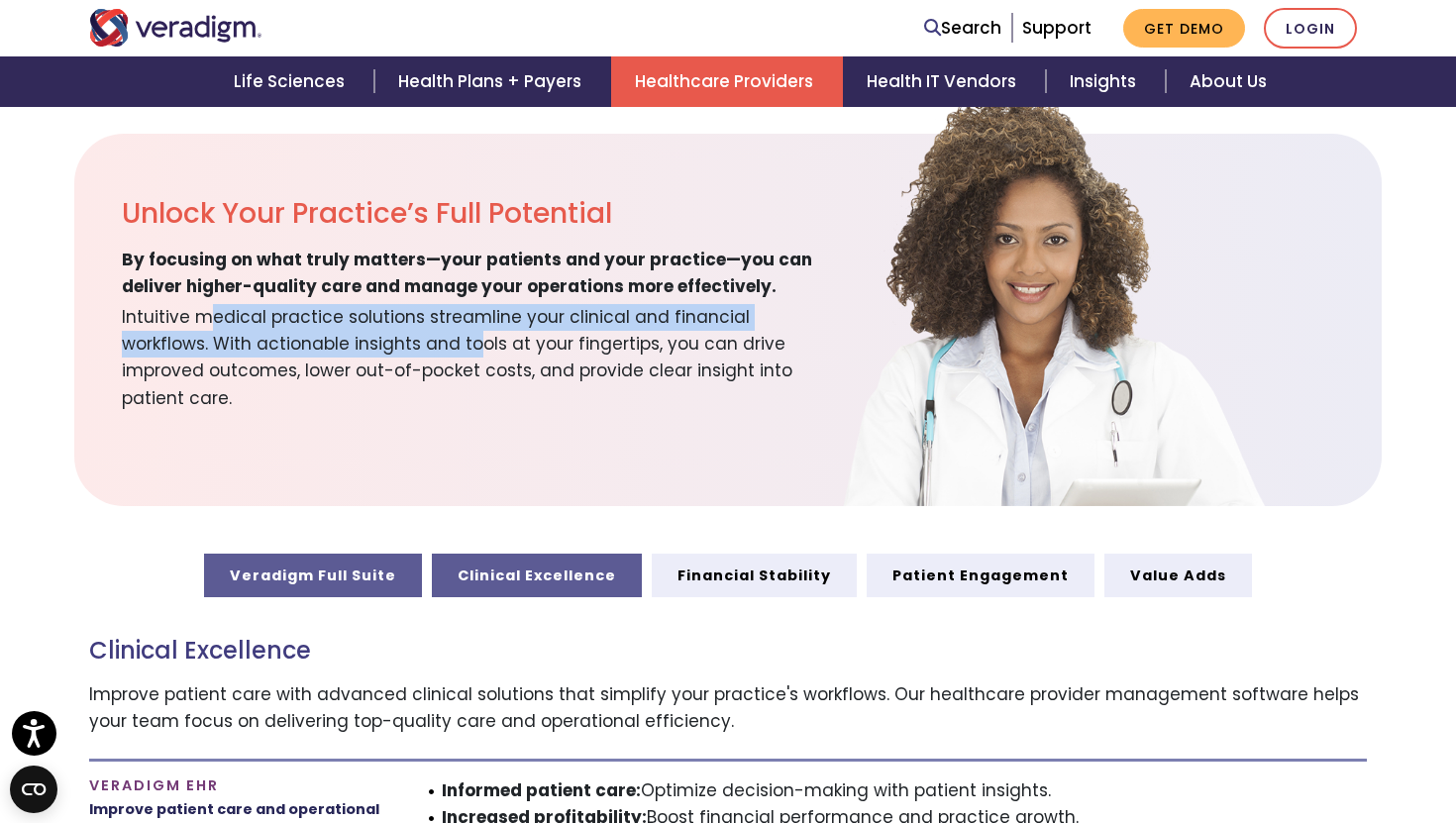 click on "Veradigm Full Suite" at bounding box center [313, 575] 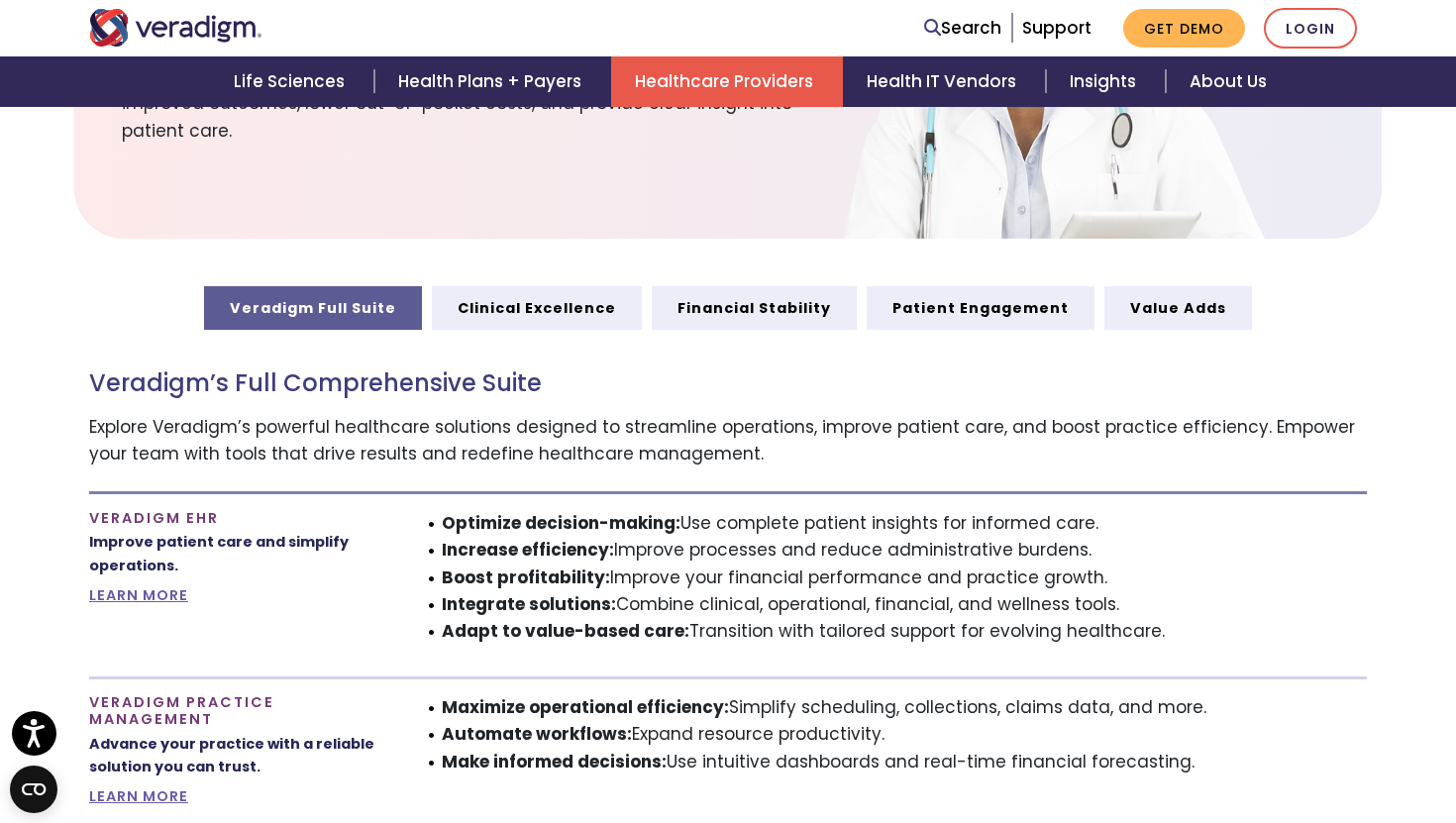 scroll, scrollTop: 911, scrollLeft: 0, axis: vertical 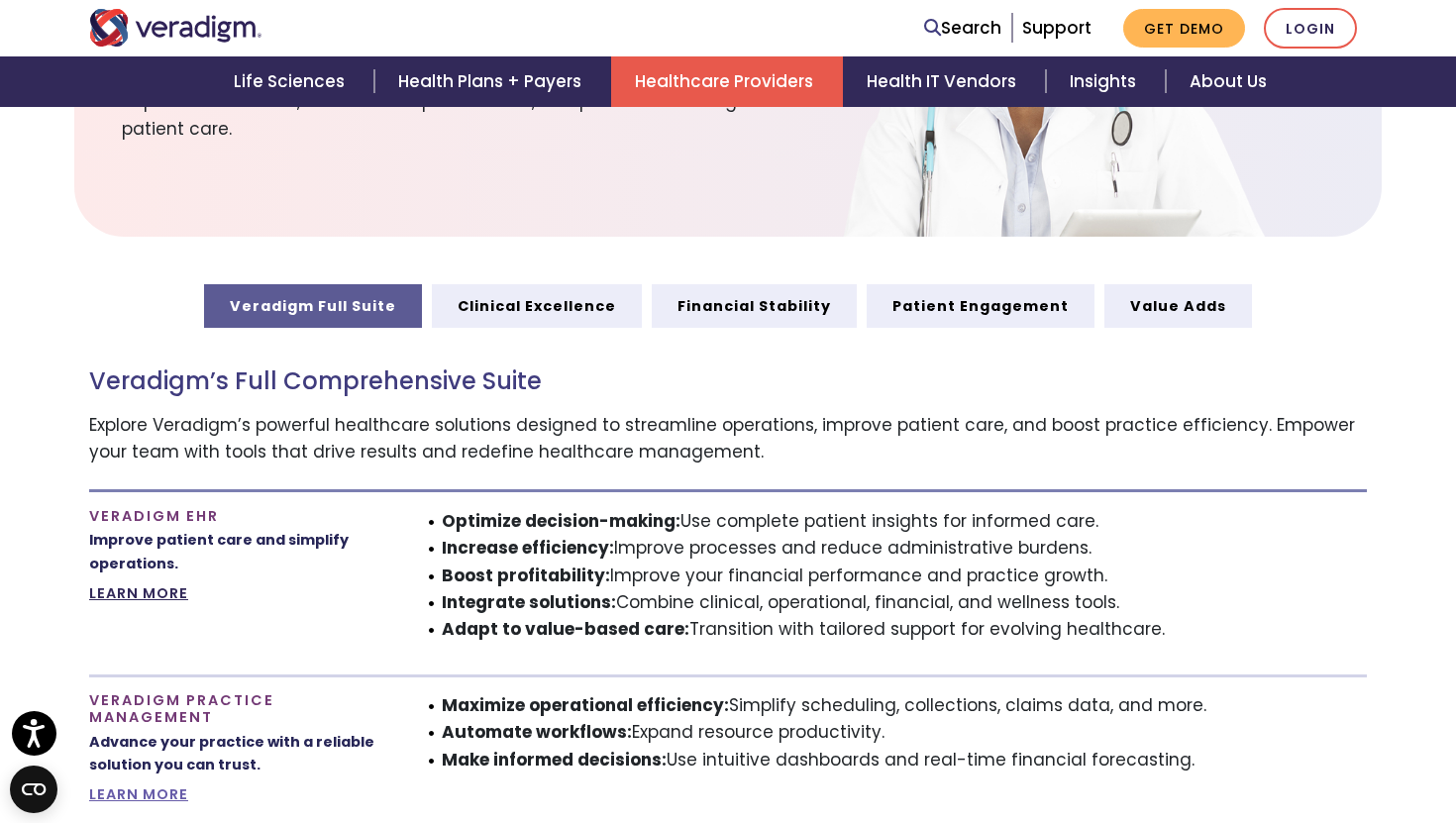 click on "LEARN MORE" at bounding box center (139, 593) 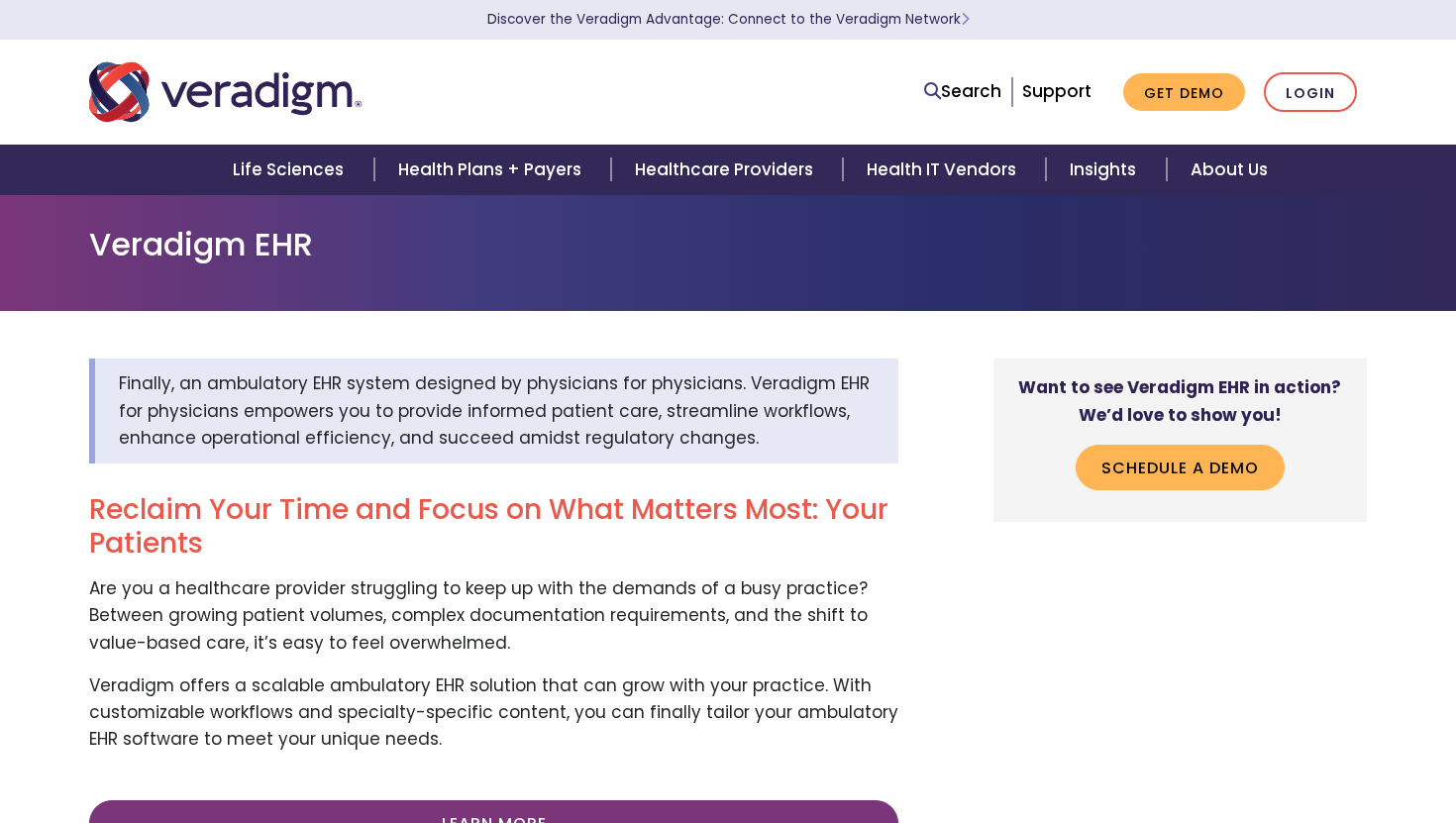 scroll, scrollTop: 0, scrollLeft: 0, axis: both 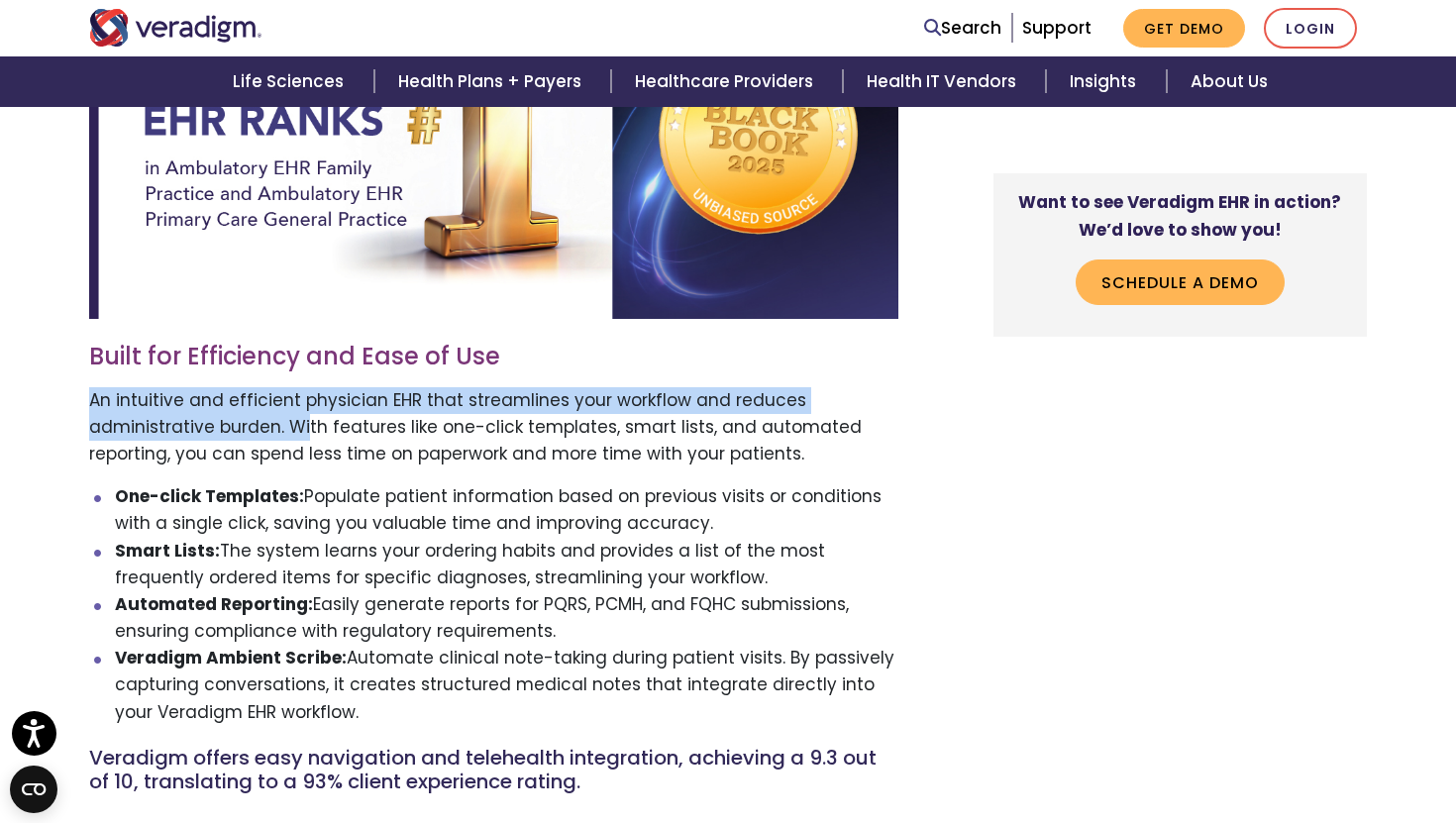 drag, startPoint x: 92, startPoint y: 392, endPoint x: 306, endPoint y: 435, distance: 218.27735 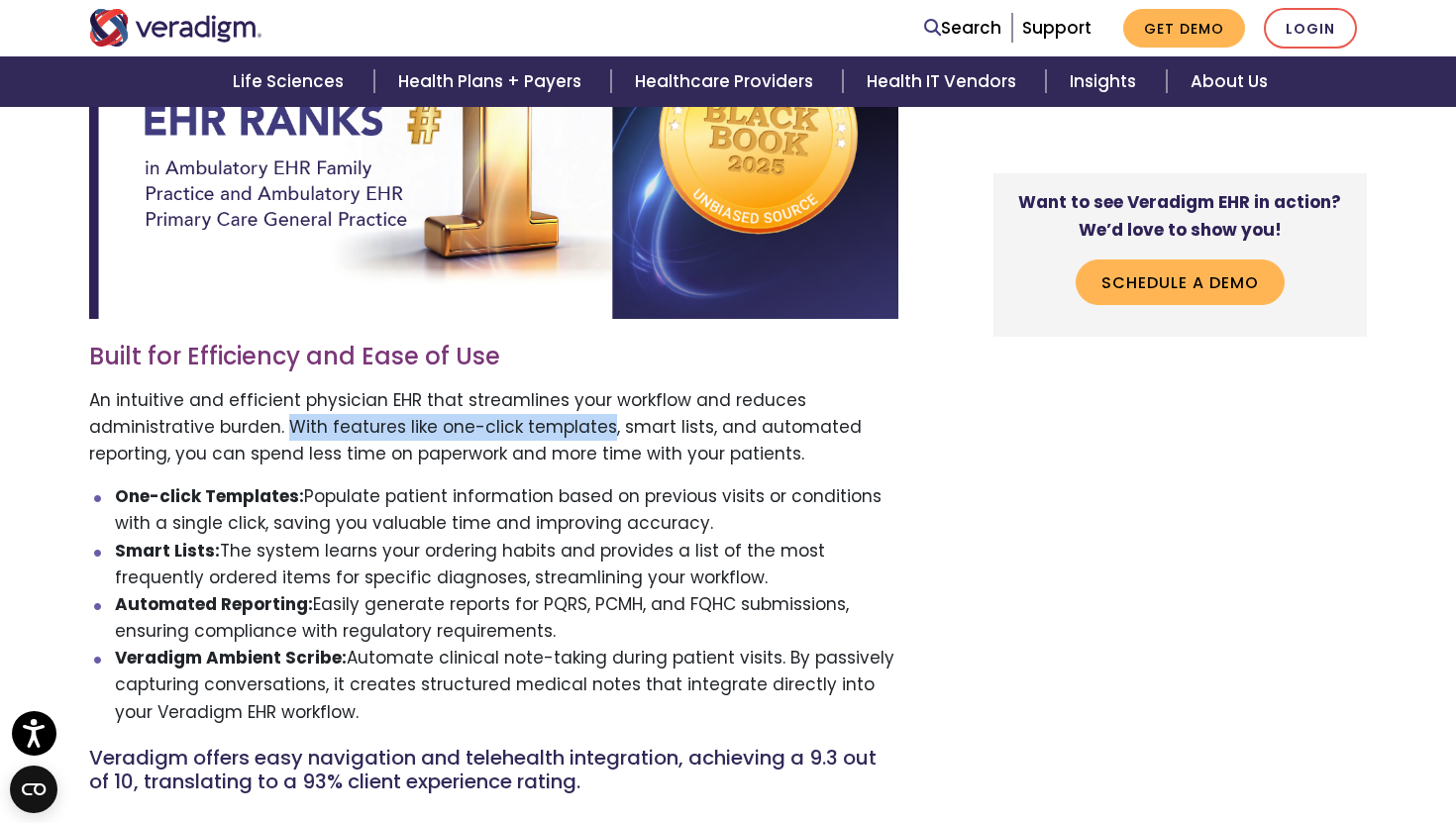 drag, startPoint x: 306, startPoint y: 435, endPoint x: 518, endPoint y: 432, distance: 212.02123 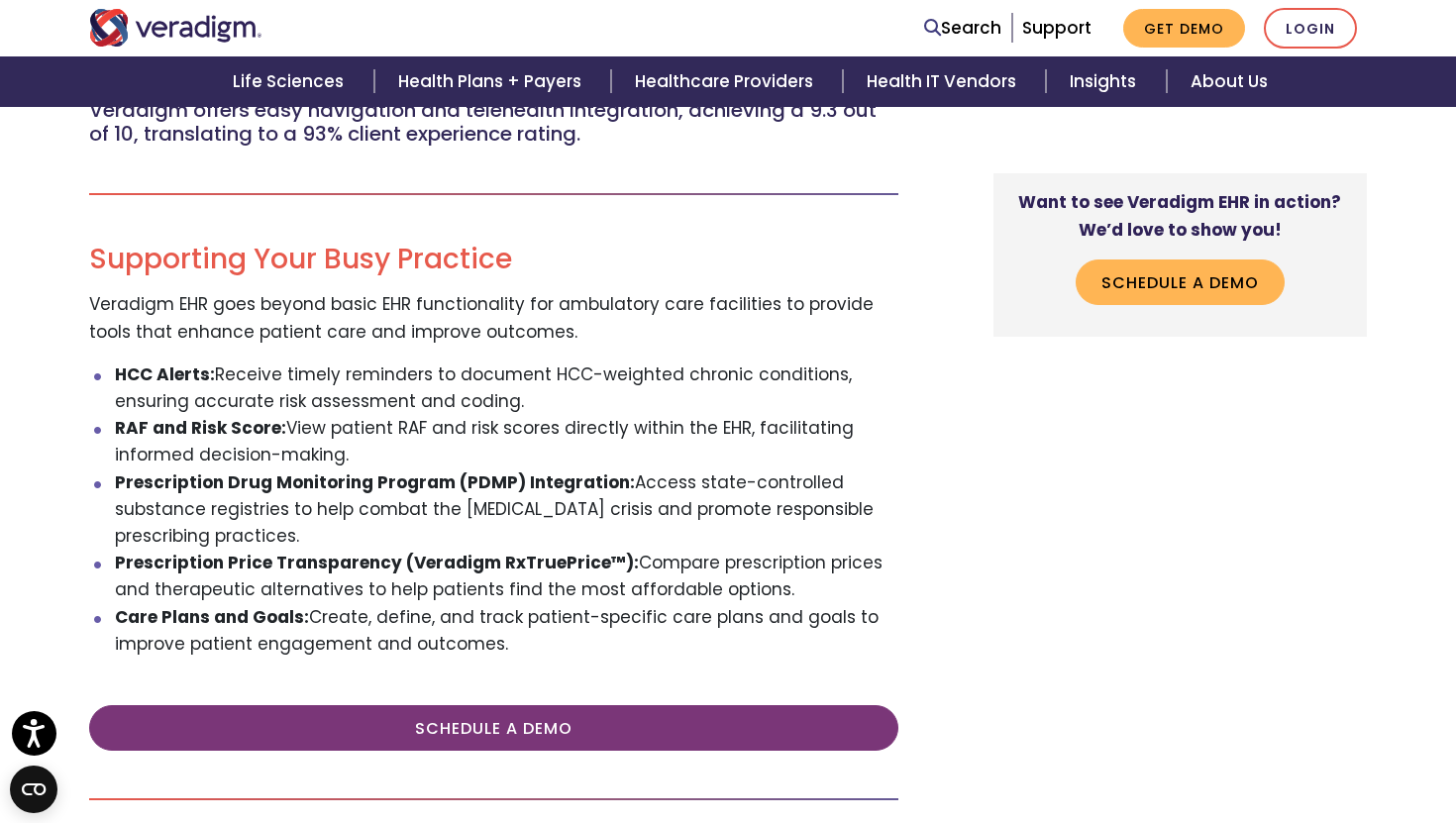 scroll, scrollTop: 1643, scrollLeft: 0, axis: vertical 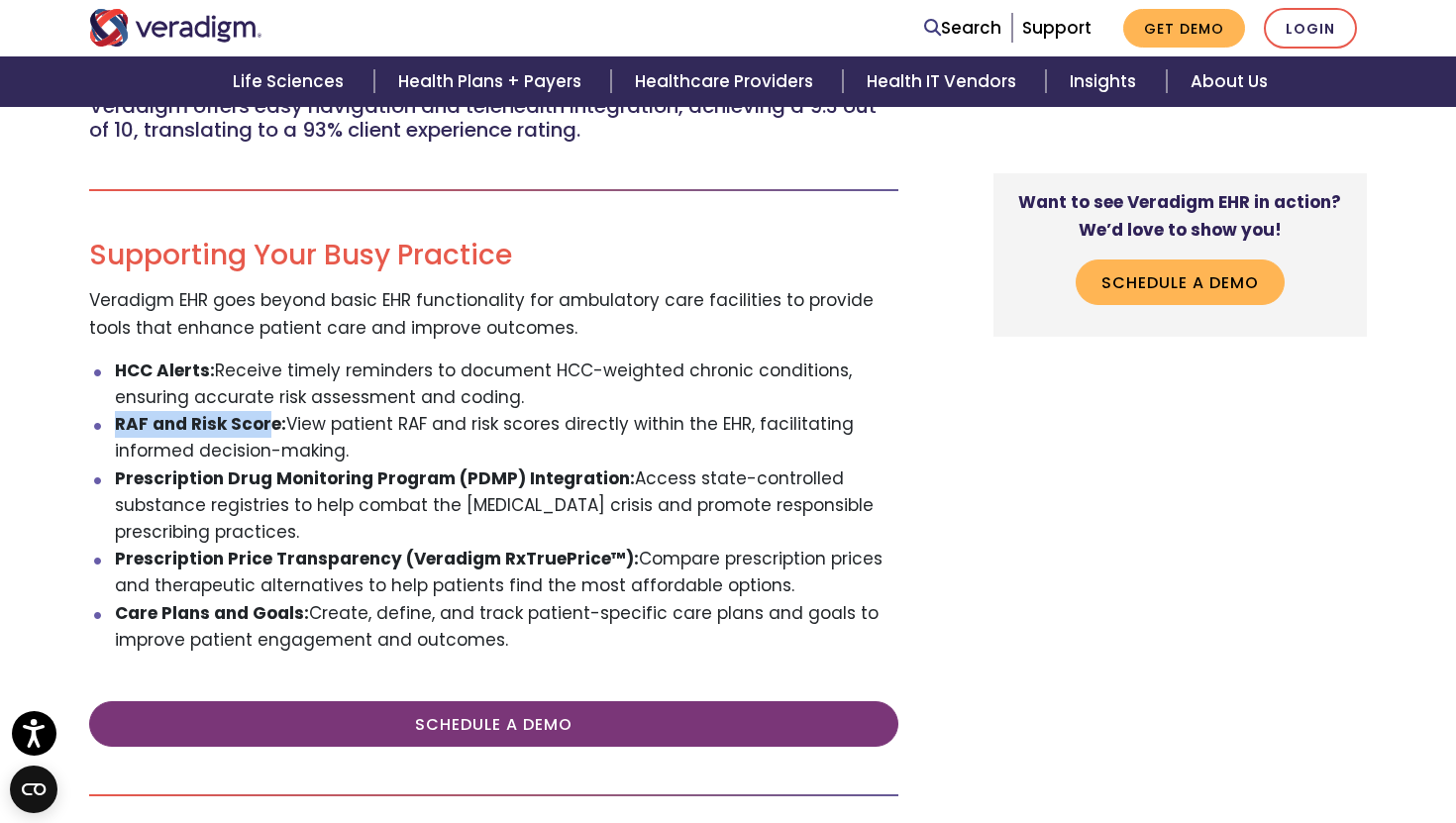 drag, startPoint x: 267, startPoint y: 431, endPoint x: 76, endPoint y: 432, distance: 191.0026 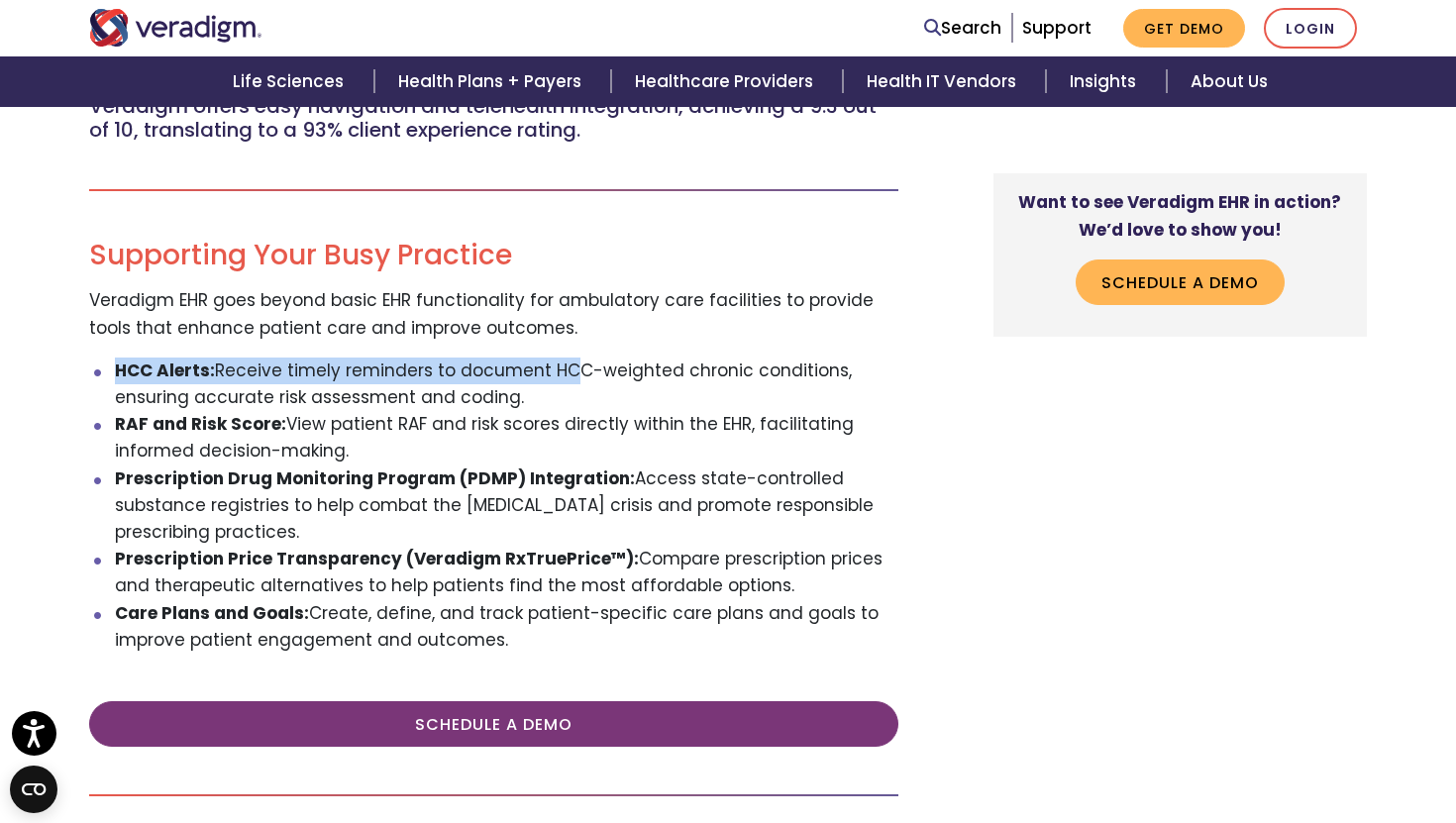 drag, startPoint x: 559, startPoint y: 370, endPoint x: 688, endPoint y: 348, distance: 130.86252 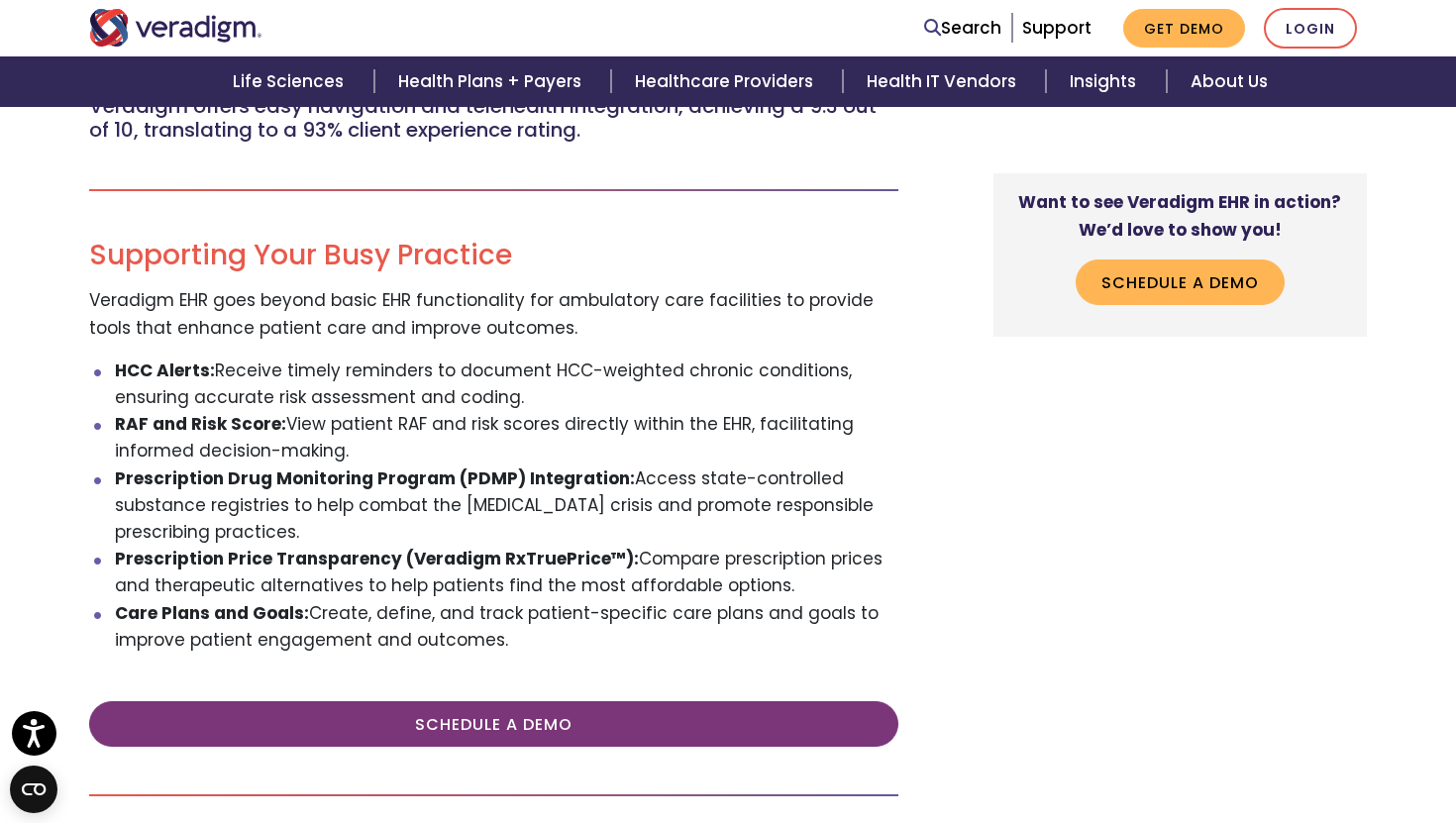 click on "HCC Alerts:  Receive timely reminders to document HCC-weighted chronic conditions, ensuring accurate risk assessment and coding." at bounding box center [507, 384] 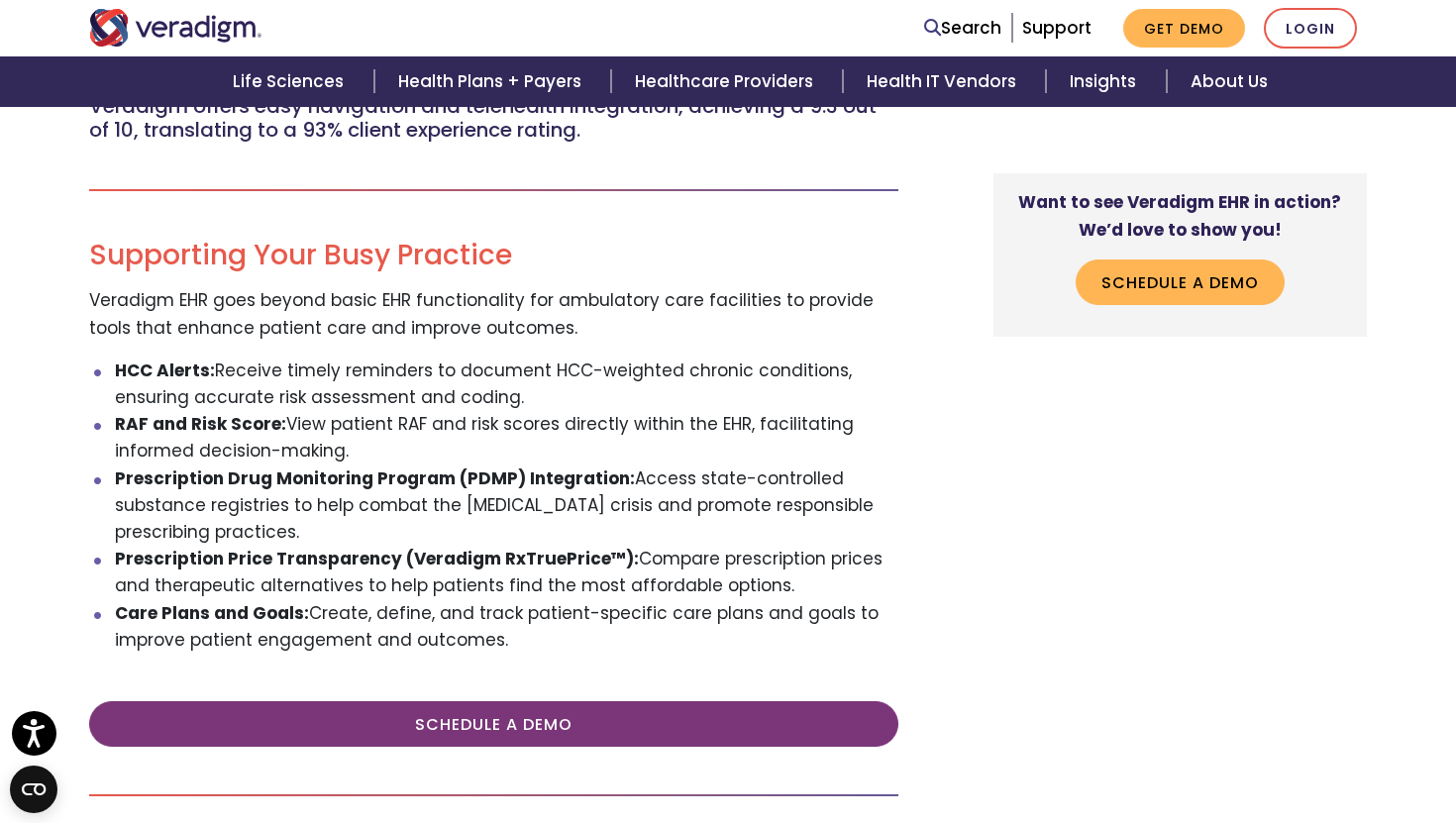 click on "Prescription Drug Monitoring Program (PDMP) Integration:" at bounding box center (374, 478) 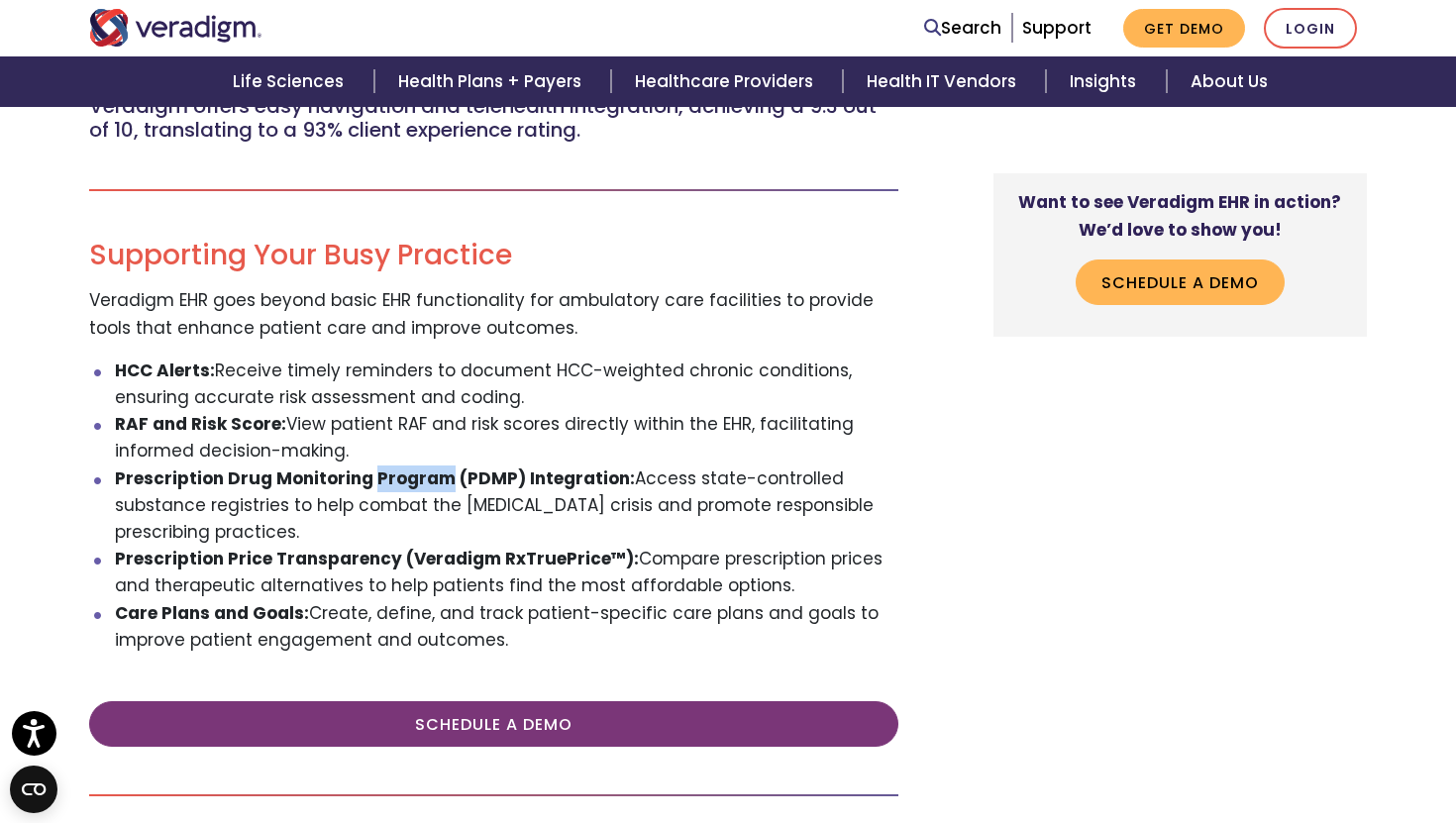 click on "Prescription Drug Monitoring Program (PDMP) Integration:" at bounding box center [374, 478] 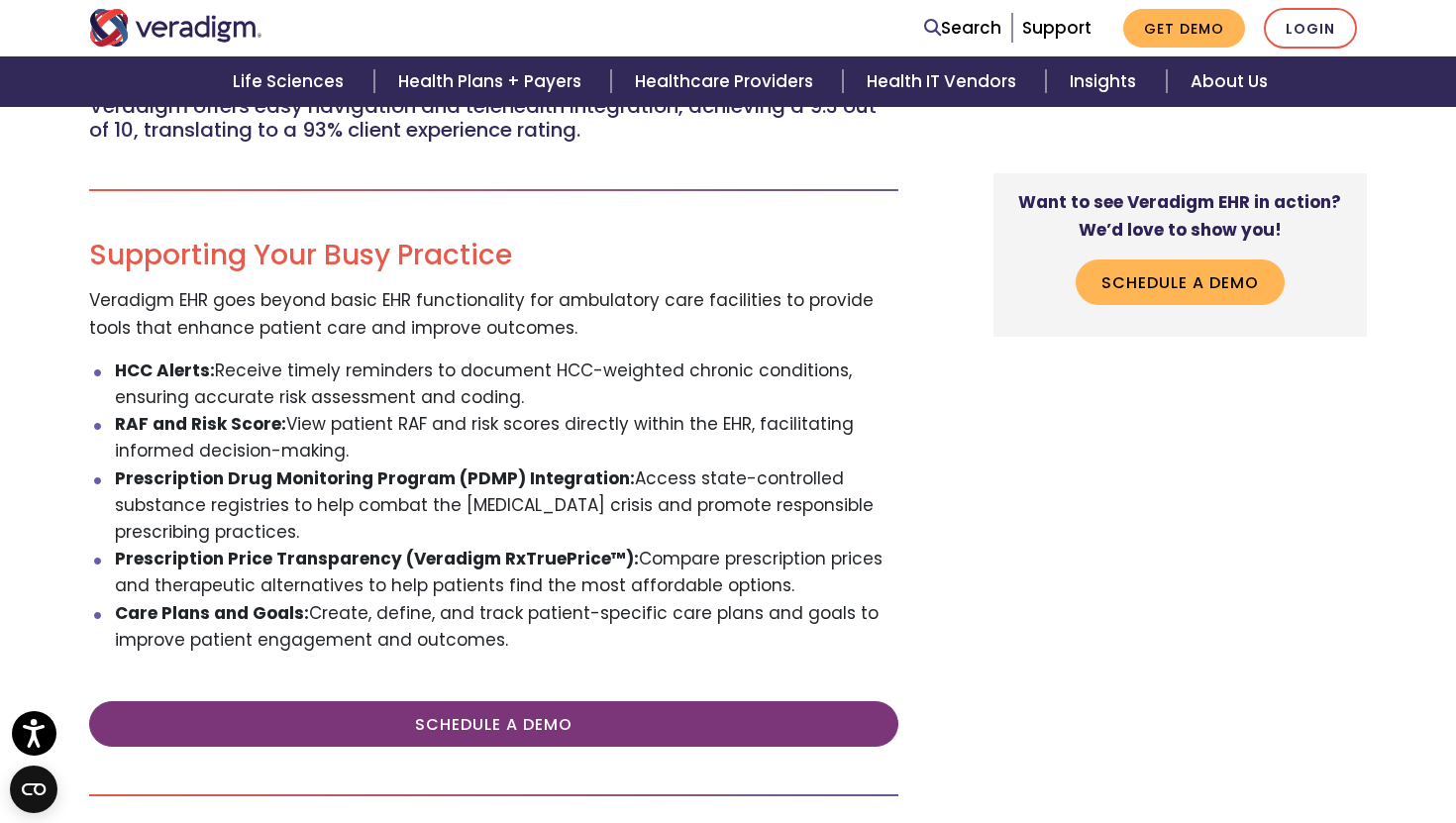 click on "Prescription Price Transparency (Veradigm RxTruePrice™):  Compare prescription prices and therapeutic alternatives to help patients find the most affordable options." at bounding box center (507, 572) 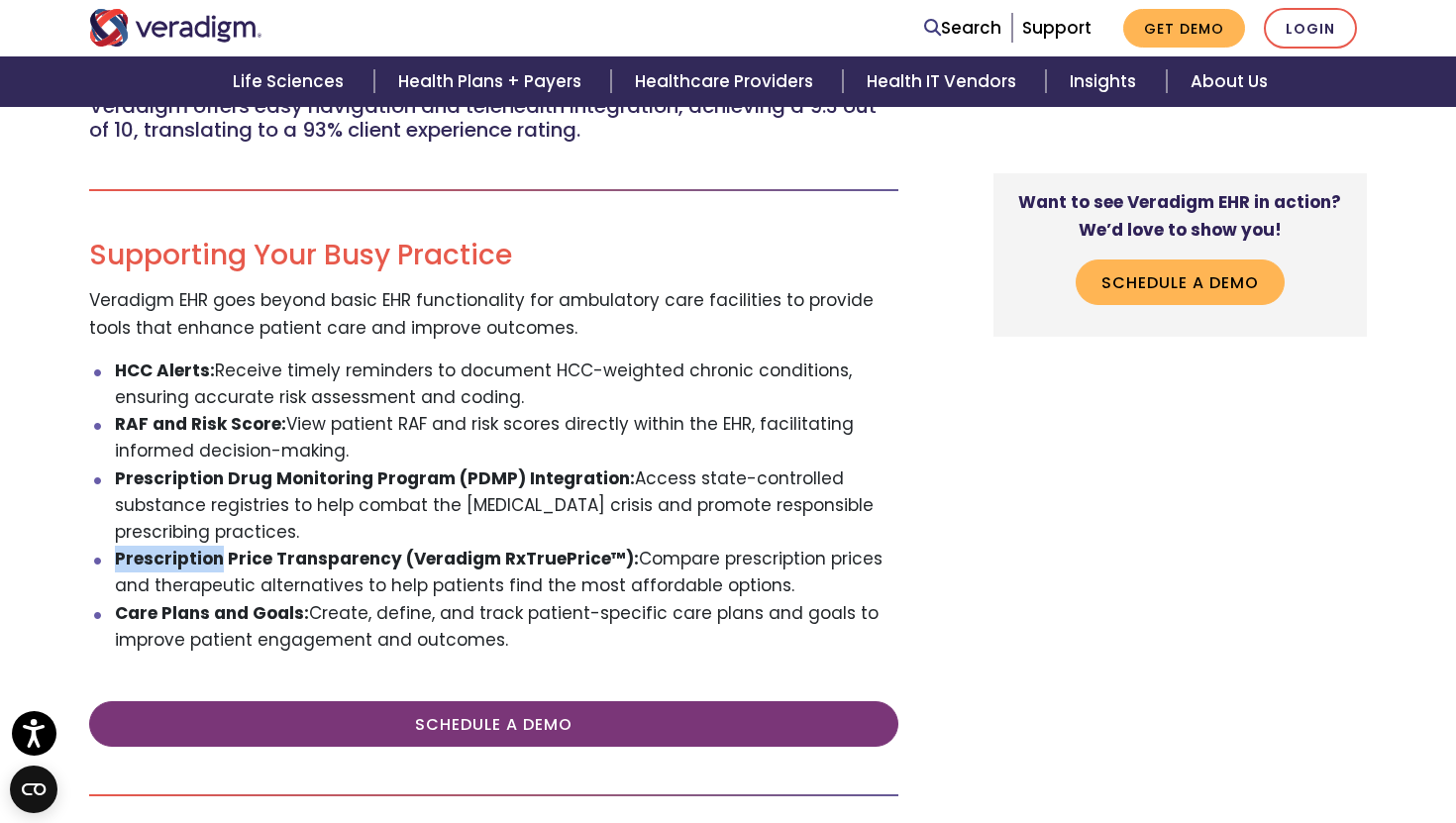 click on "Prescription Price Transparency (Veradigm RxTruePrice™):  Compare prescription prices and therapeutic alternatives to help patients find the most affordable options." at bounding box center (507, 572) 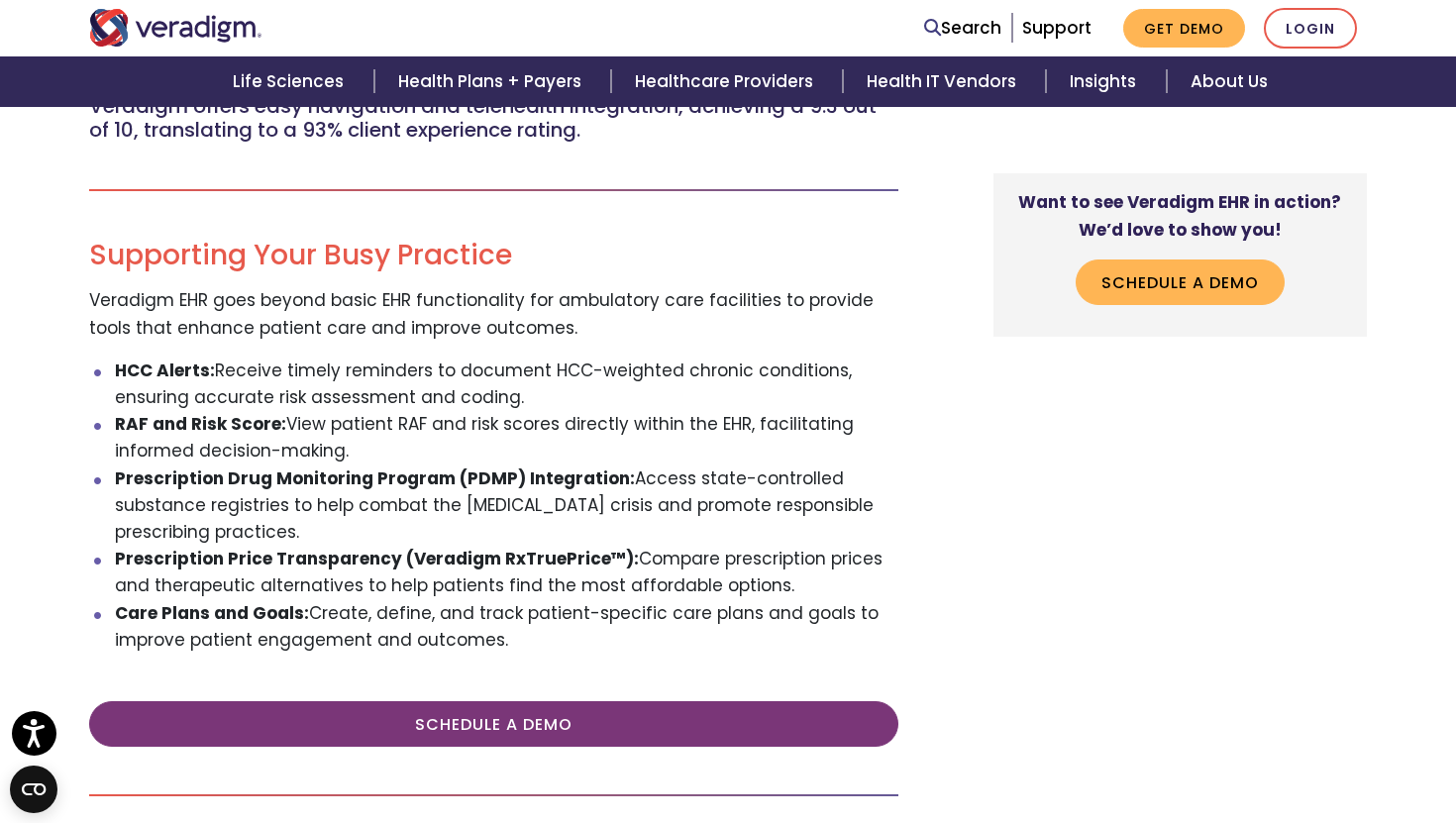 click on "Prescription Price Transparency (Veradigm RxTruePrice™):" at bounding box center (376, 559) 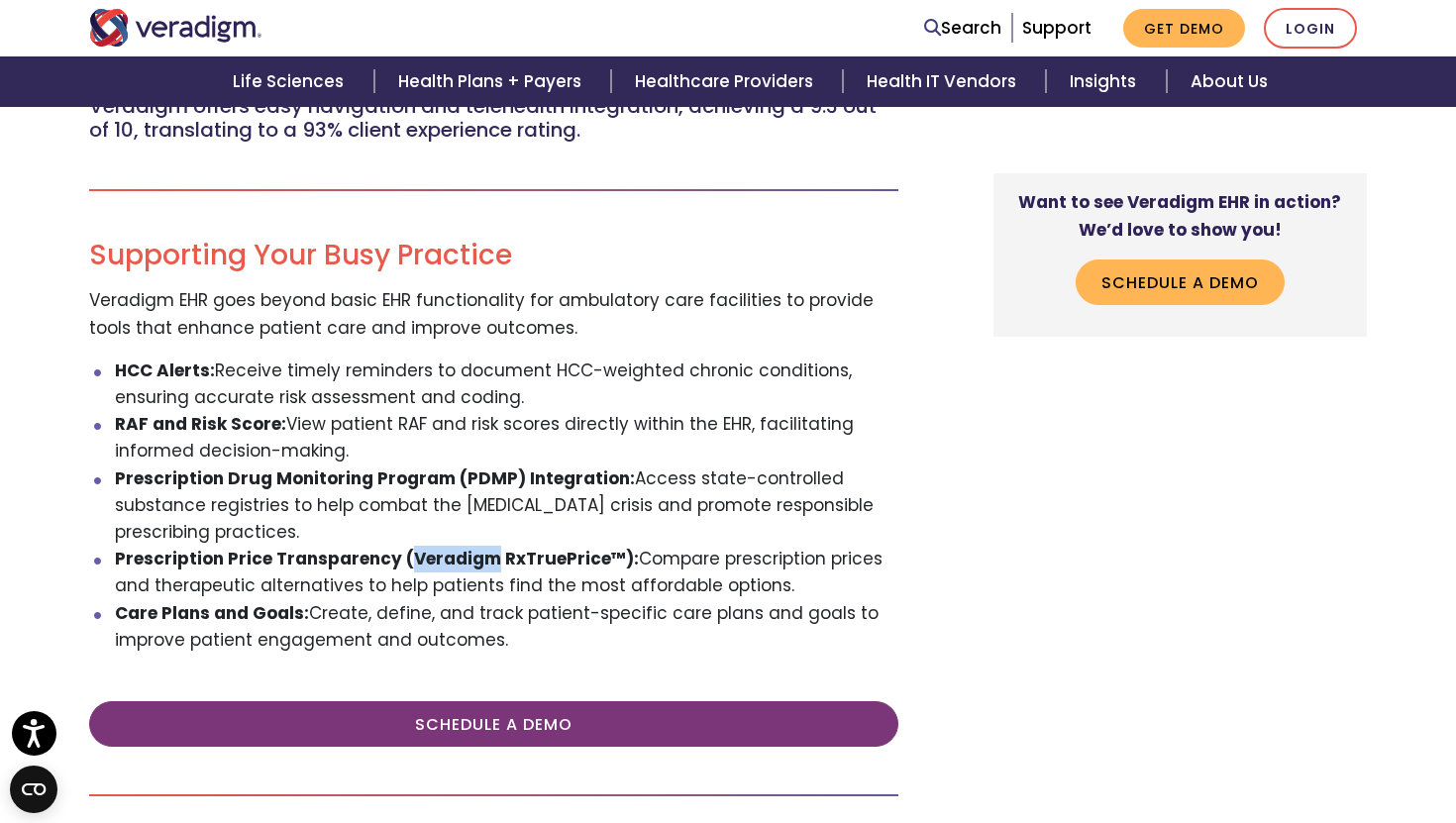 click on "Prescription Price Transparency (Veradigm RxTruePrice™):" at bounding box center [376, 559] 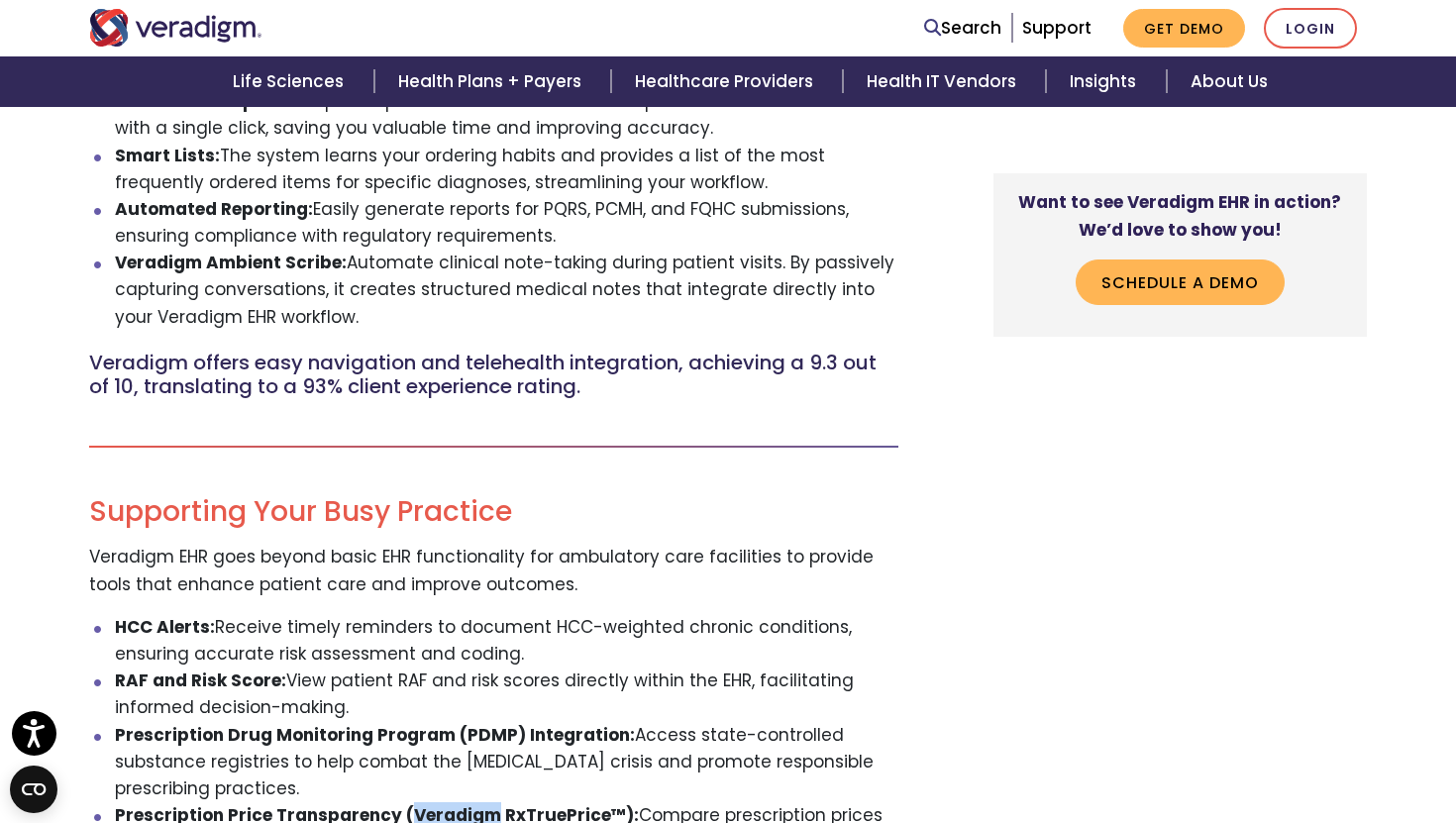 scroll, scrollTop: 1413, scrollLeft: 0, axis: vertical 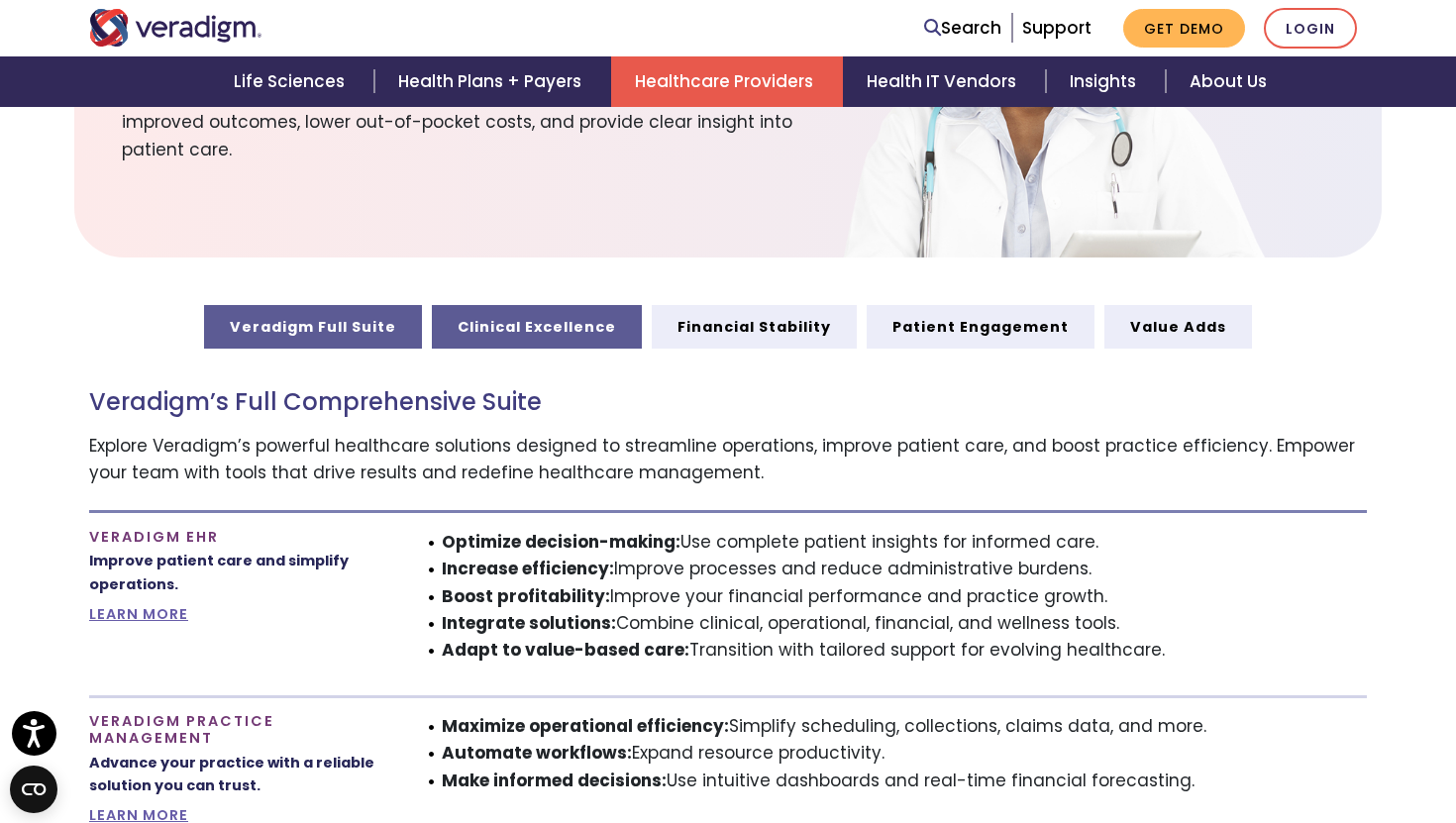 click on "Clinical Excellence" at bounding box center (537, 327) 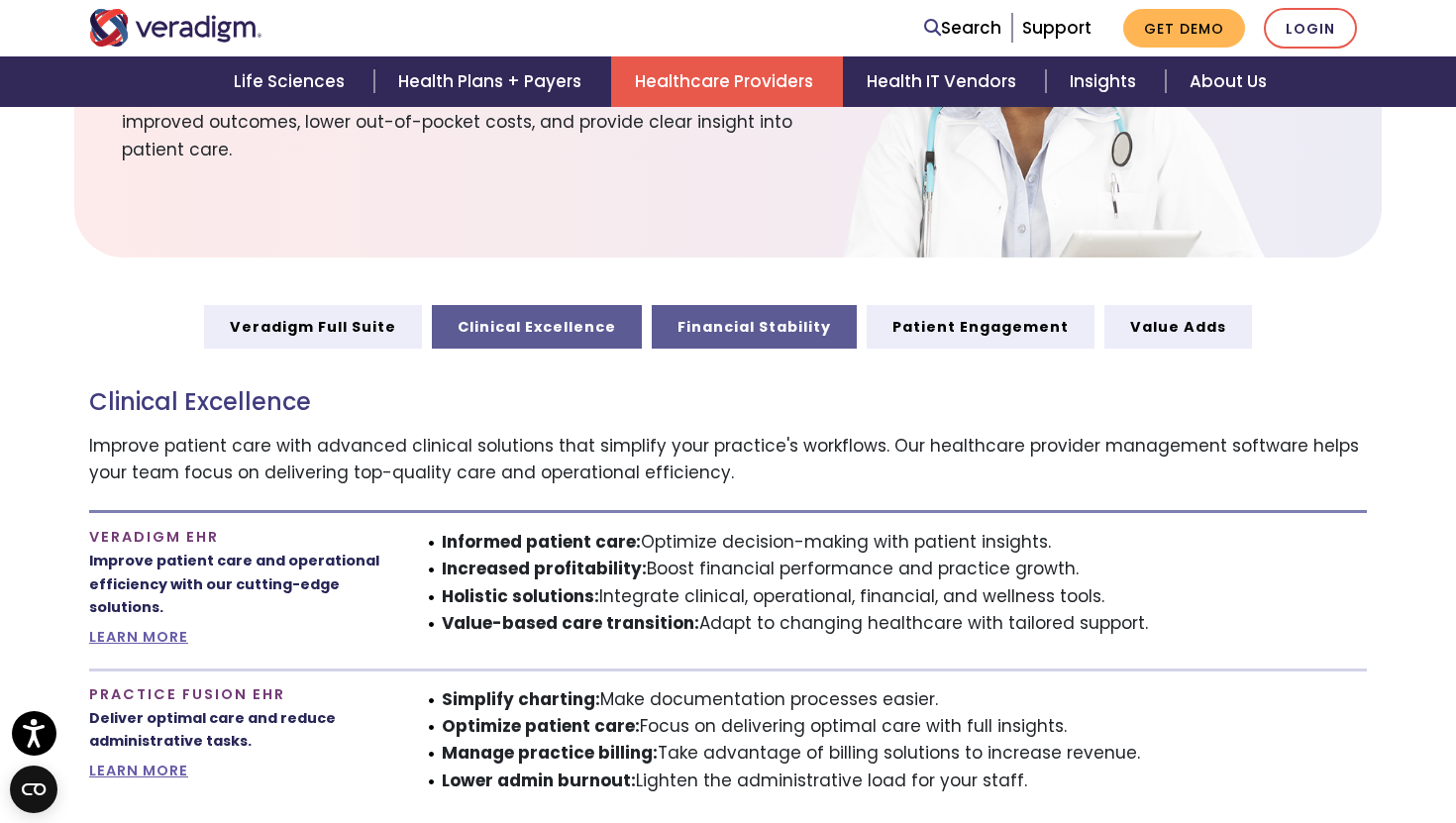 click on "Financial Stability" at bounding box center [754, 327] 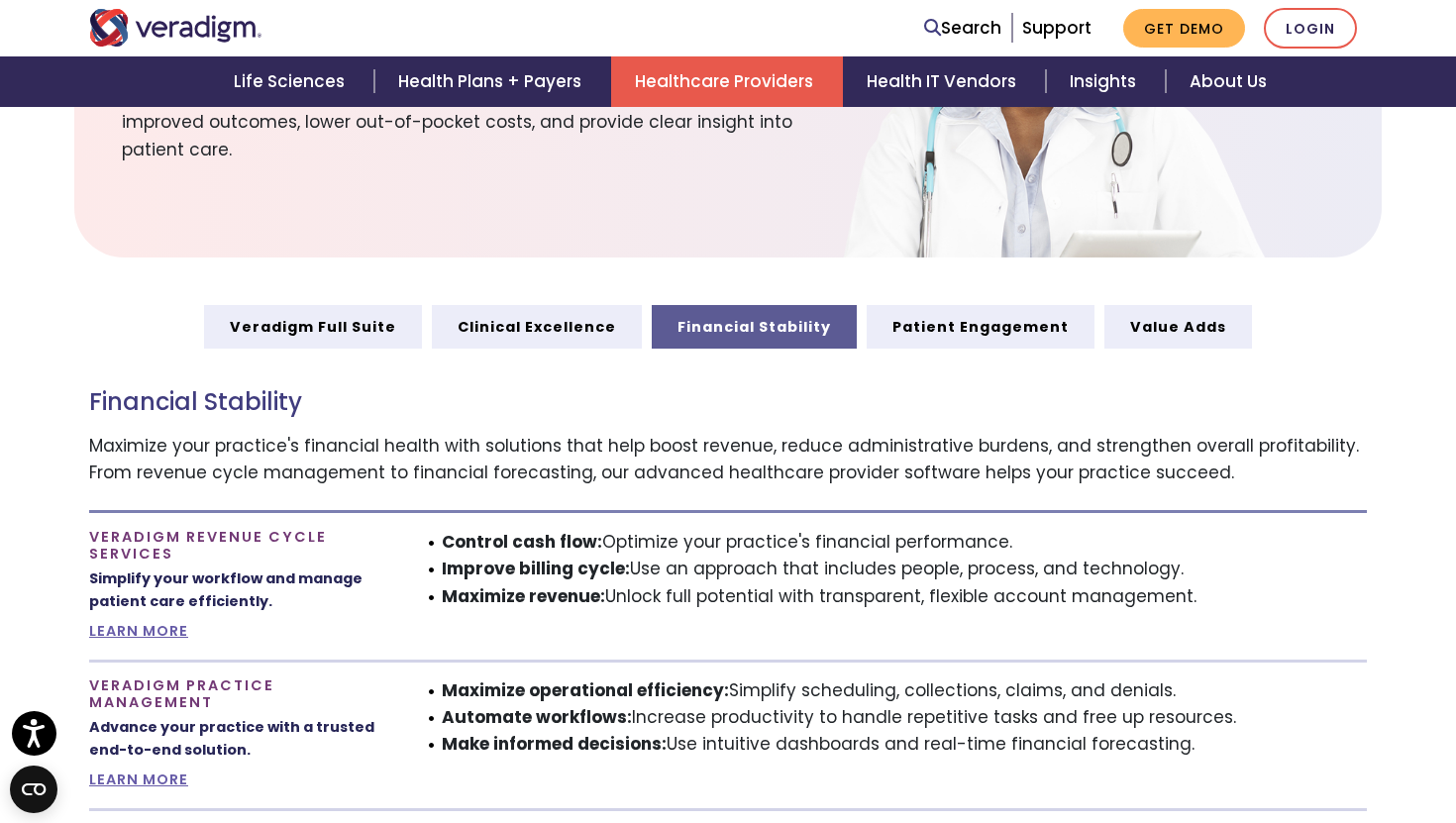 click on "Financial Stability
Maximize your practice's financial health with solutions that help boost revenue, reduce administrative burdens, and strengthen overall profitability. From revenue cycle management to financial forecasting, our advanced healthcare provider software helps your practice succeed." at bounding box center [728, 431] 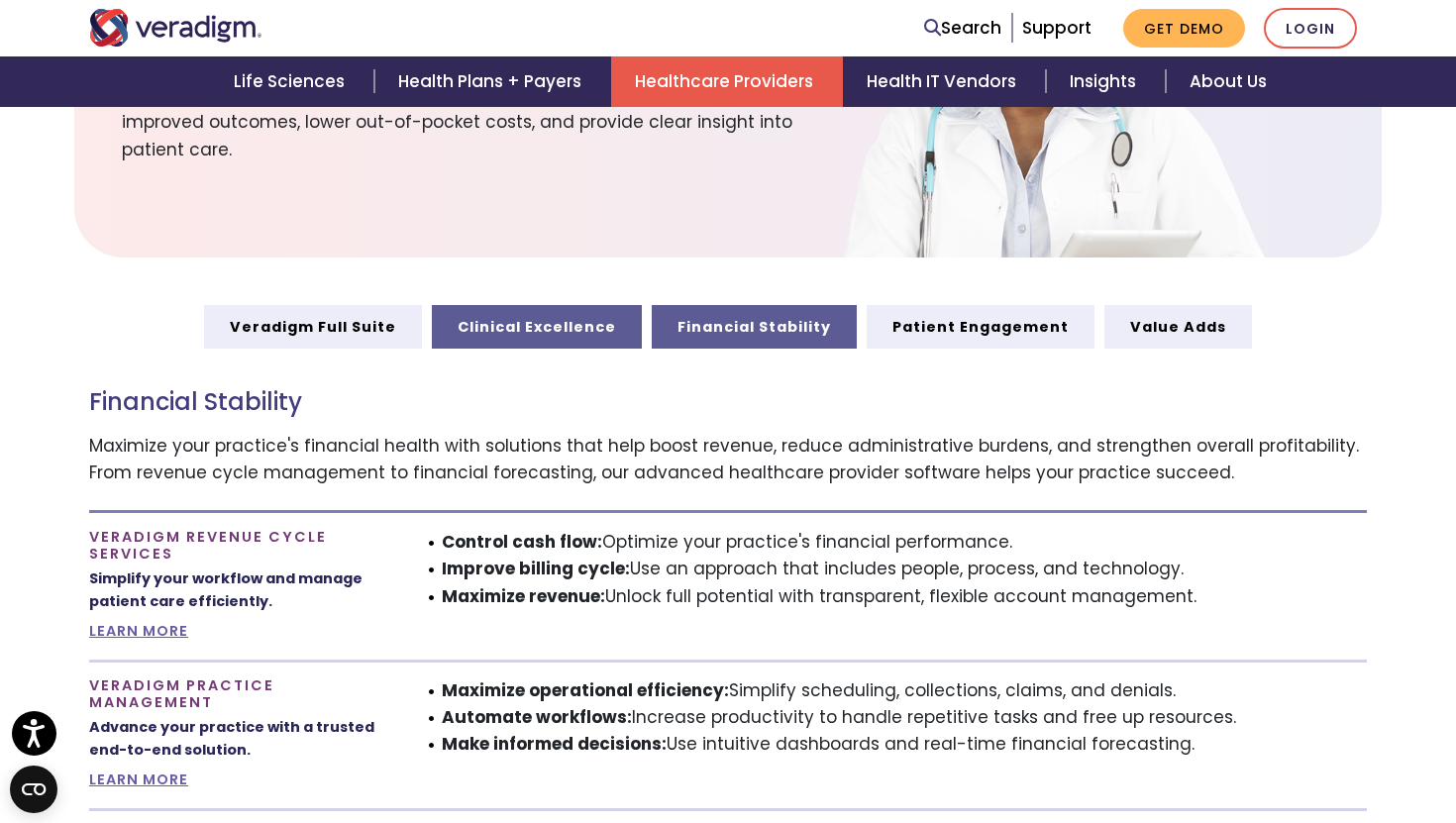 click on "Clinical Excellence" at bounding box center (537, 327) 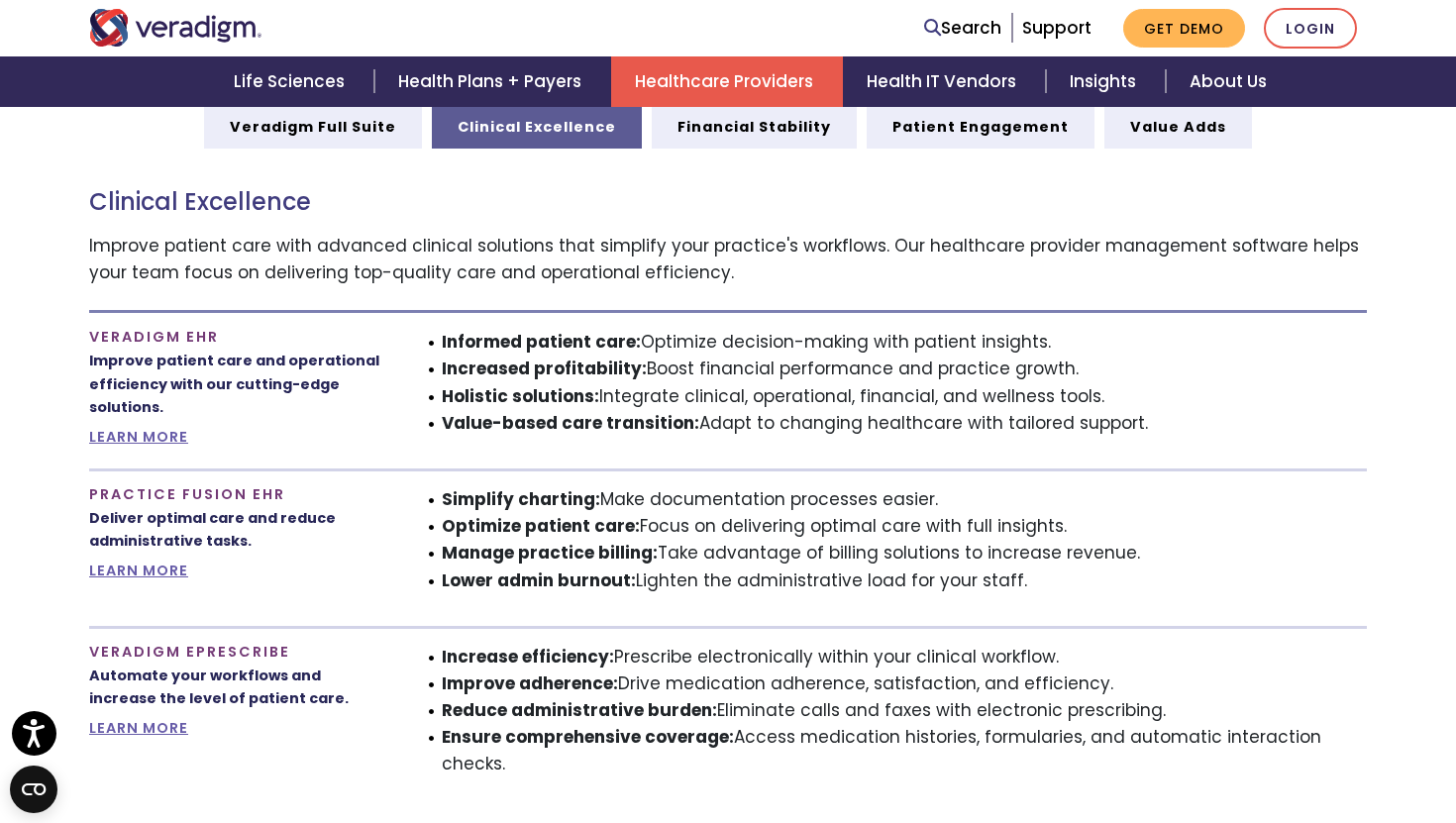 scroll, scrollTop: 923, scrollLeft: 0, axis: vertical 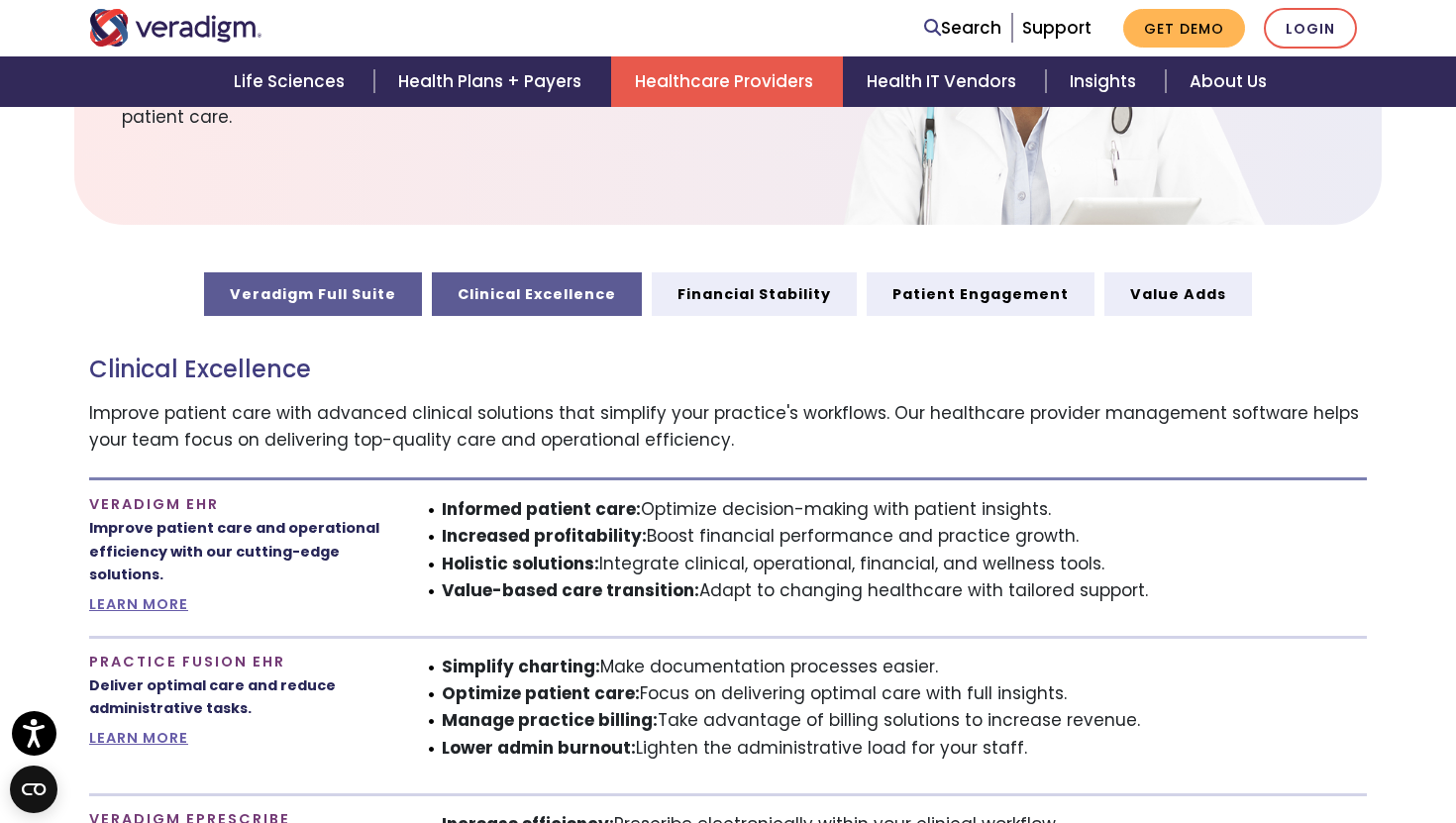 click on "Veradigm Full Suite" at bounding box center (313, 294) 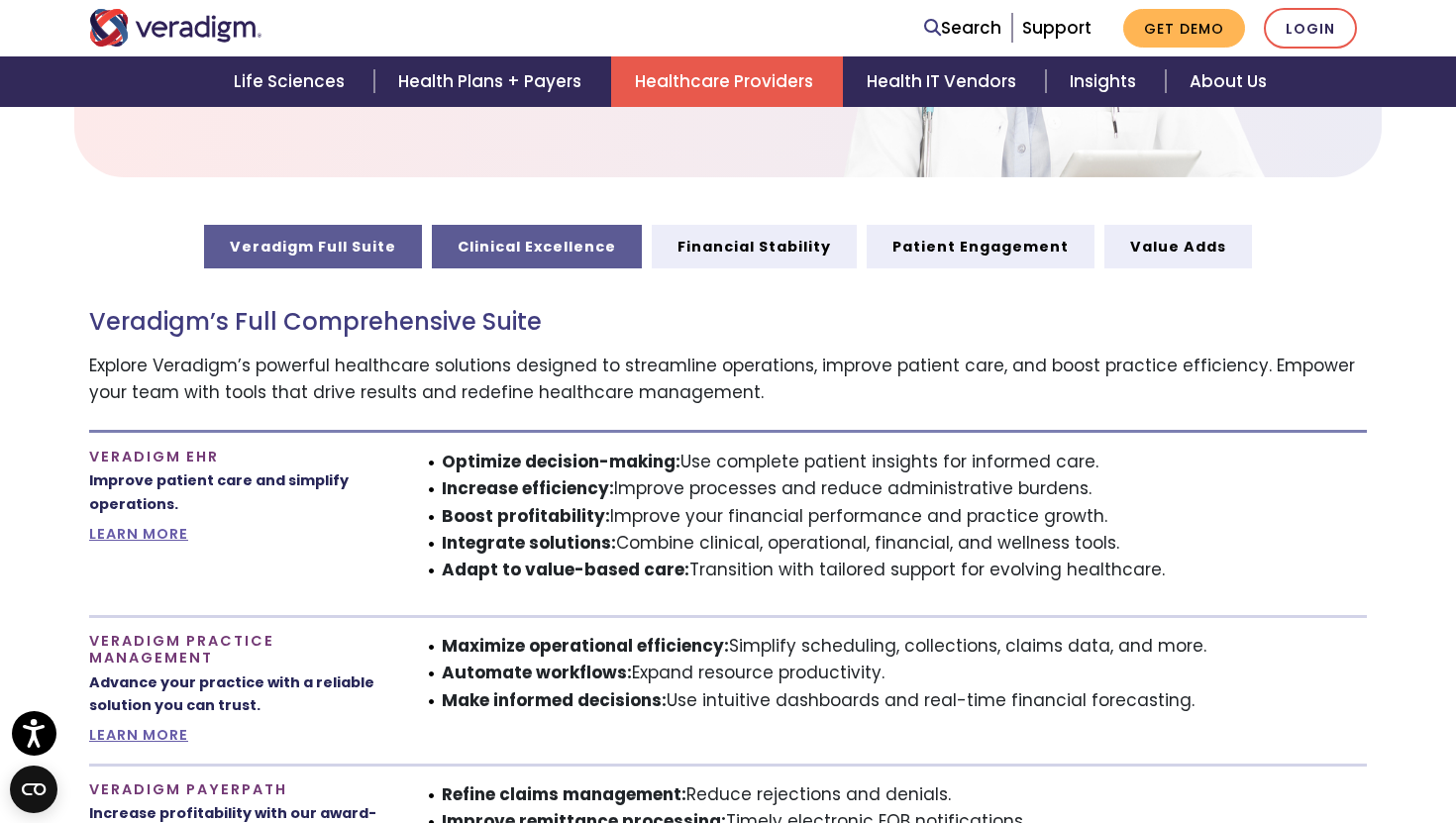 click on "Clinical Excellence" at bounding box center (537, 247) 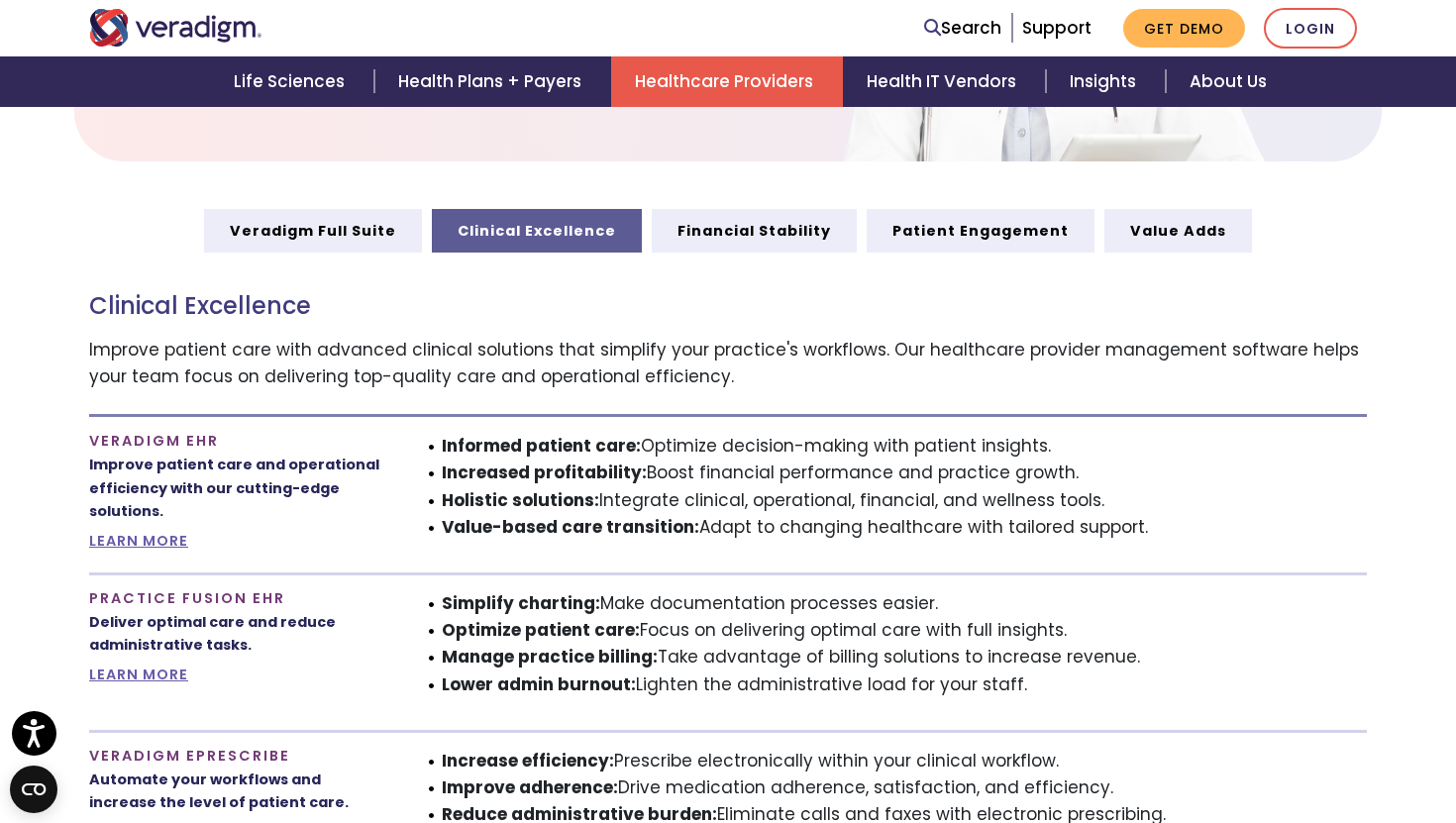 scroll, scrollTop: 968, scrollLeft: 0, axis: vertical 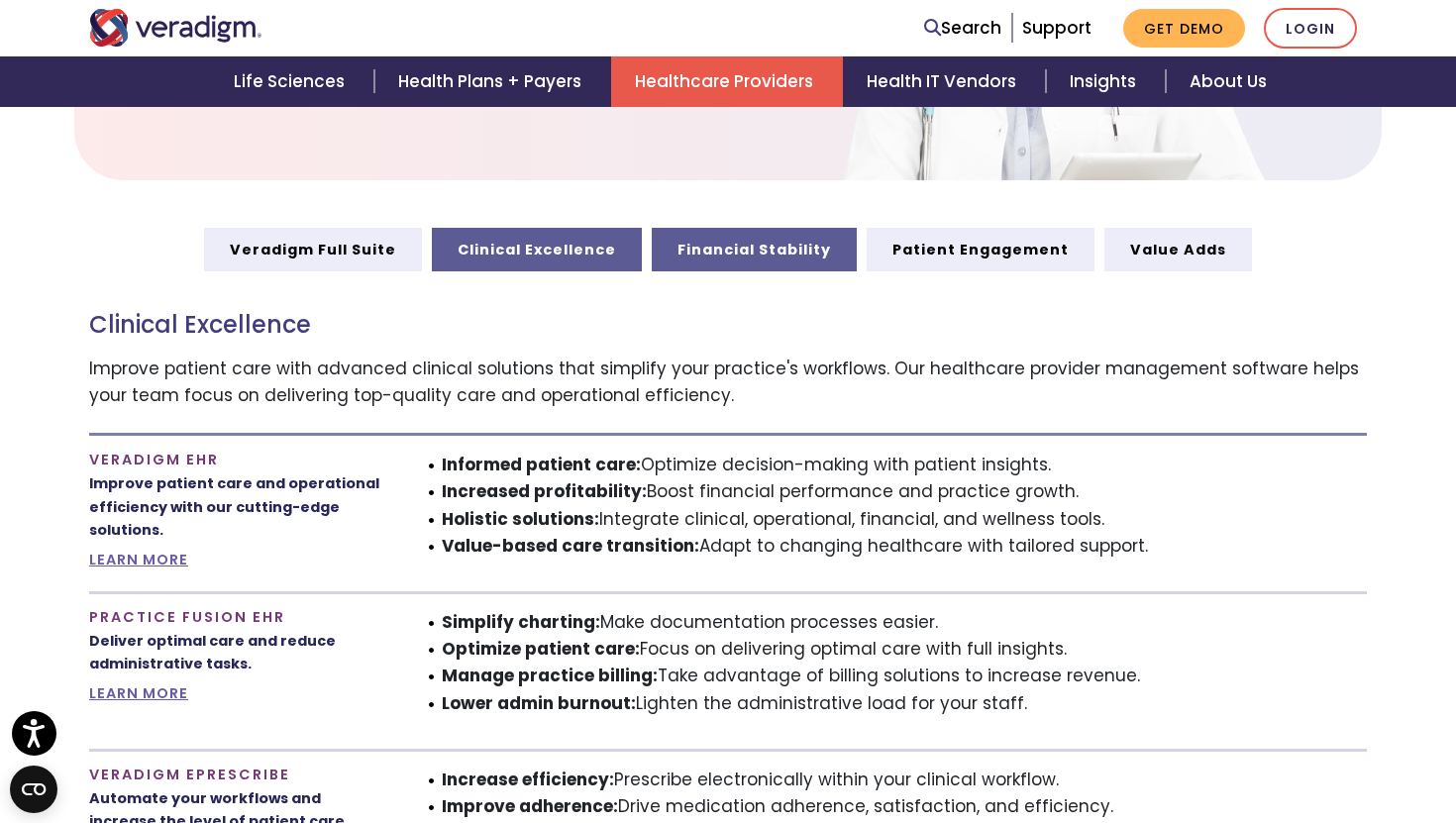 click on "Financial Stability" at bounding box center (754, 250) 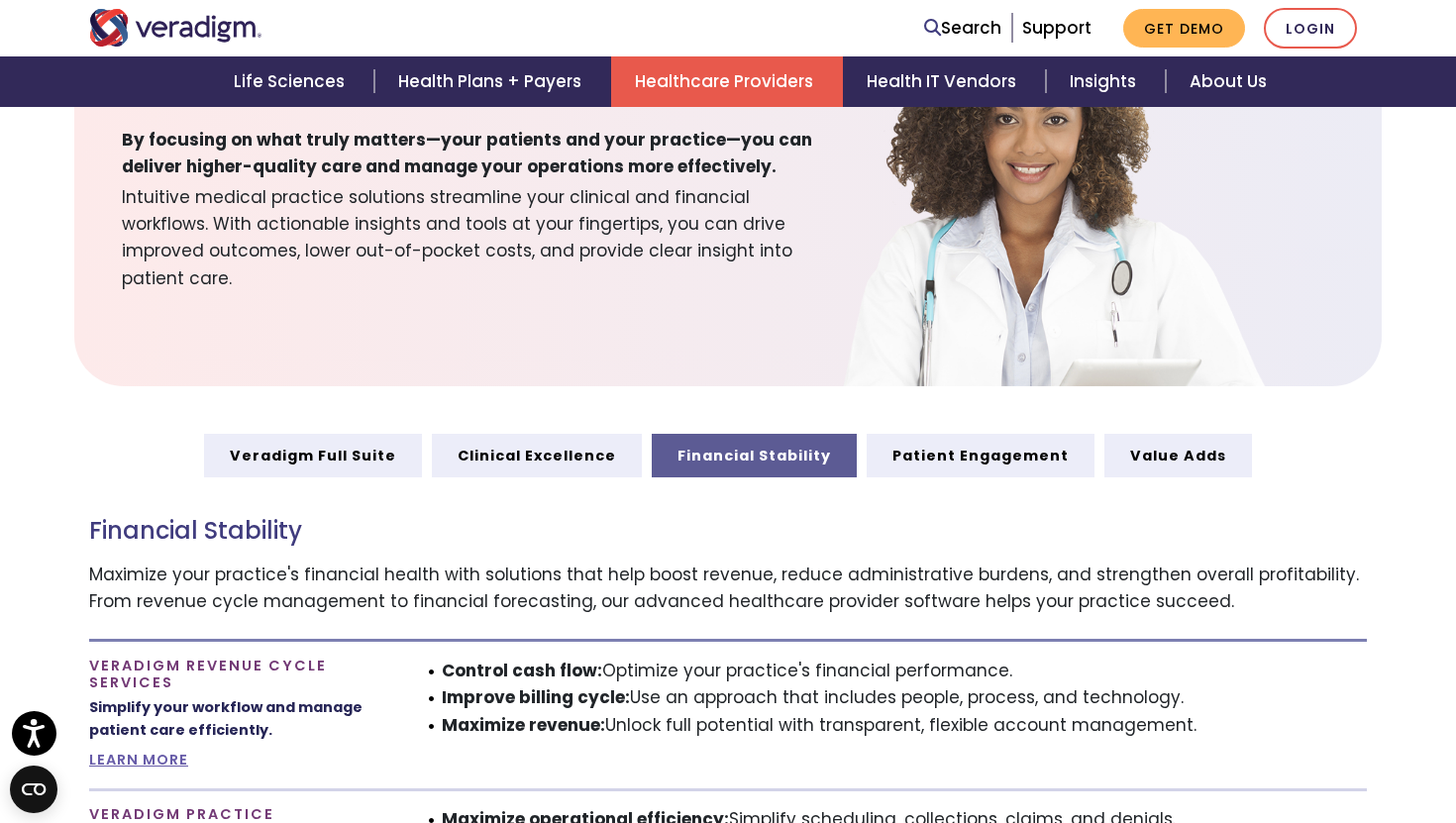 scroll, scrollTop: 705, scrollLeft: 0, axis: vertical 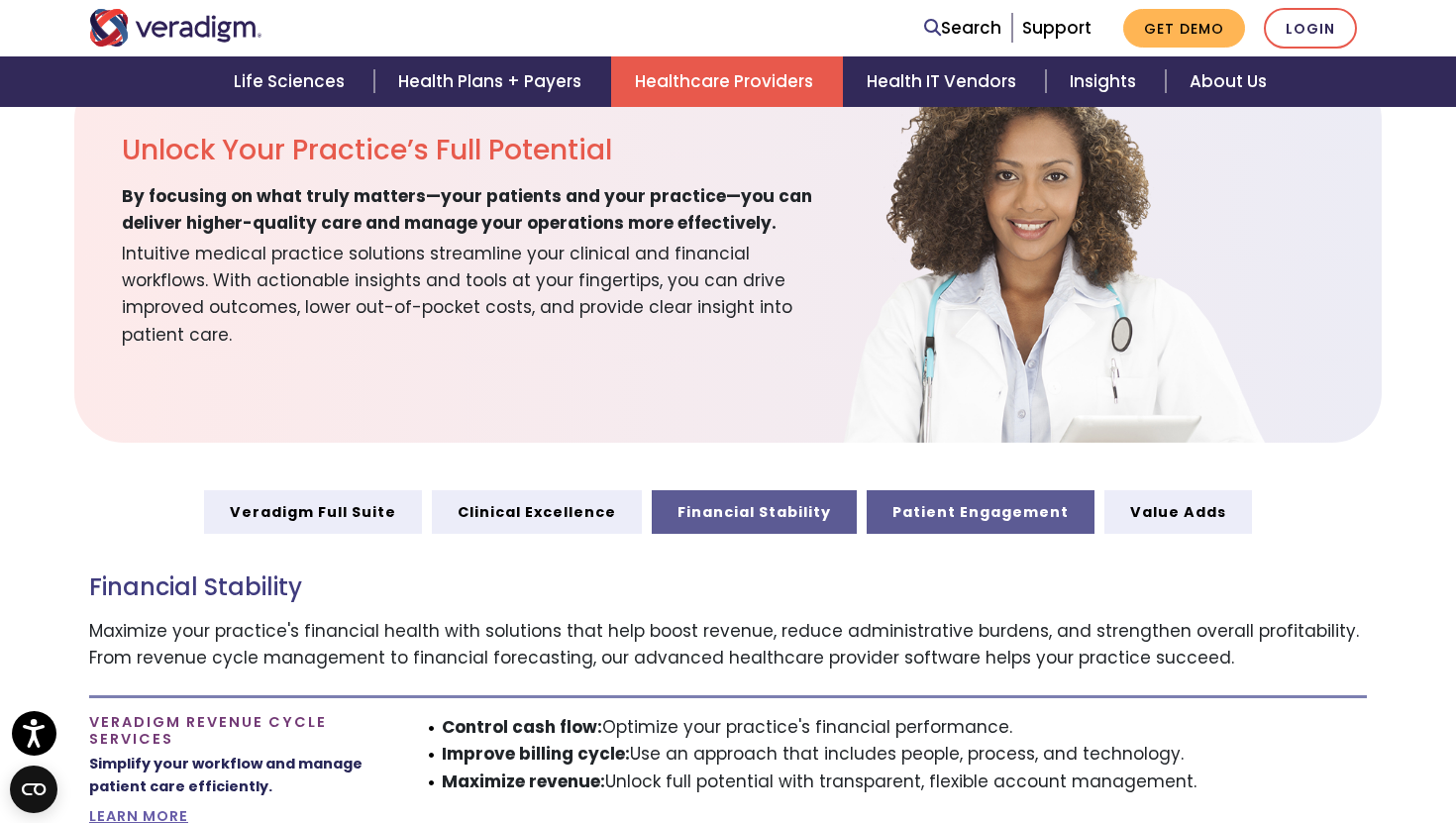 click on "Patient Engagement" at bounding box center [981, 512] 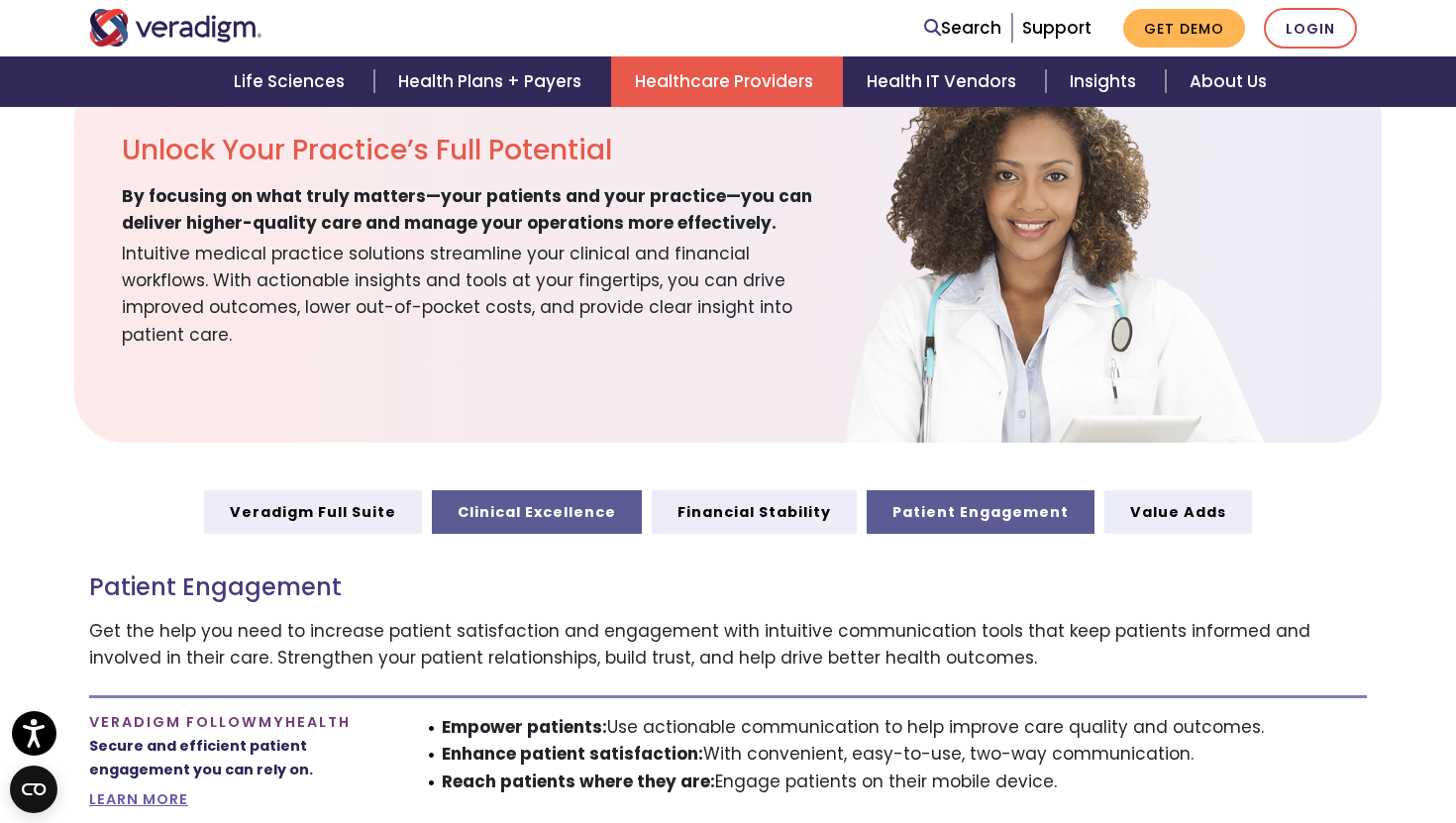click on "Clinical Excellence" at bounding box center (537, 512) 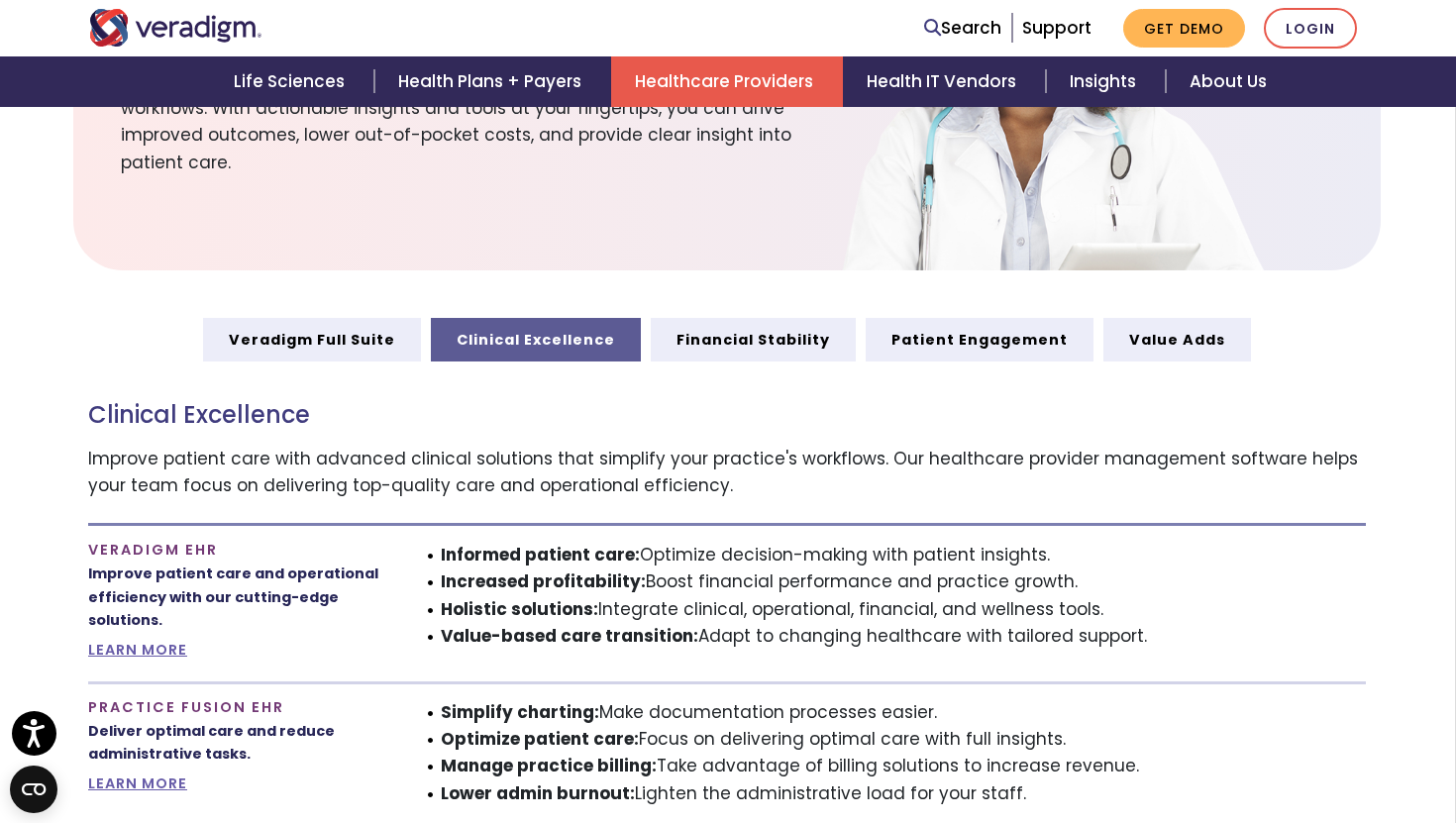 scroll, scrollTop: 621, scrollLeft: 1, axis: both 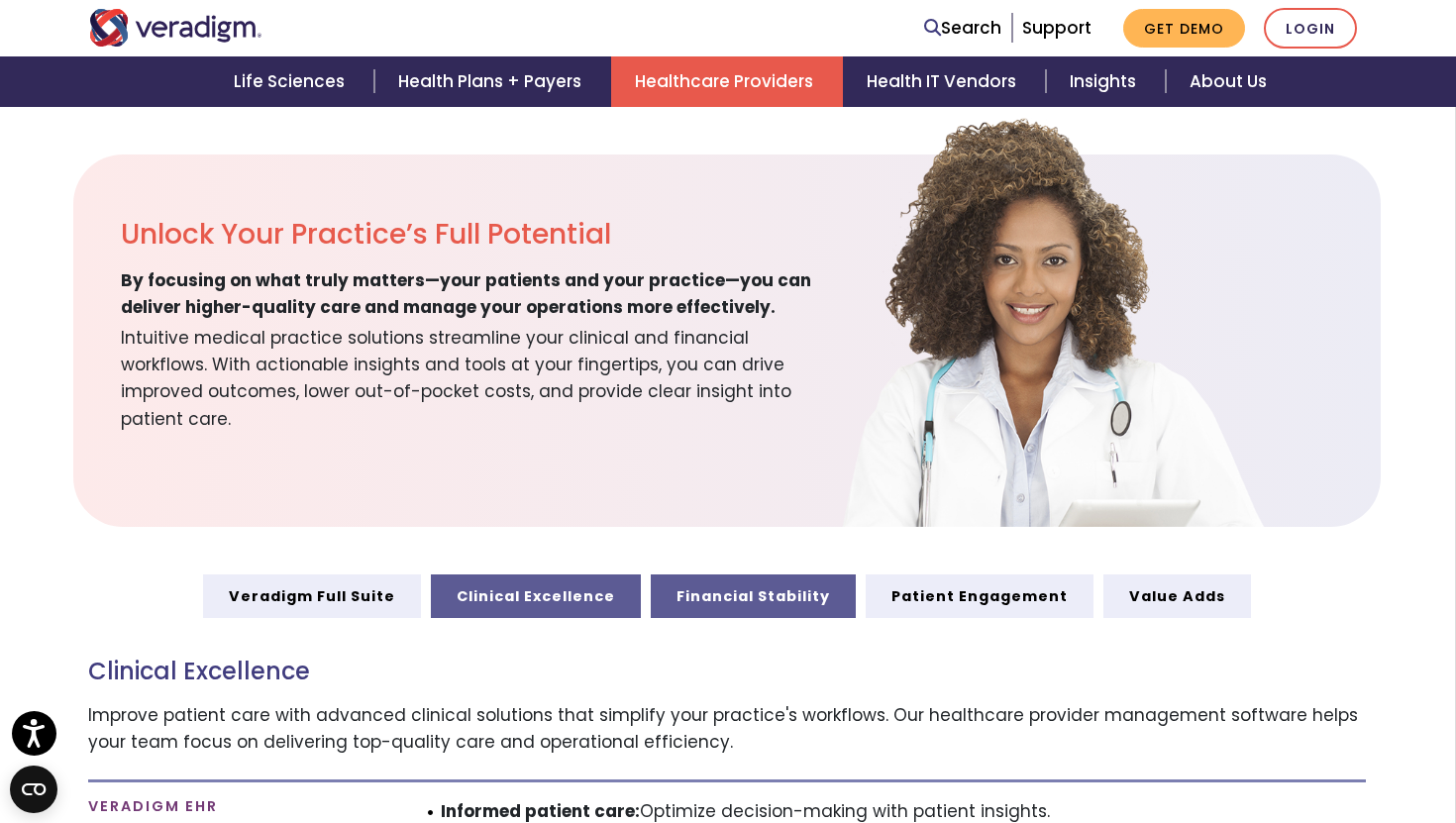 click on "Financial Stability" at bounding box center (753, 596) 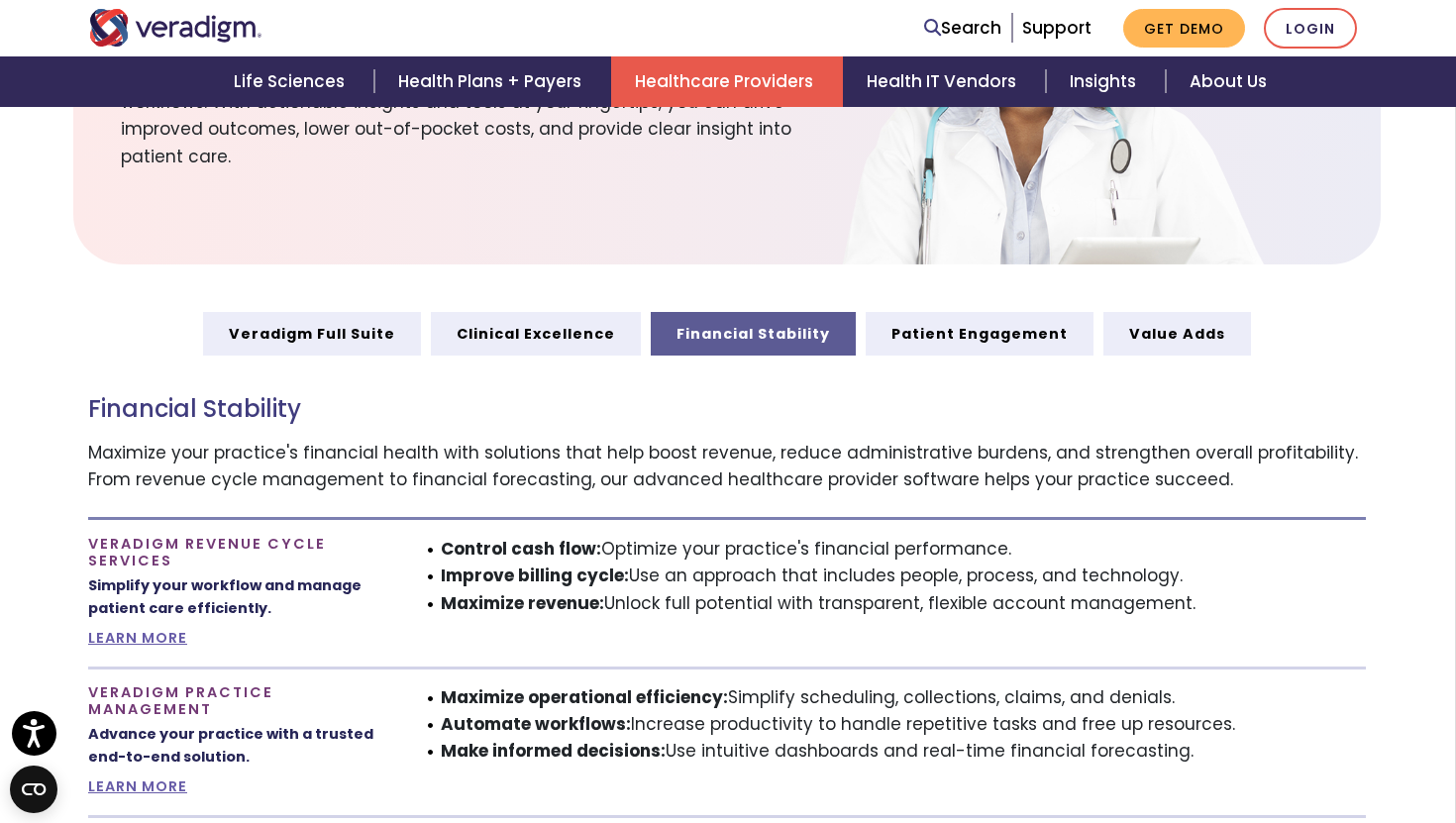 scroll, scrollTop: 885, scrollLeft: 1, axis: both 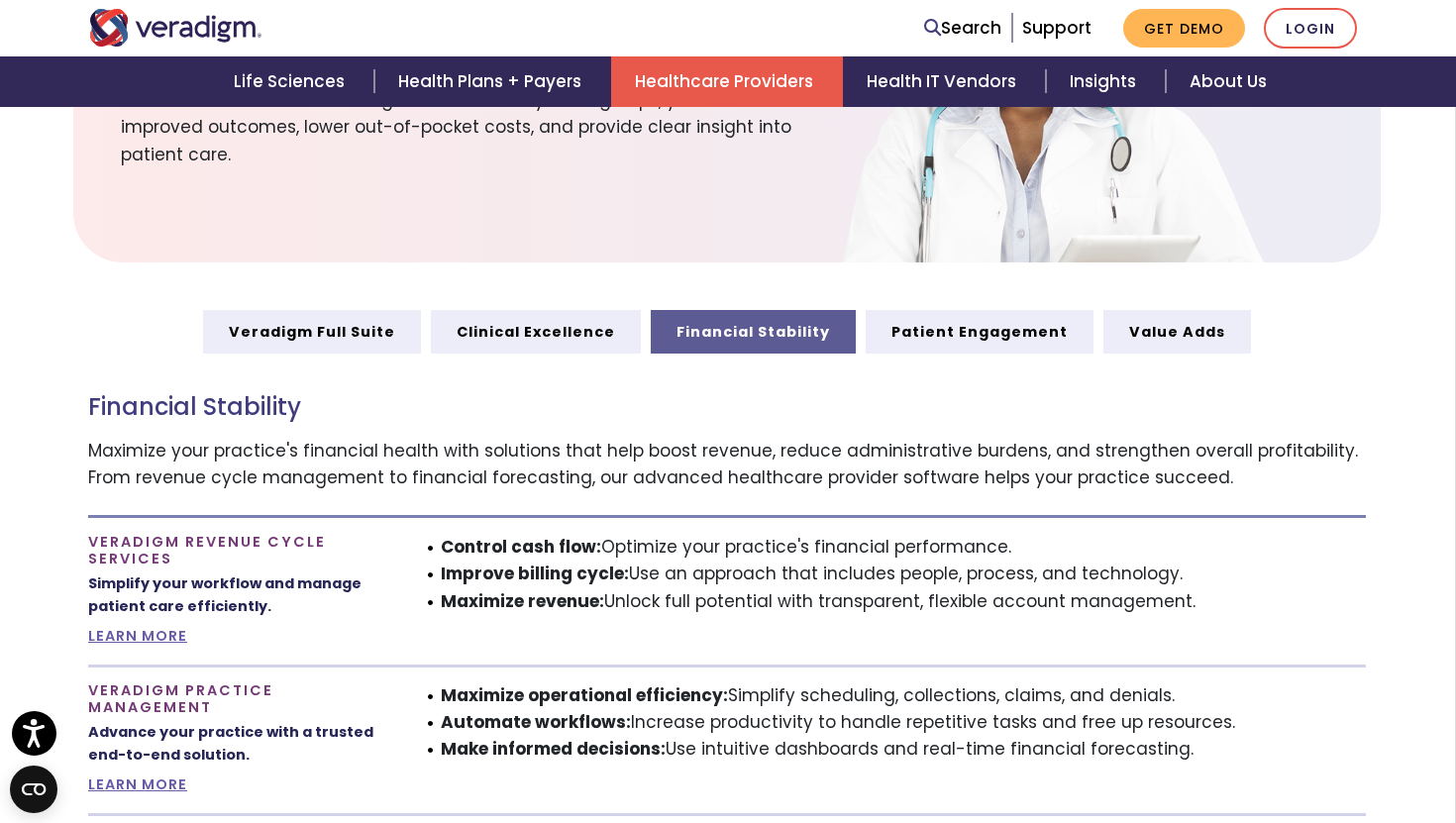 click on "Veradigm Revenue Cycle Services
Simplify your workflow and manage patient care efficiently.
LEARN MORE" at bounding box center (237, 591) 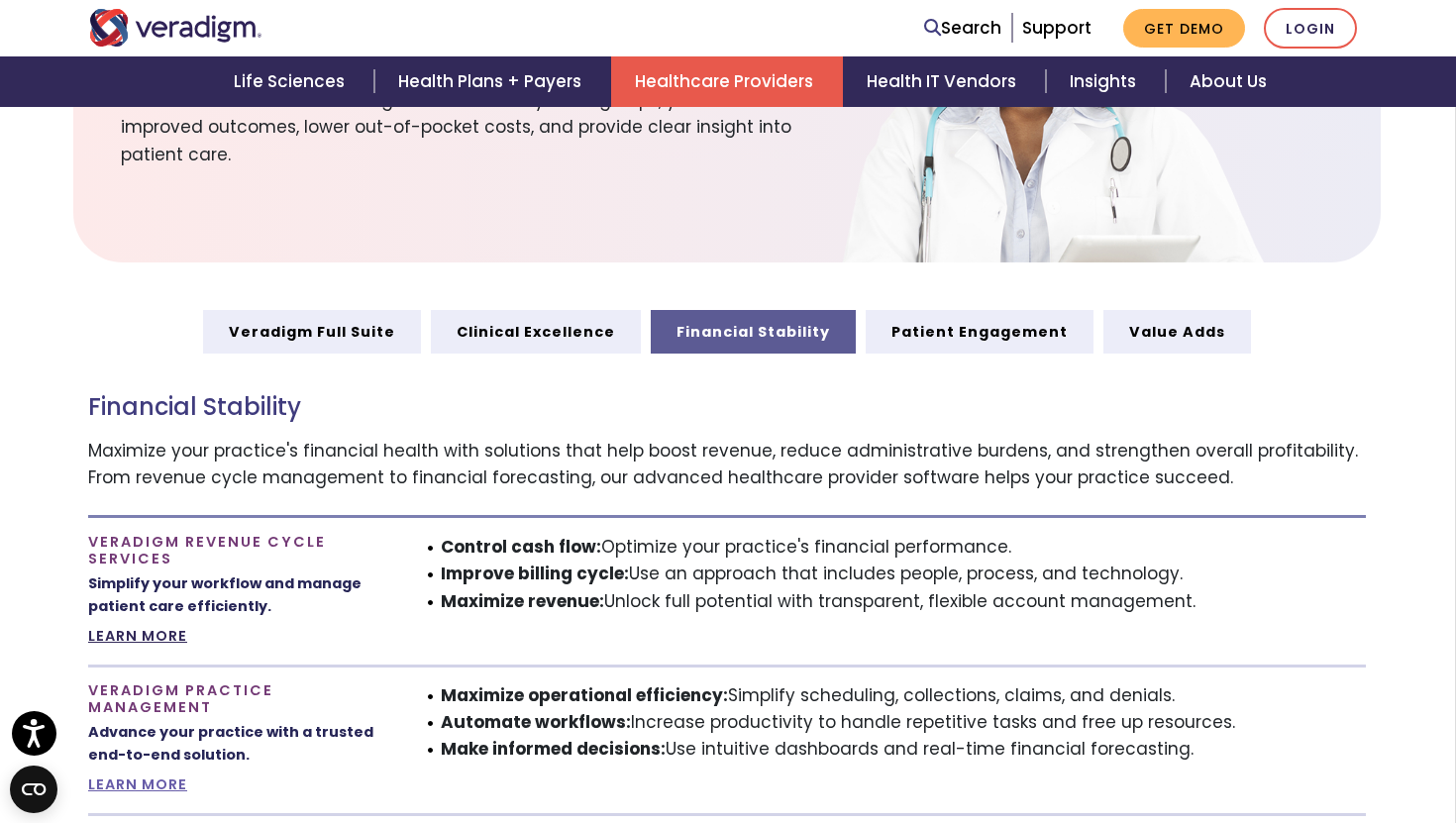 click on "LEARN MORE" at bounding box center [138, 636] 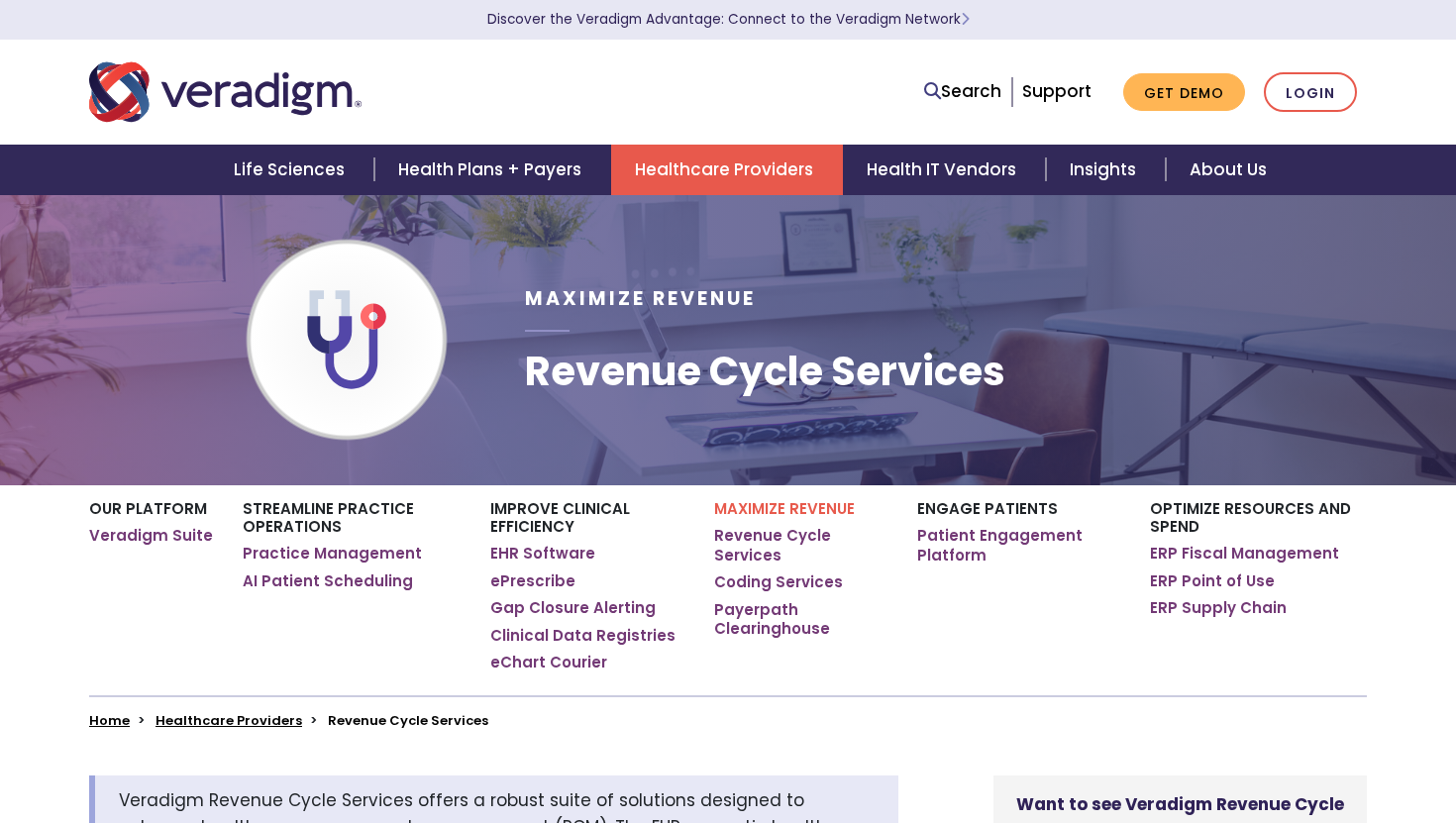 scroll, scrollTop: 0, scrollLeft: 0, axis: both 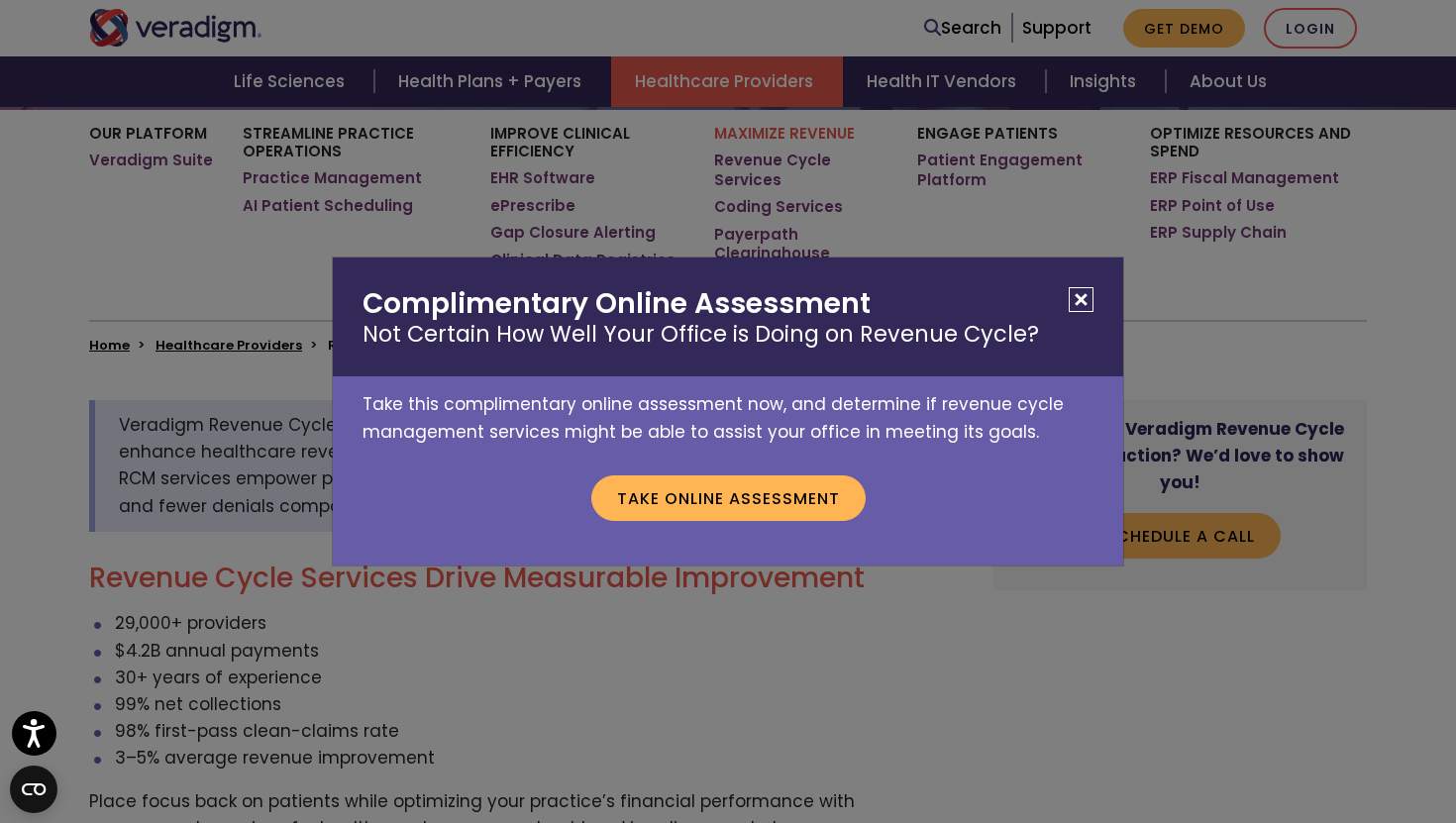 click at bounding box center (1081, 299) 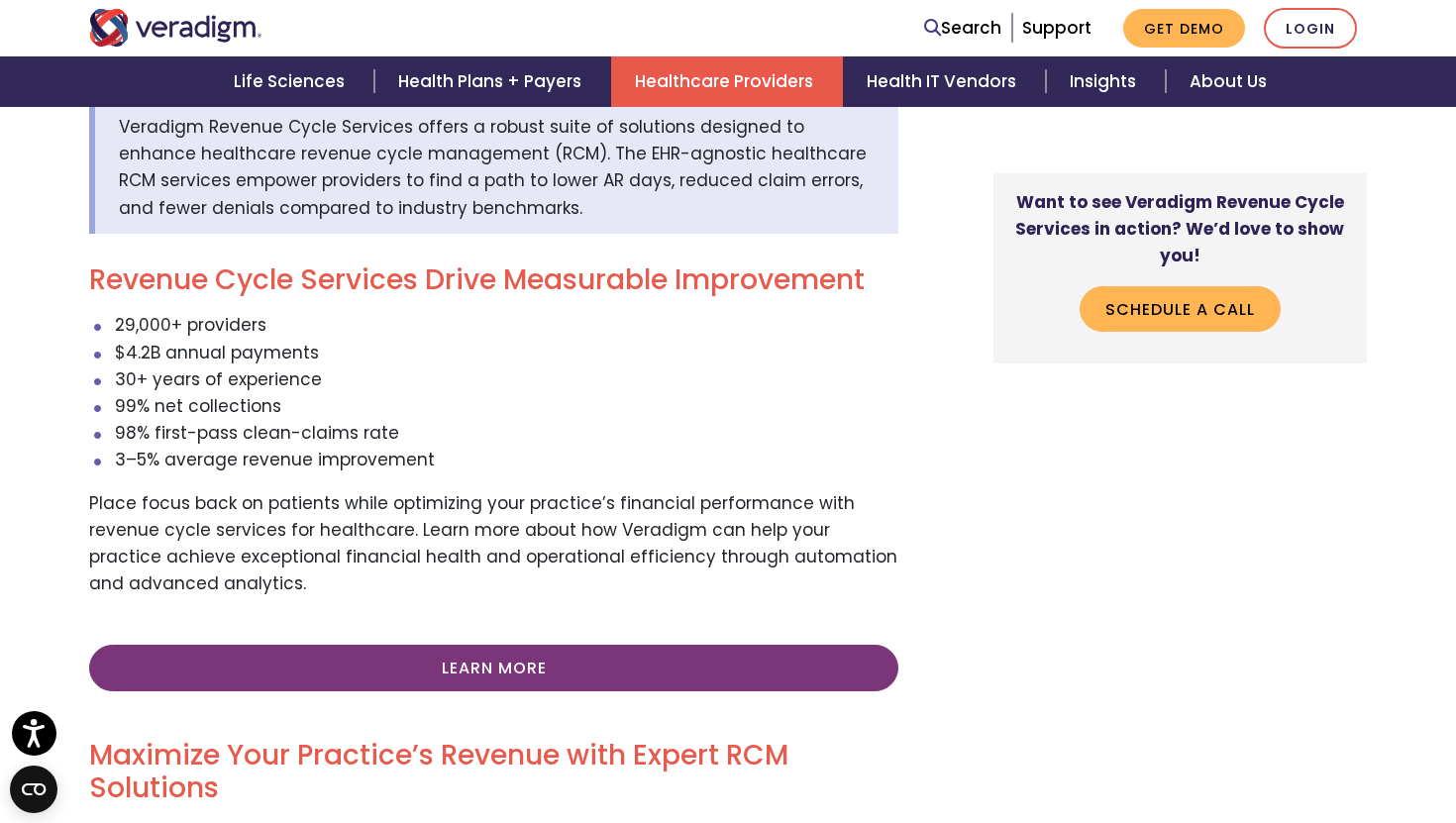 scroll, scrollTop: 672, scrollLeft: 0, axis: vertical 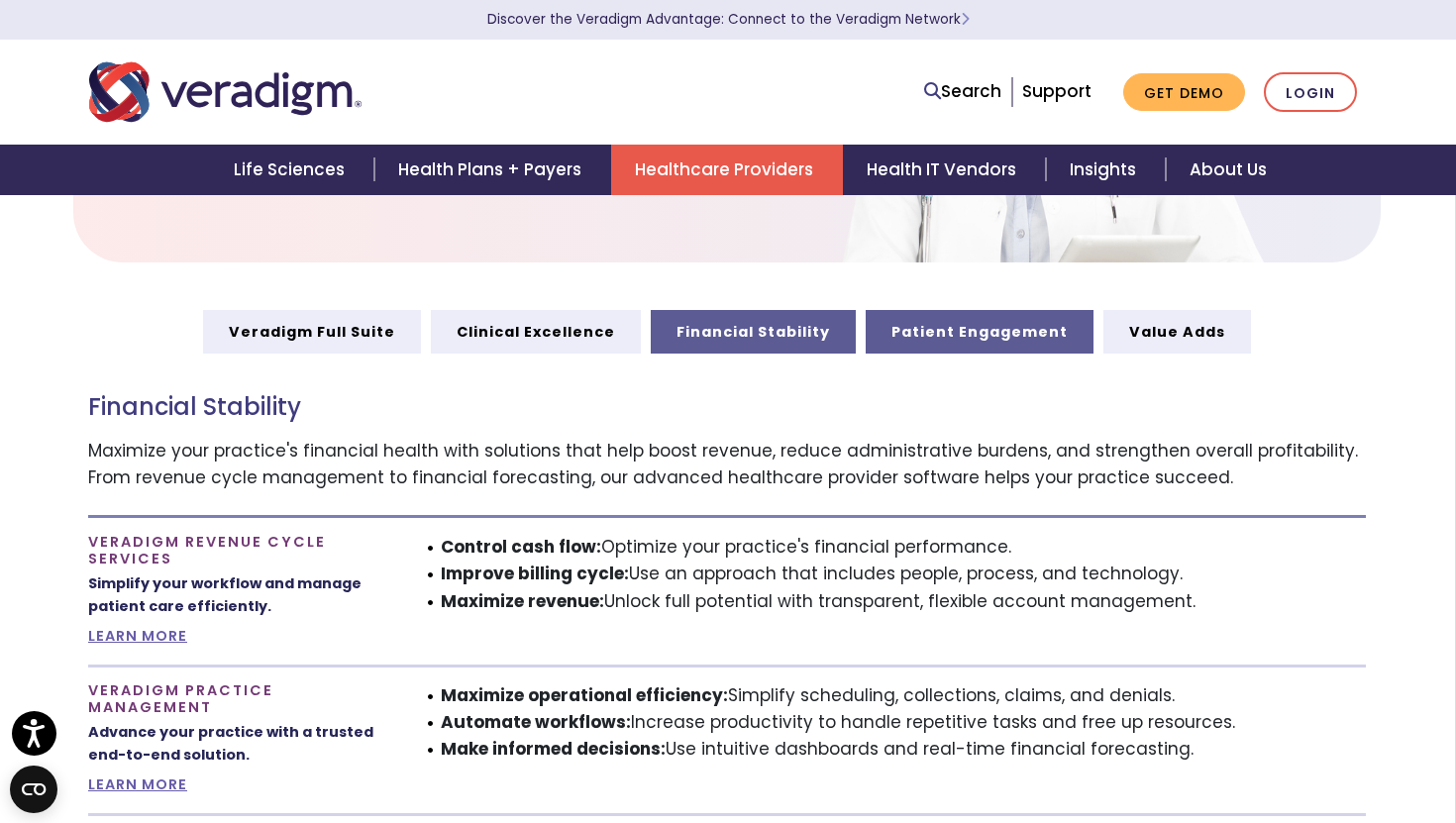 click on "Patient Engagement" at bounding box center [980, 332] 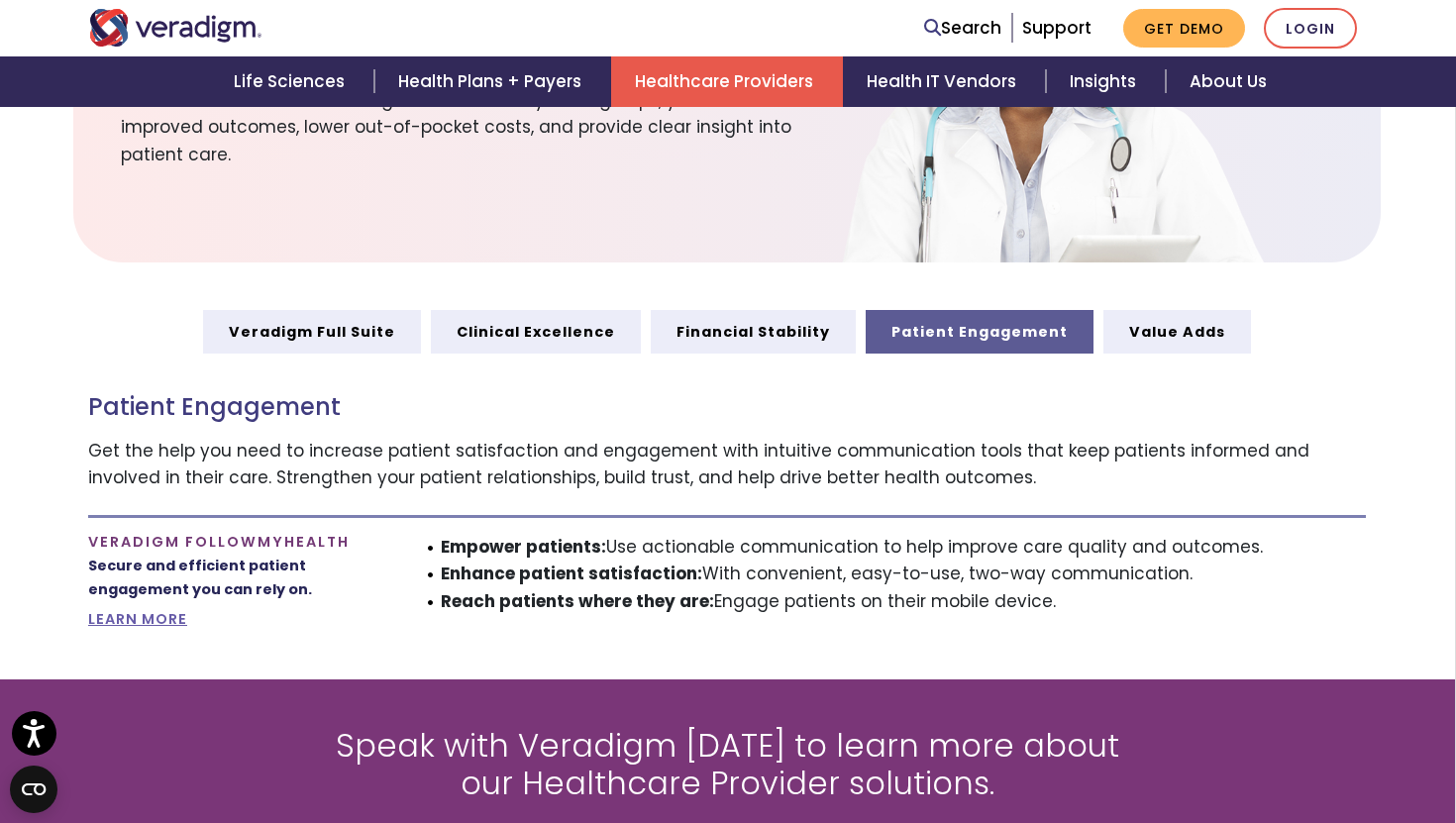 scroll, scrollTop: 954, scrollLeft: 1, axis: both 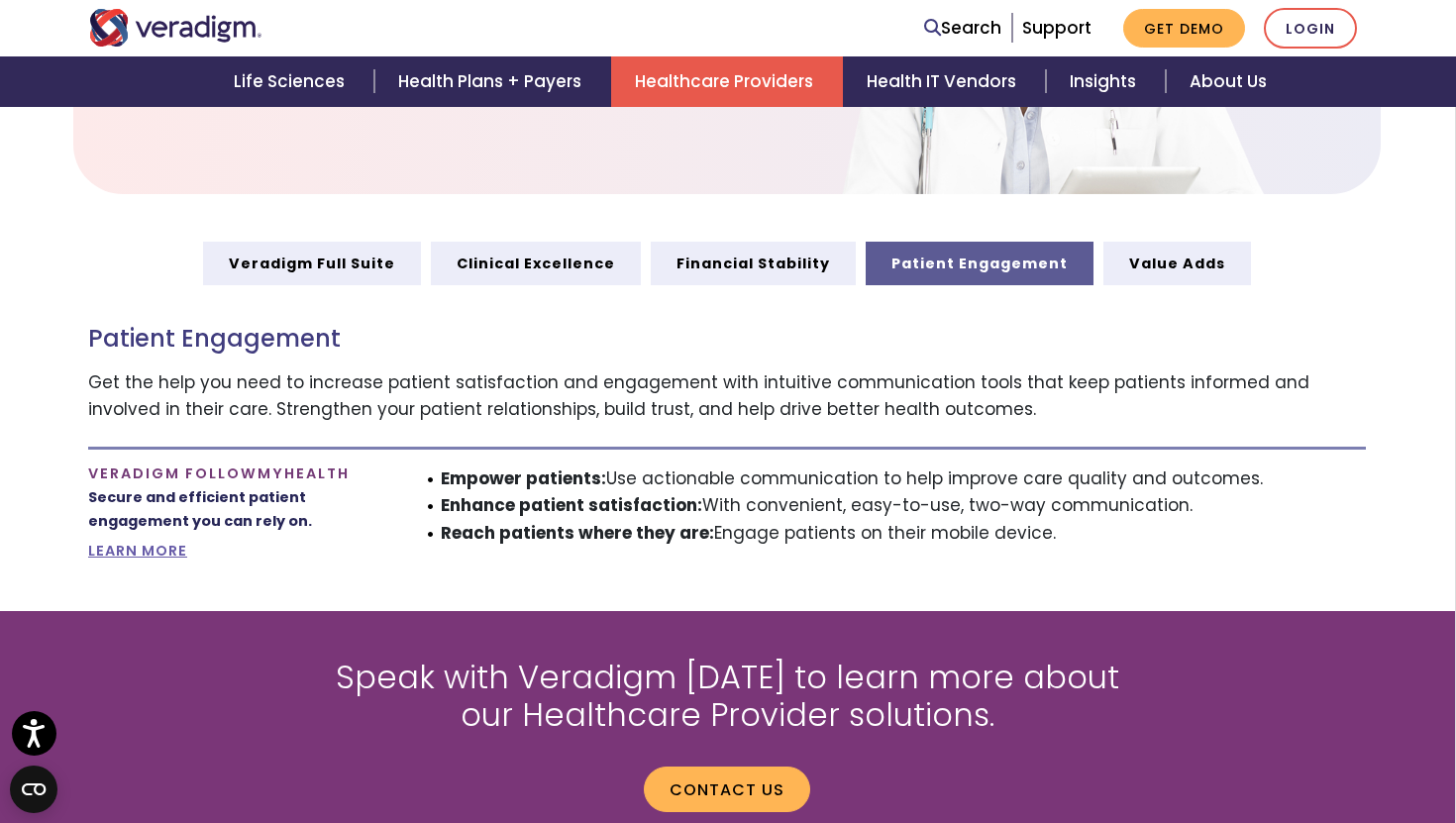 click on "Veradigm FollowMyHealth
Secure and efficient patient engagement you can rely on.
LEARN MORE" at bounding box center (237, 514) 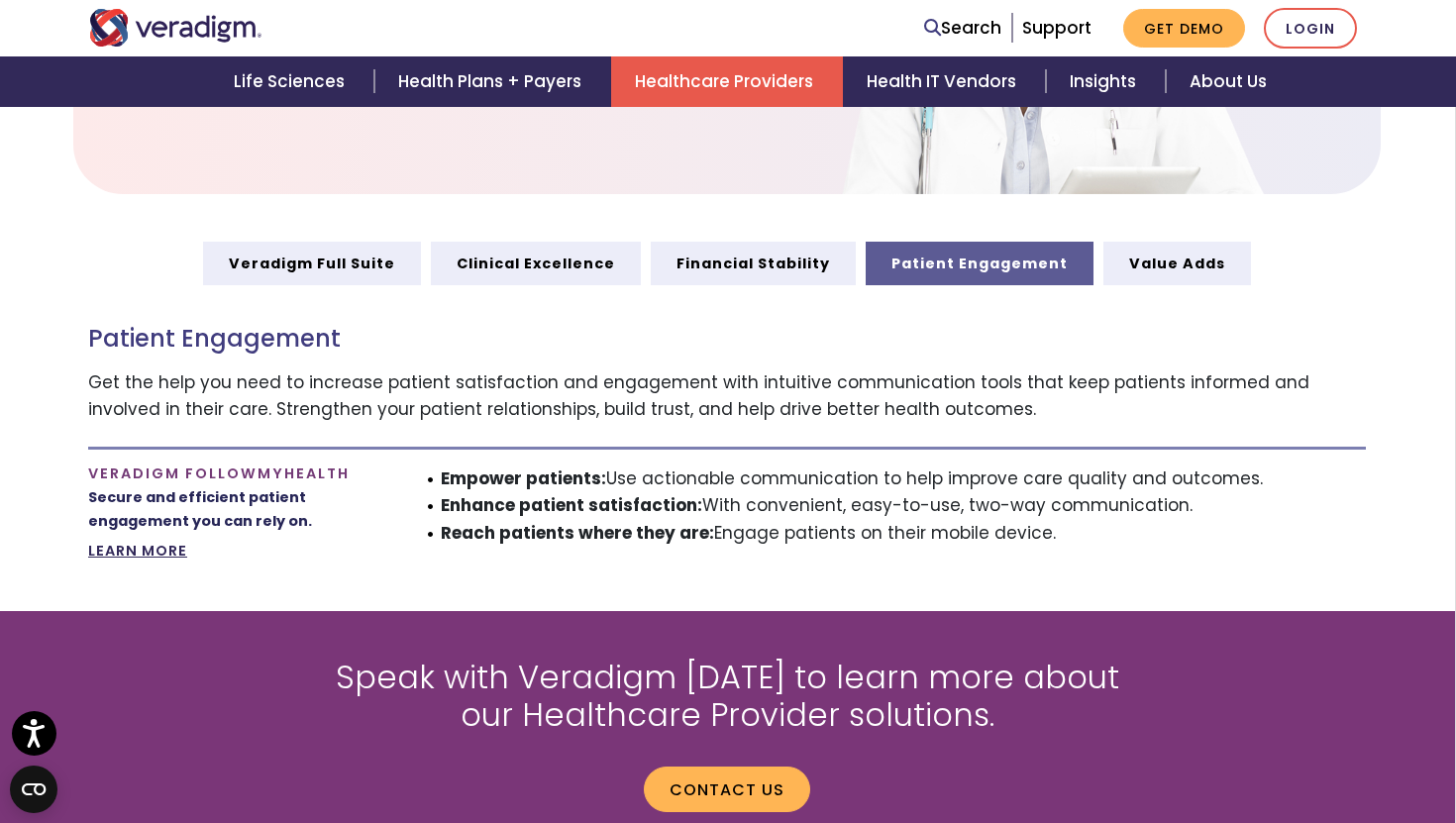 click on "LEARN MORE" at bounding box center [138, 551] 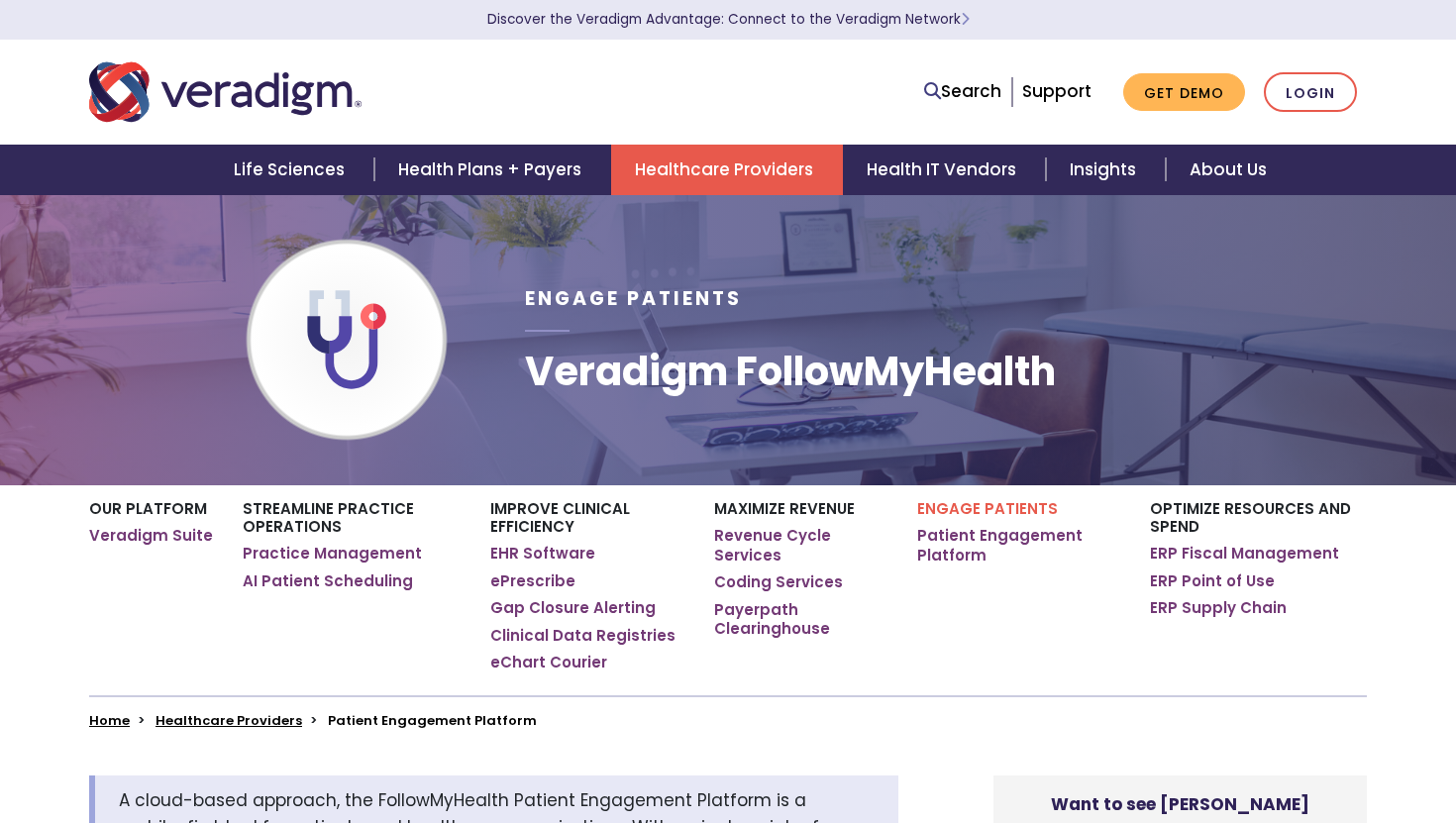scroll, scrollTop: 0, scrollLeft: 0, axis: both 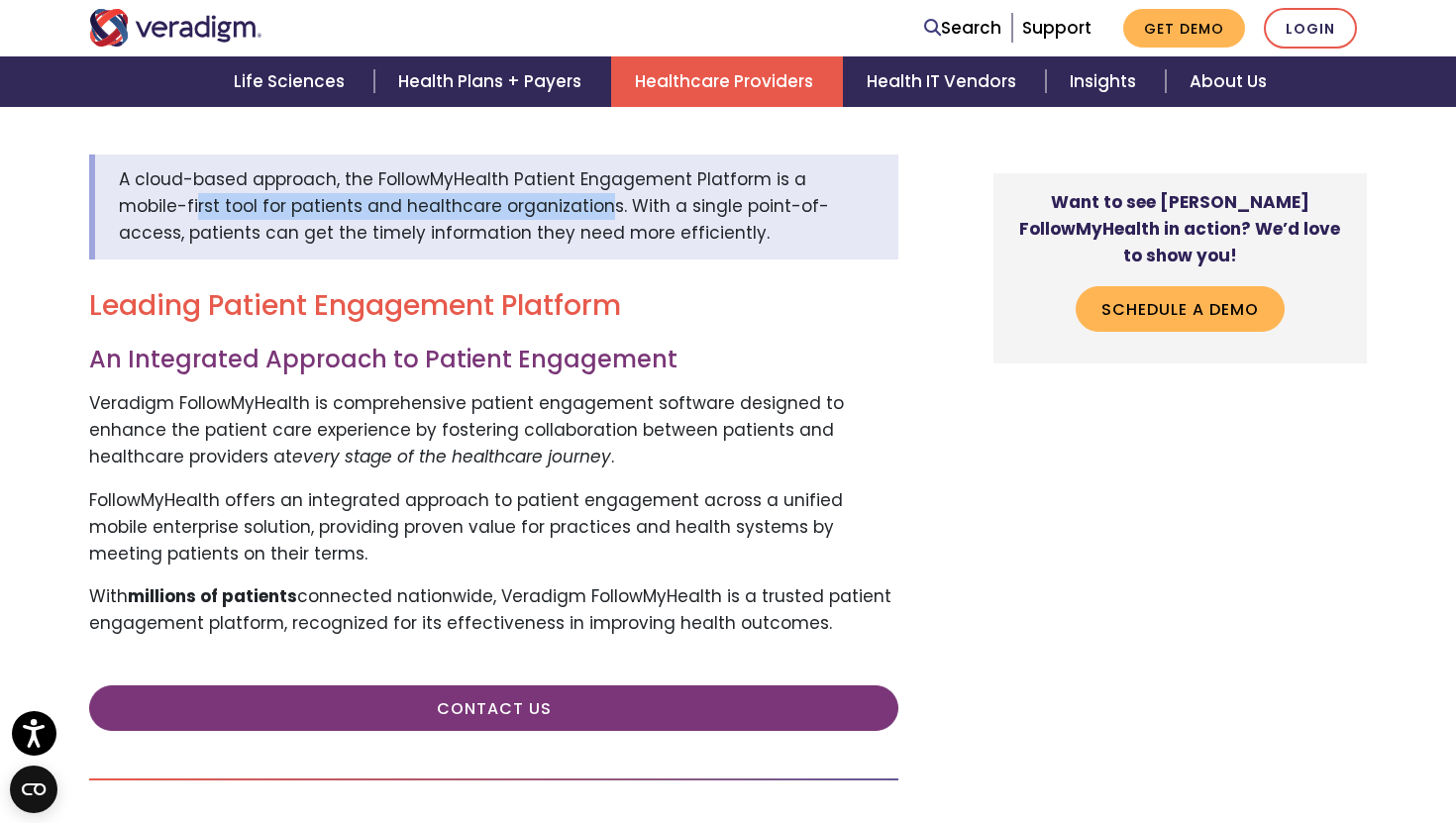 drag, startPoint x: 131, startPoint y: 202, endPoint x: 530, endPoint y: 202, distance: 399 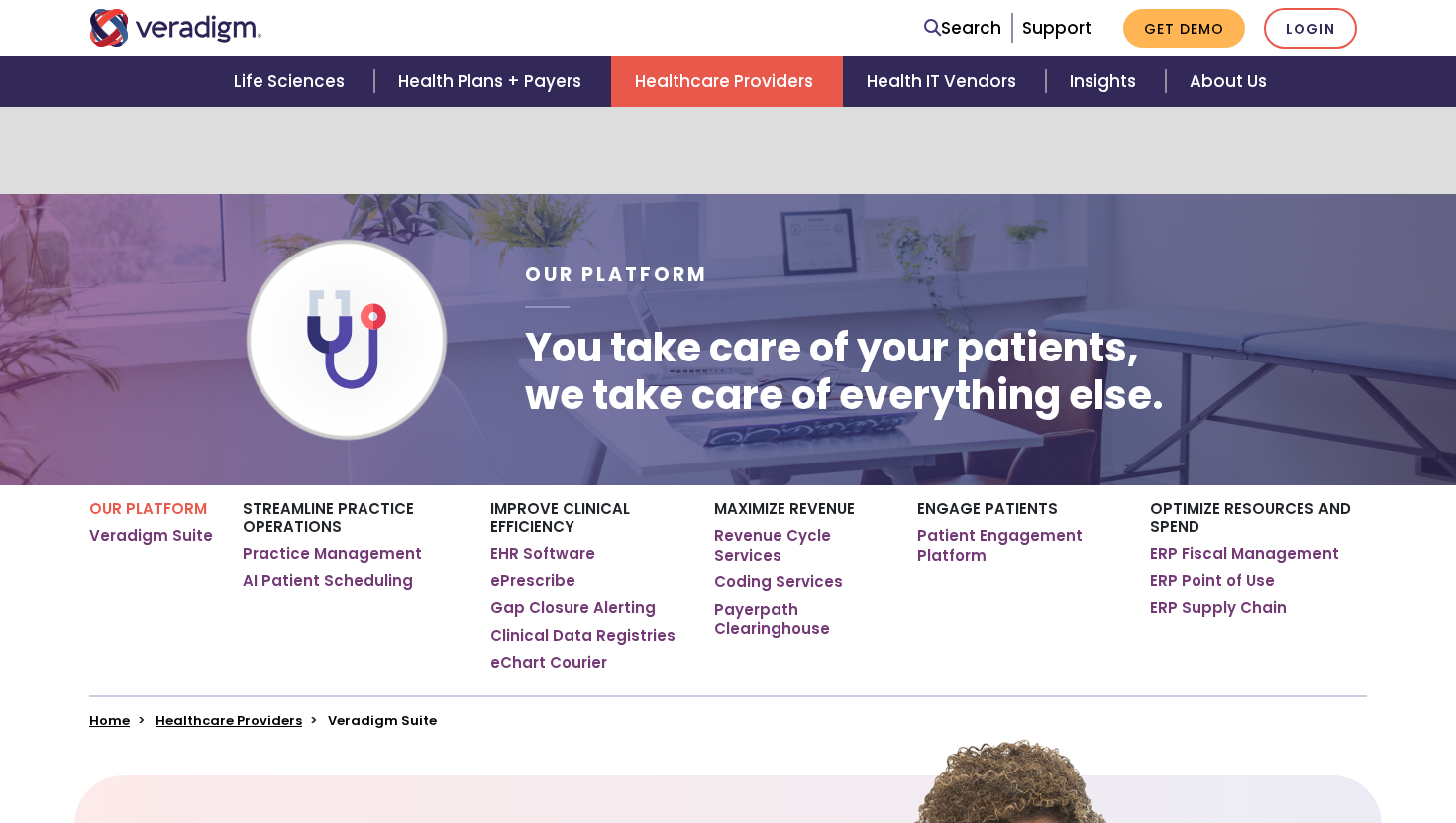 scroll, scrollTop: 948, scrollLeft: 1, axis: both 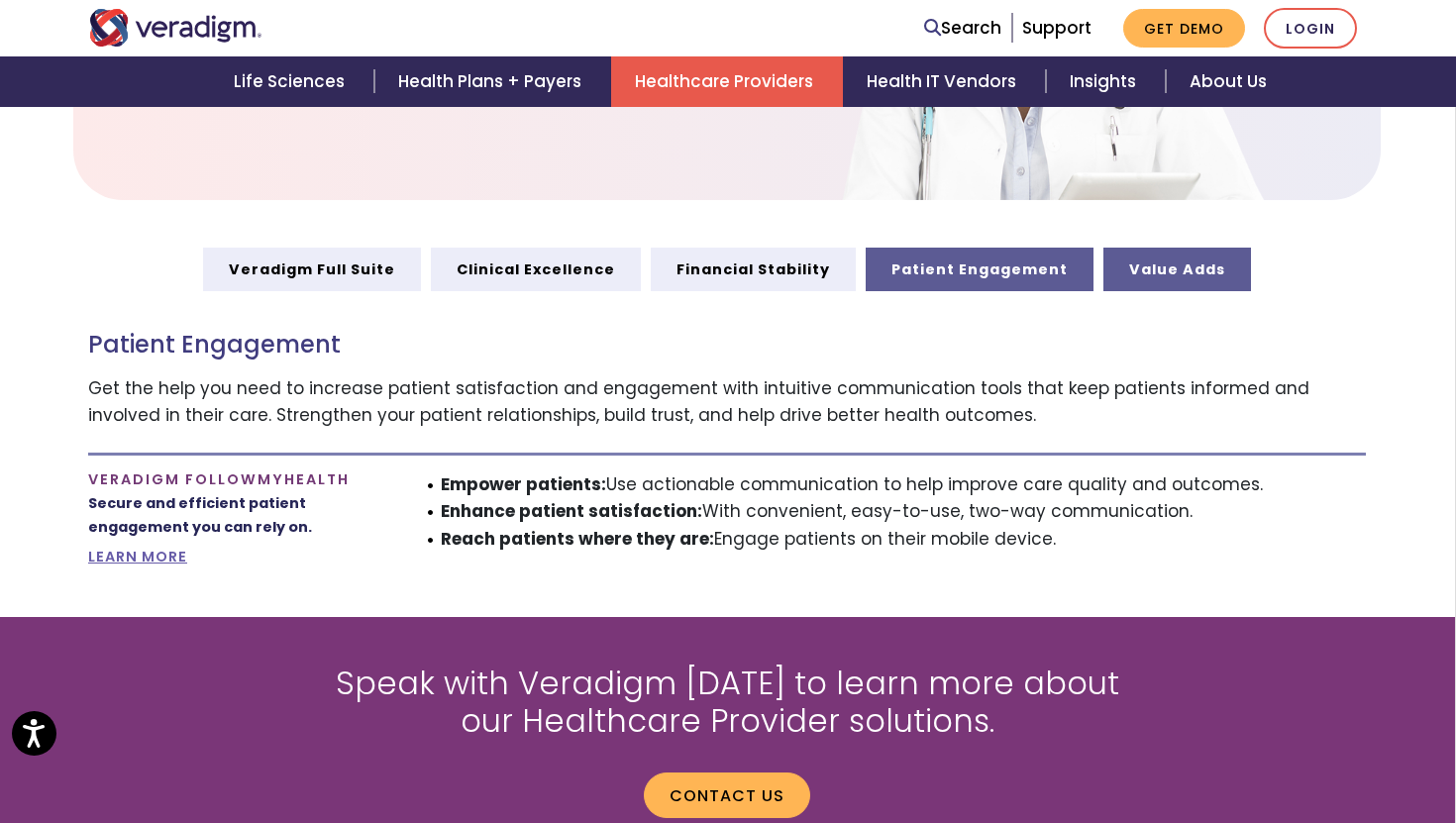 click on "Value Adds" at bounding box center [1177, 269] 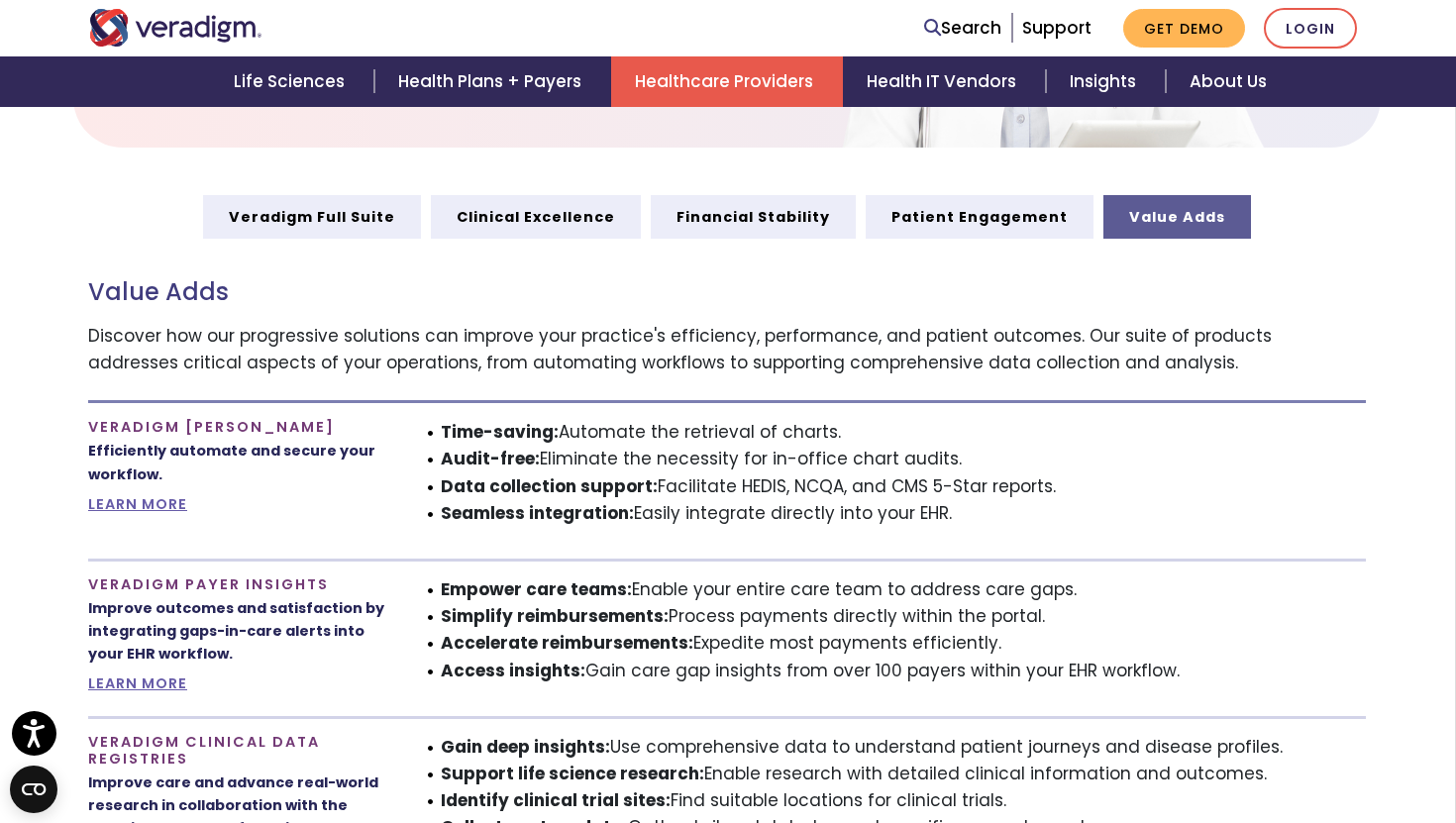 scroll, scrollTop: 634, scrollLeft: 1, axis: both 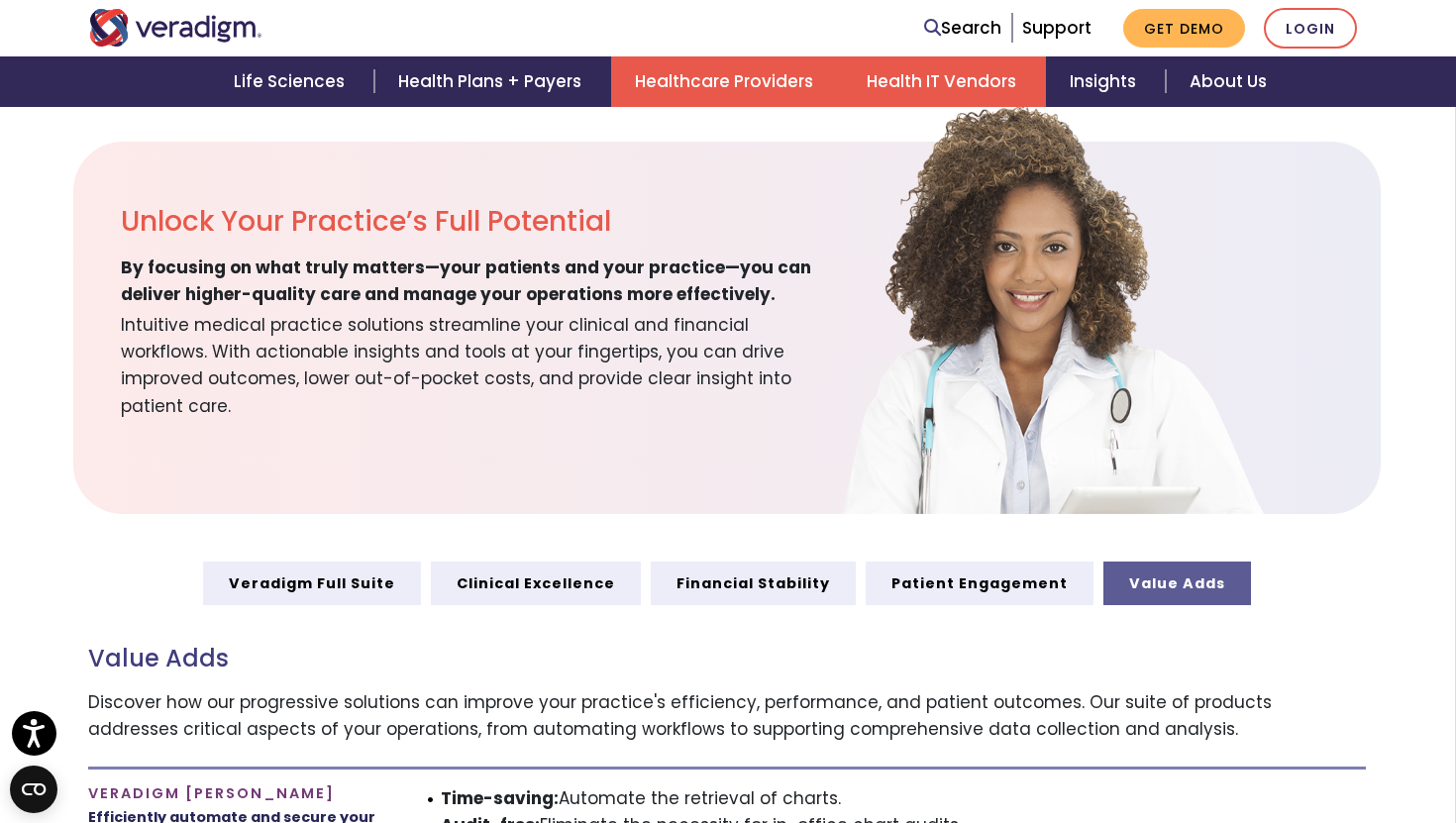 click on "Health IT Vendors" at bounding box center (944, 81) 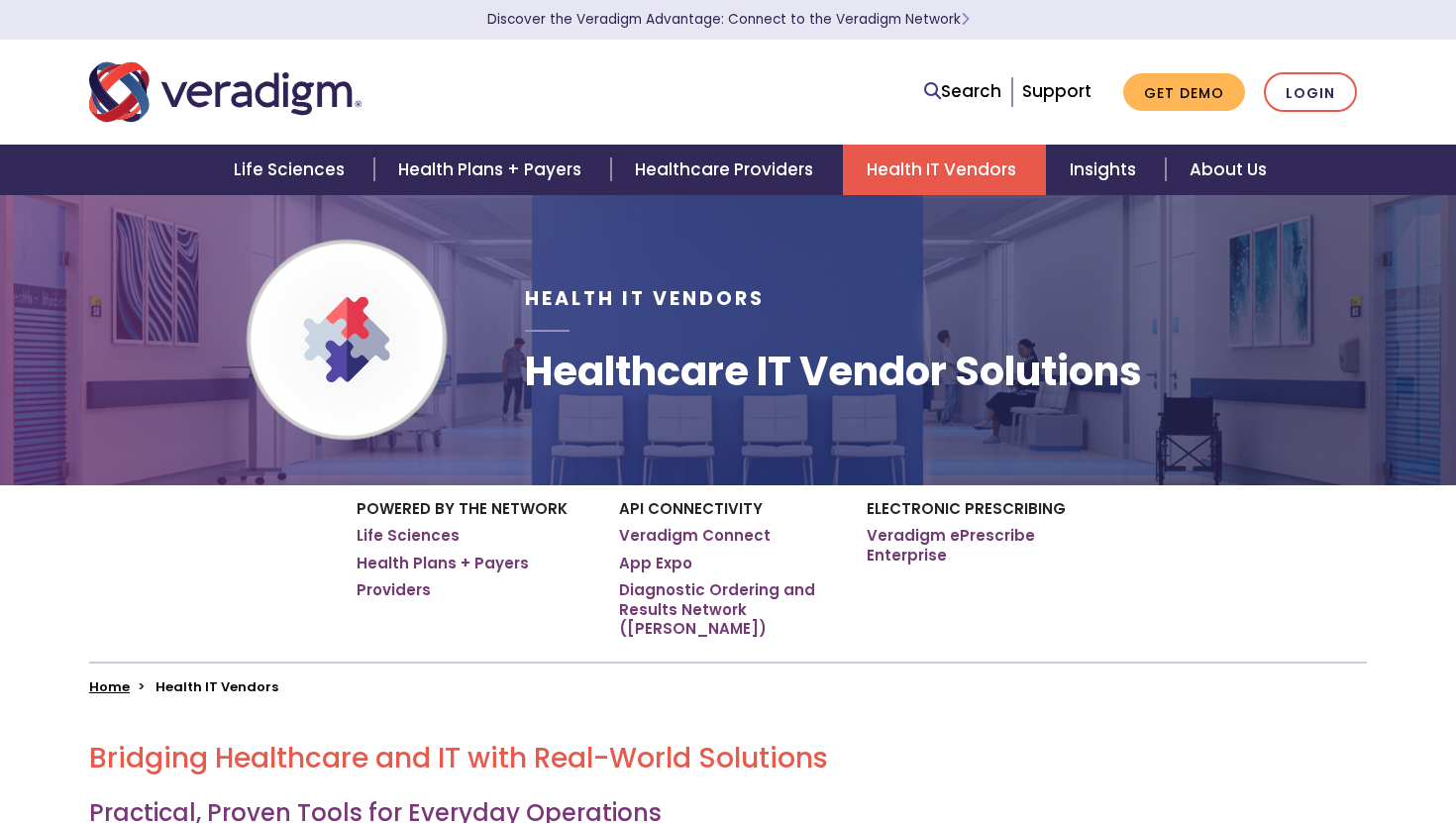 scroll, scrollTop: 0, scrollLeft: 0, axis: both 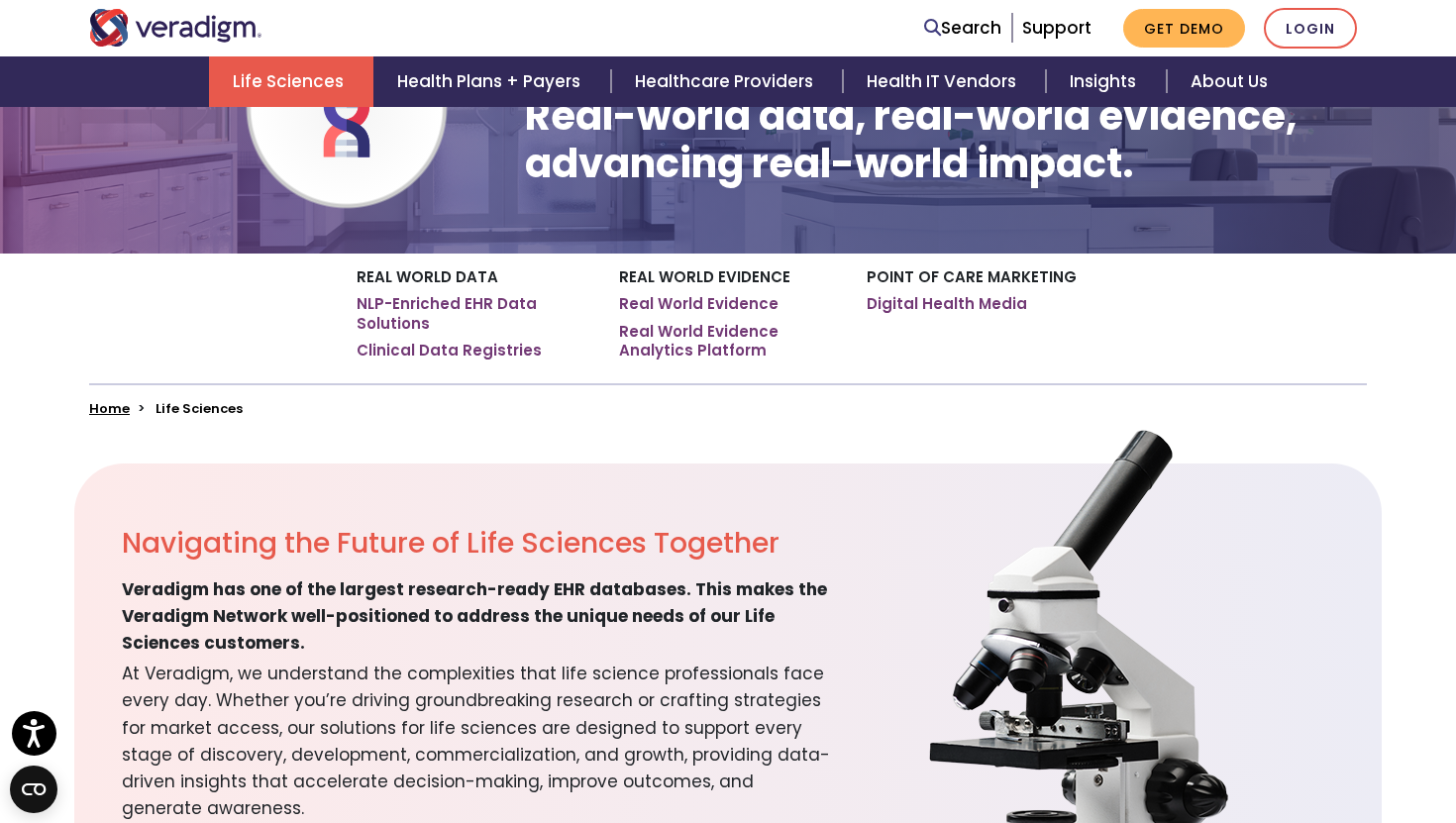 click on "Home" at bounding box center [109, 408] 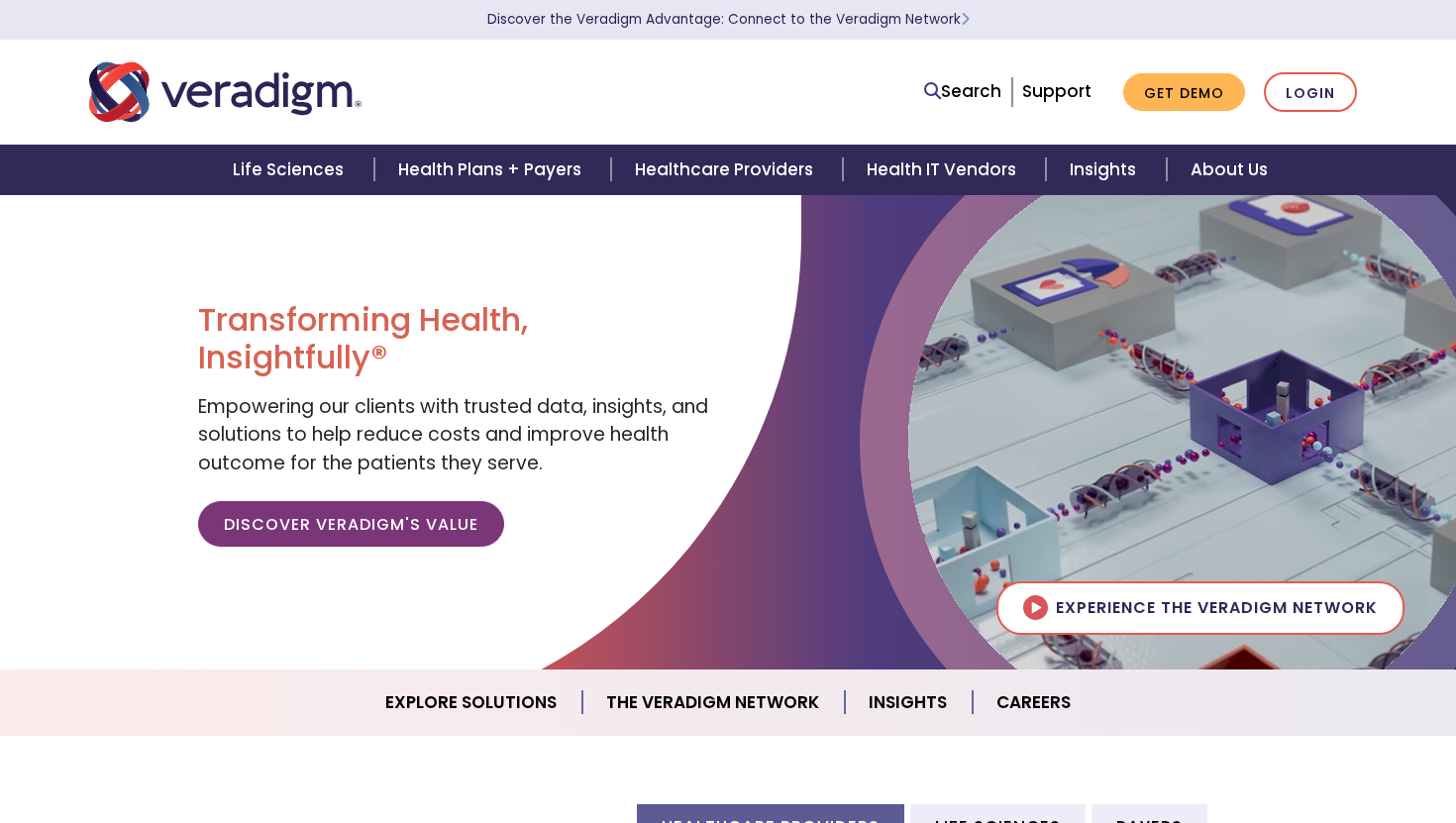 scroll, scrollTop: 0, scrollLeft: 0, axis: both 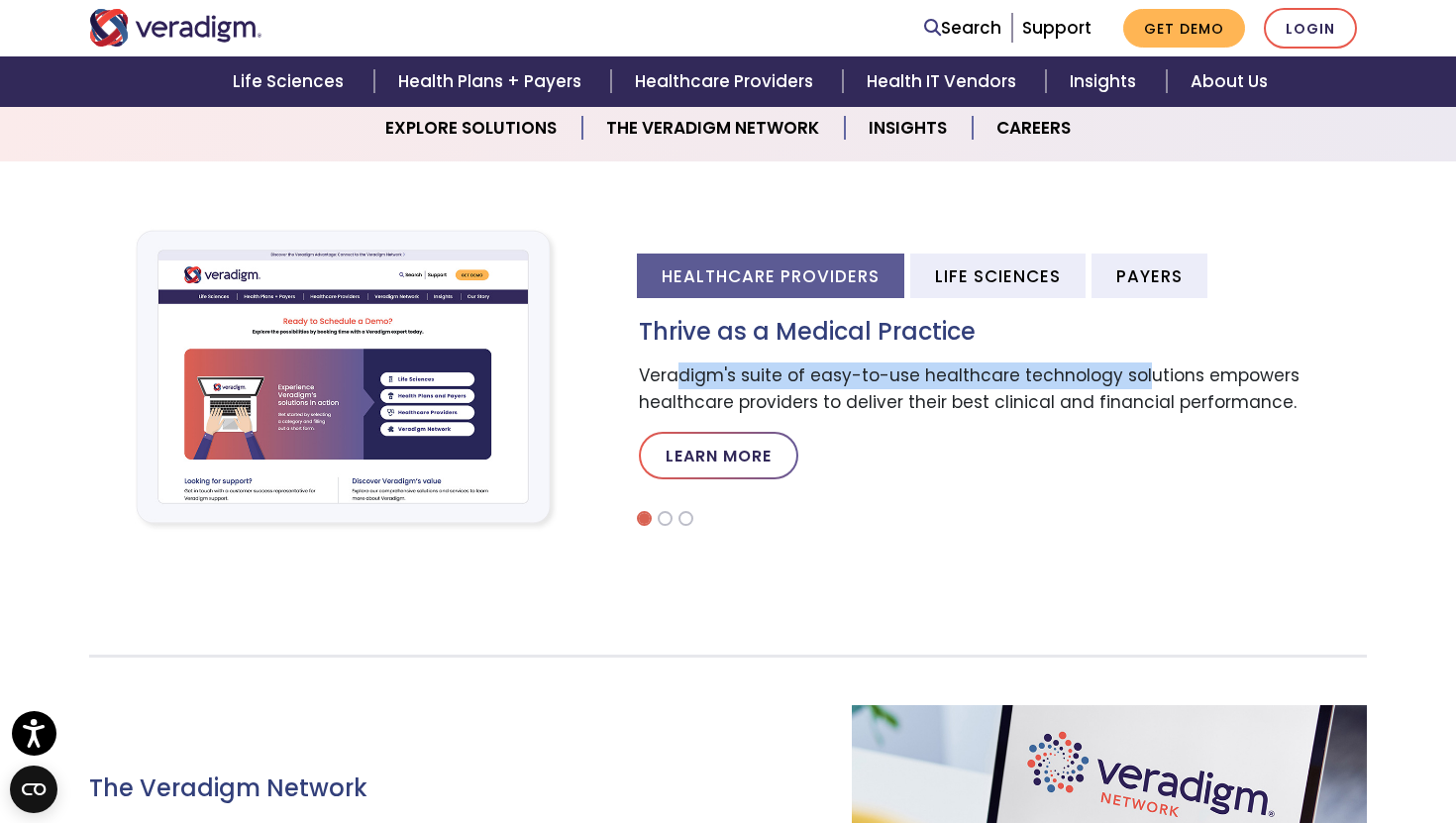 drag, startPoint x: 681, startPoint y: 380, endPoint x: 1136, endPoint y: 380, distance: 455 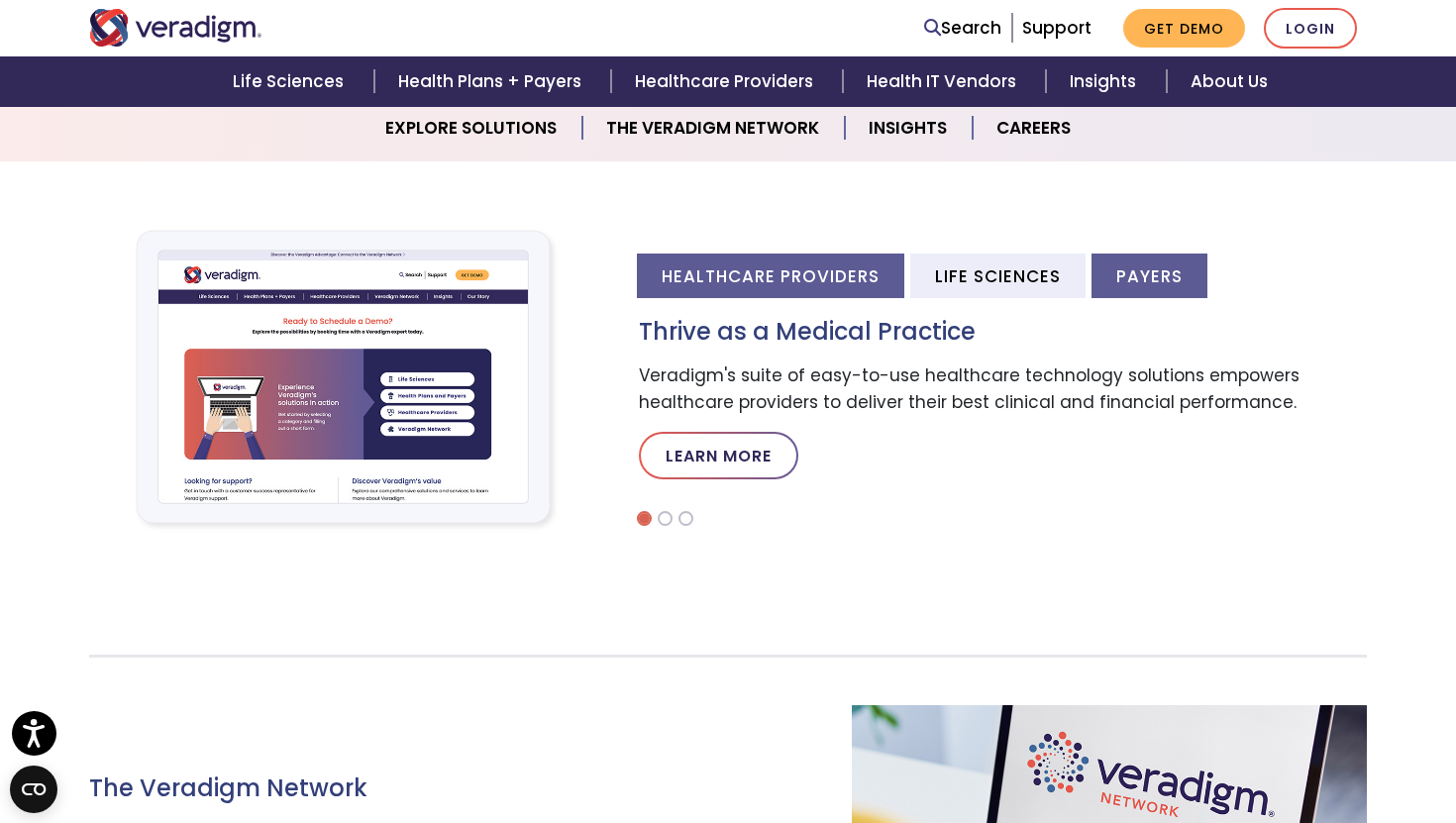 click on "Payers" at bounding box center (1149, 275) 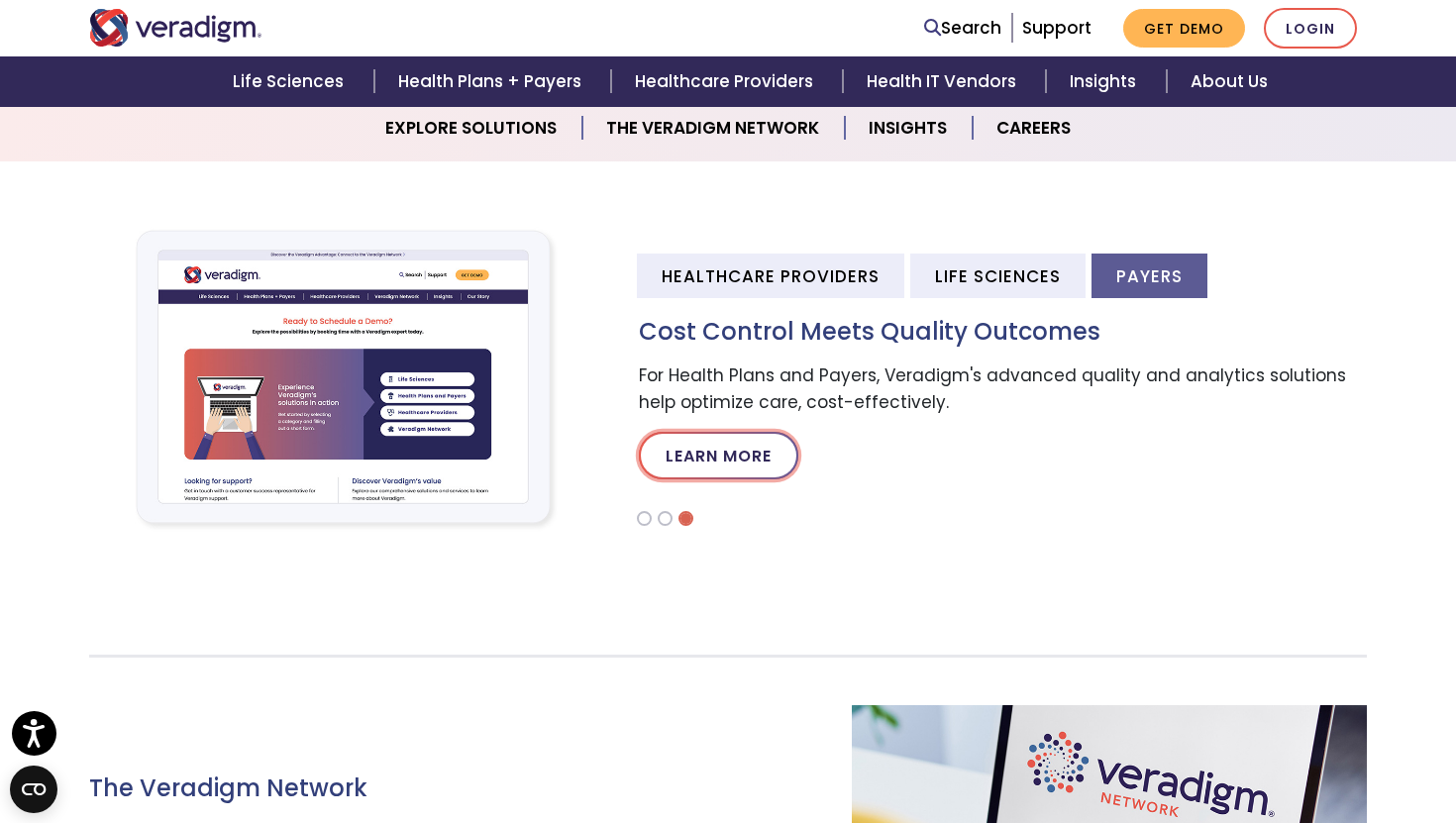 click on "Learn More" at bounding box center (718, 456) 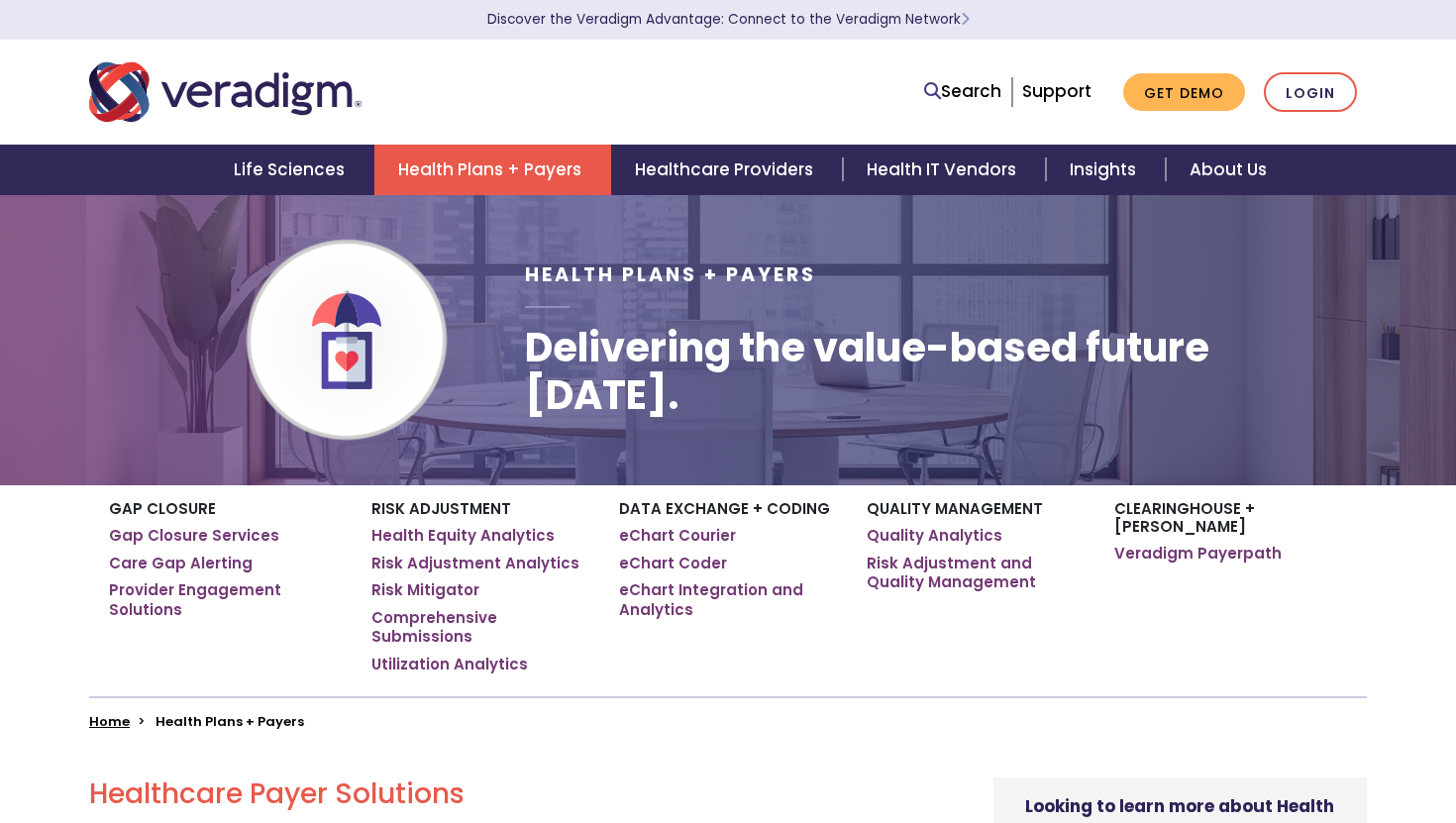 scroll, scrollTop: 0, scrollLeft: 0, axis: both 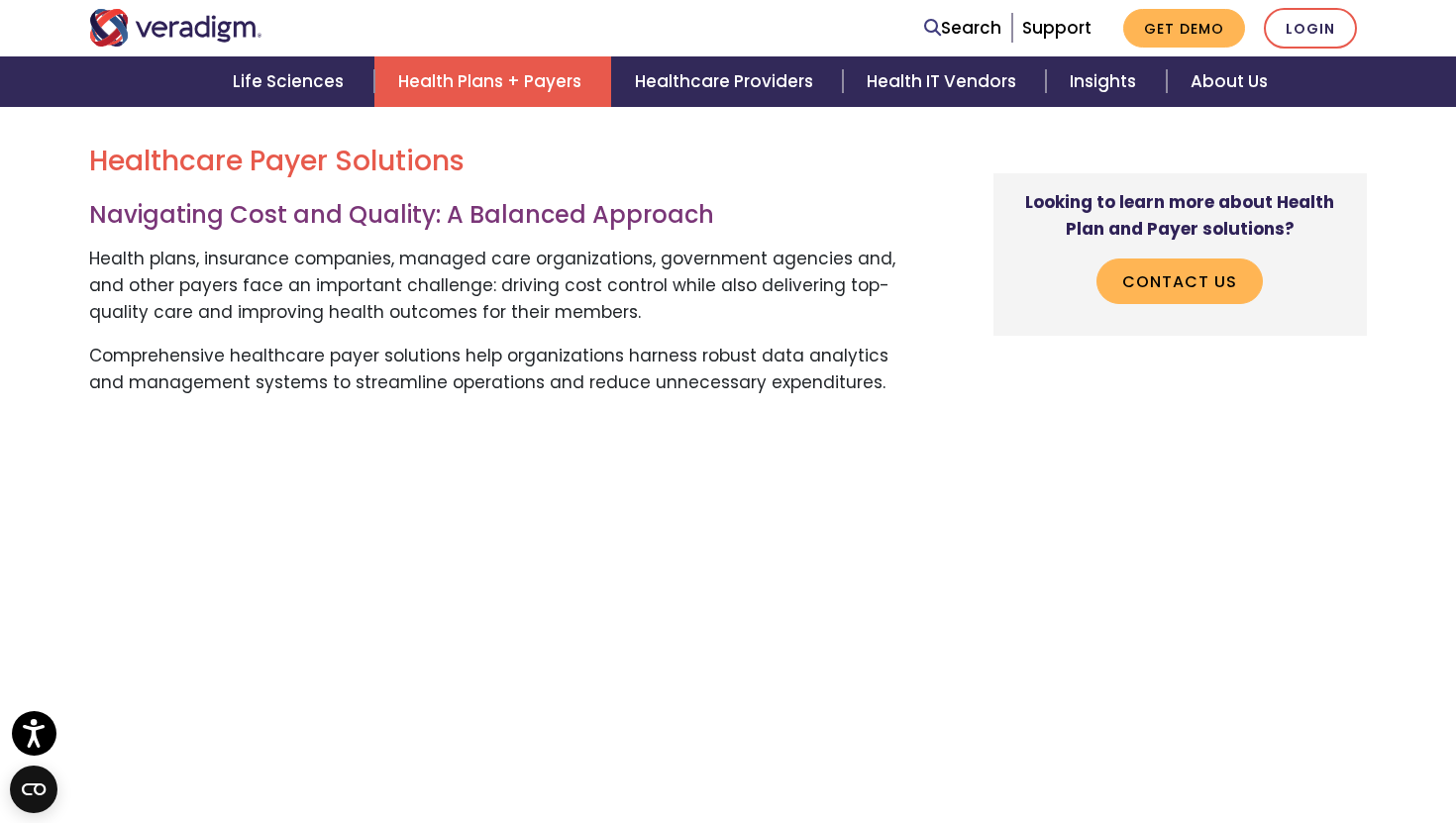 click on "Healthcare Payer Solutions
Navigating Cost and Quality: A Balanced Approach
Health plans, insurance companies, managed care organizations, government agencies and, and other payers face an important challenge: driving cost control while also delivering top-quality care and improving health outcomes for their members.
Comprehensive healthcare payer solutions help organizations harness robust data analytics and management systems to streamline operations and reduce unnecessary expenditures.
Please  accept marketing-cookies  to watch this video.
Risk Adjustment: Mastering the Metrics of Optimized Care
Deliver advanced solutions for risk and quality management
Assist finance, medical management, managed care, quality management, actuarial, and case management teams in risk analysis and adjustment" at bounding box center [728, 3317] 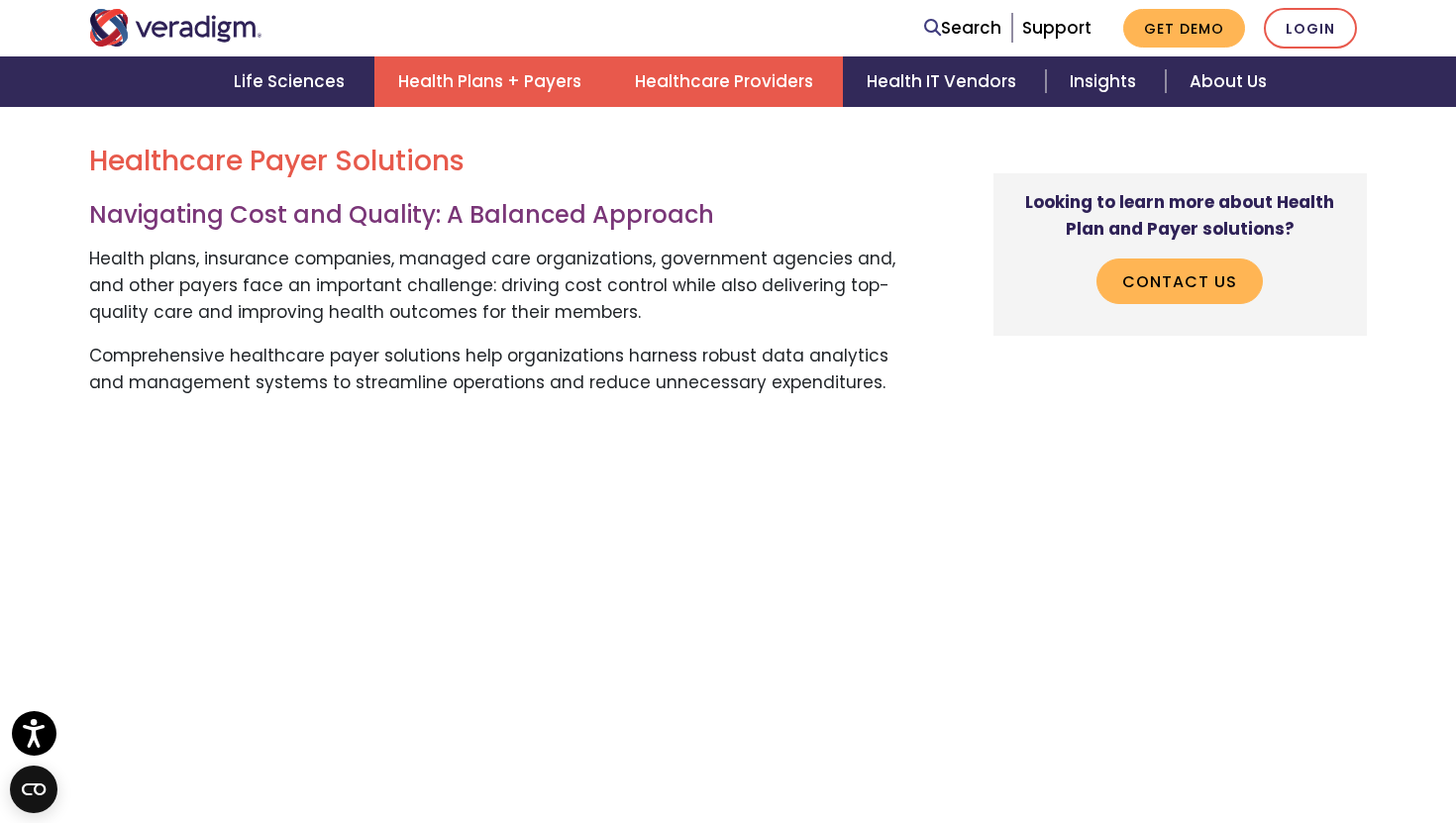click on "Healthcare Providers" at bounding box center (727, 81) 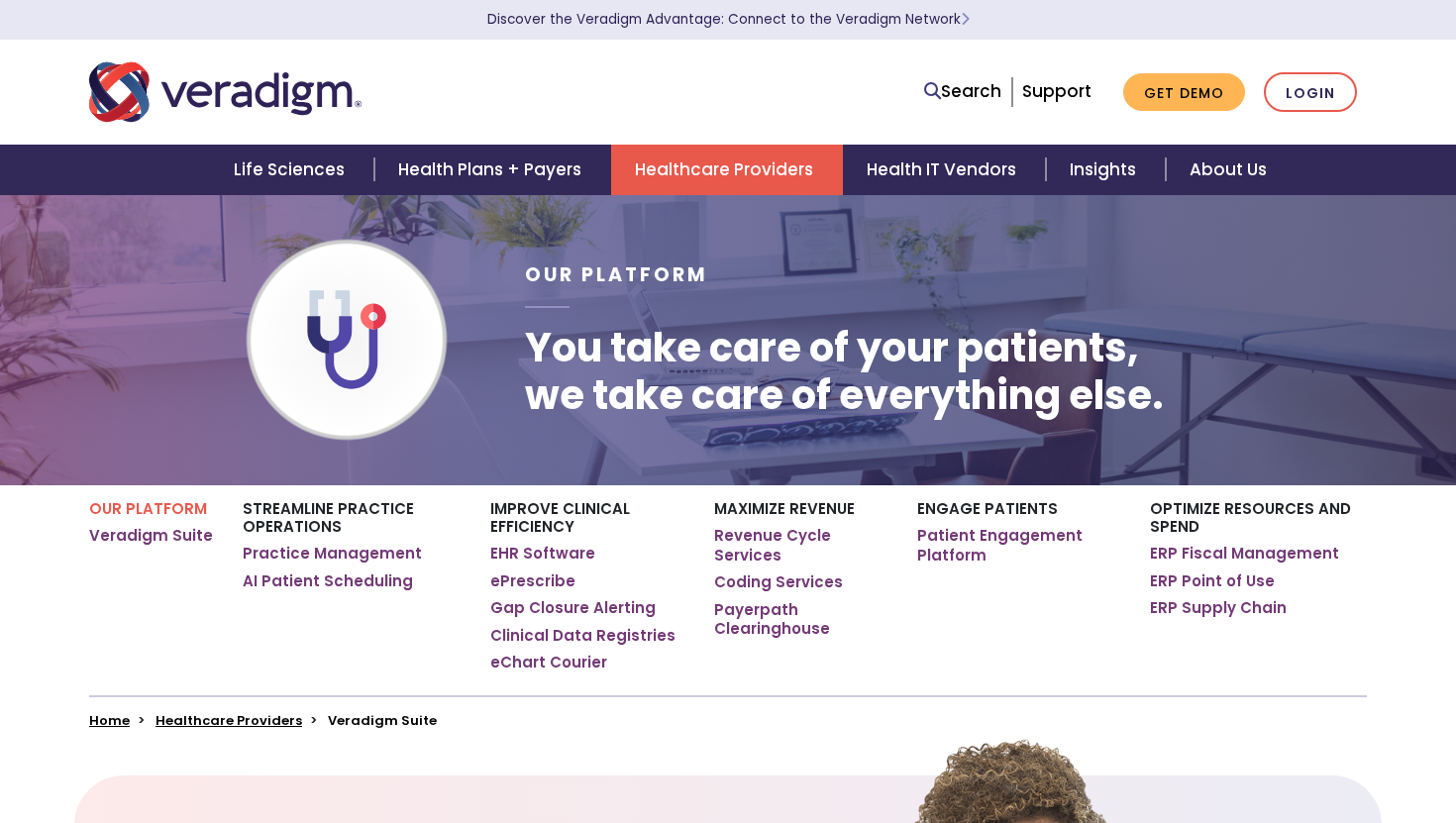 scroll, scrollTop: 0, scrollLeft: 0, axis: both 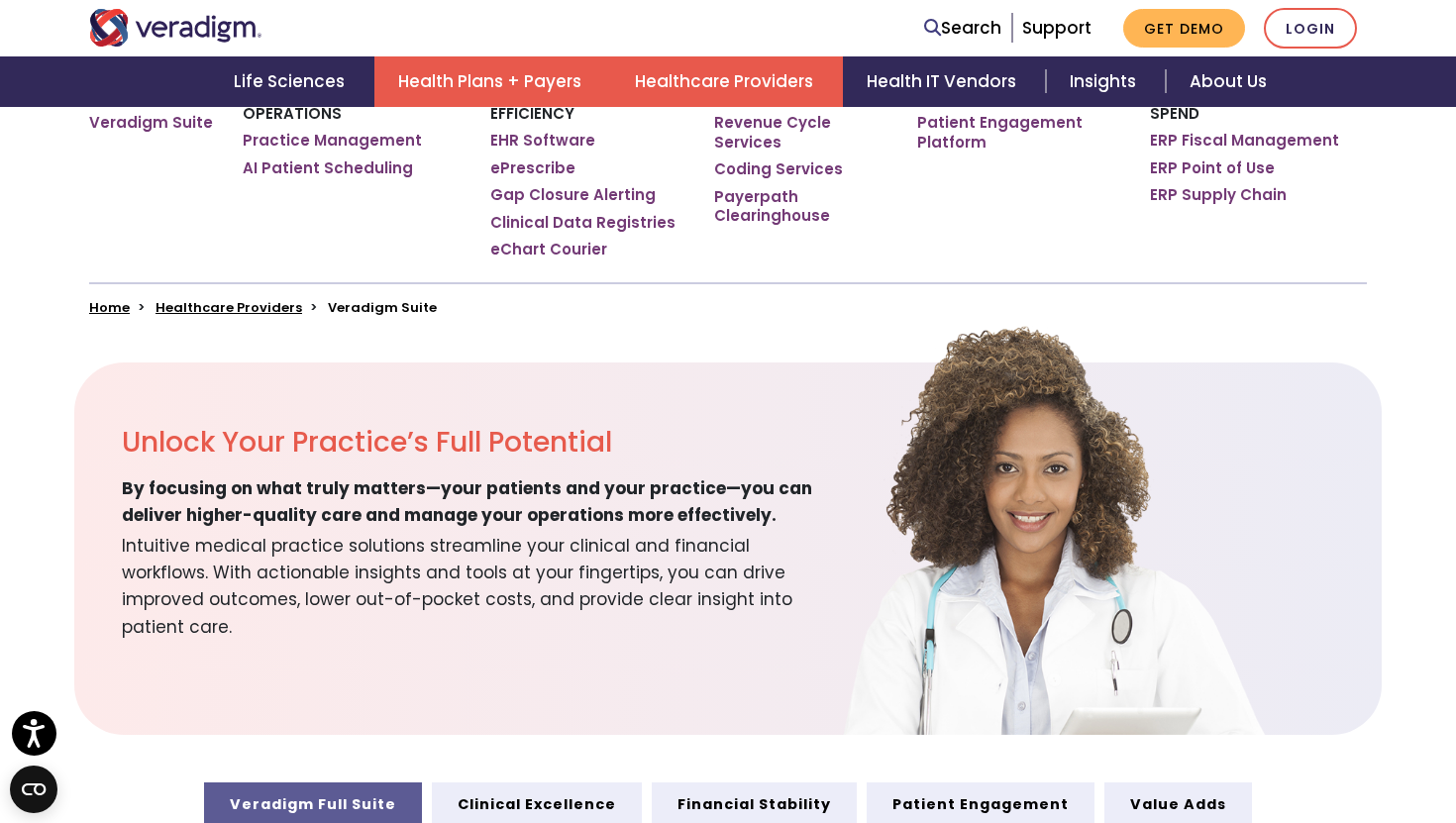 click on "Health Plans + Payers" at bounding box center (492, 81) 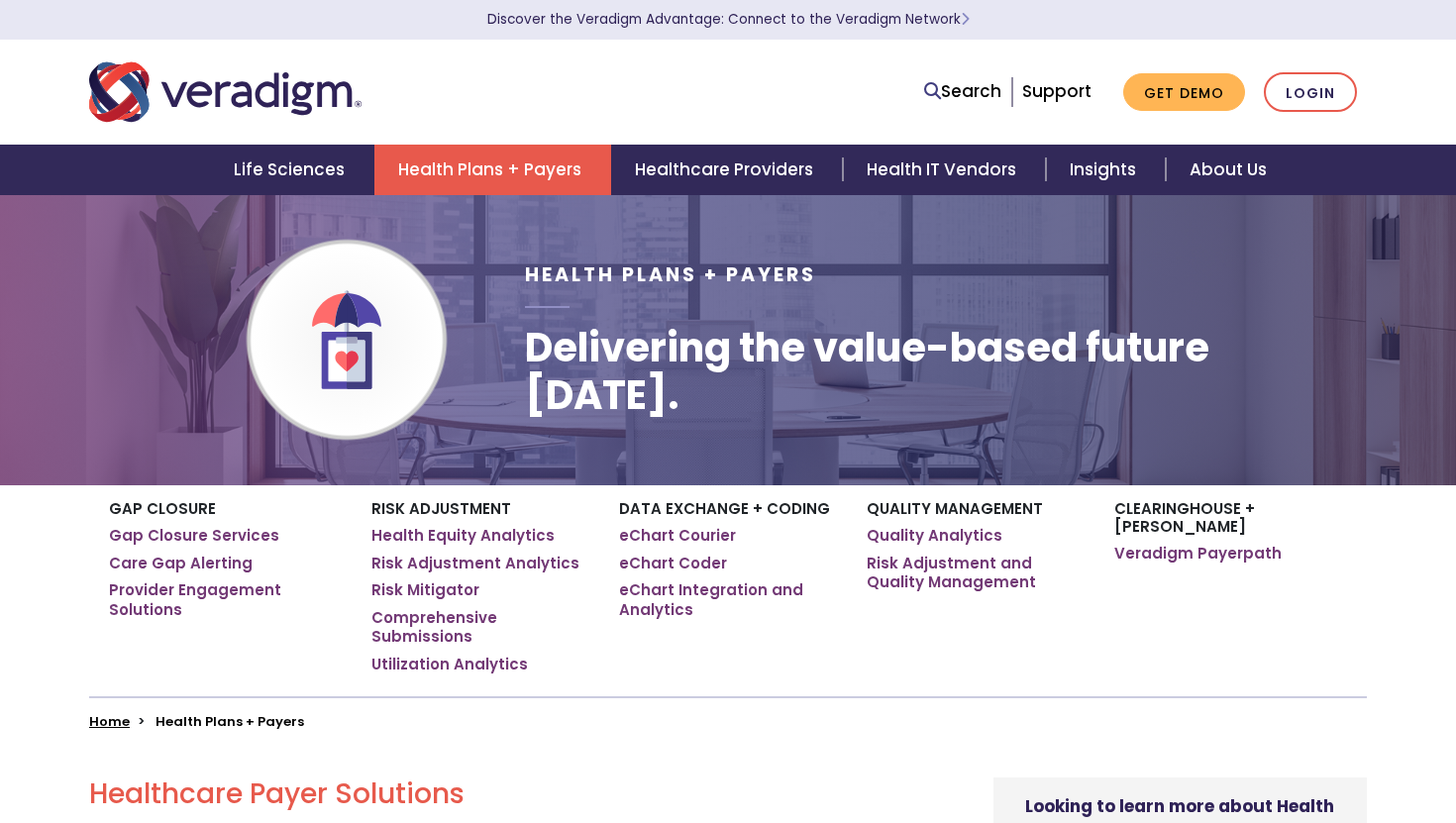 scroll, scrollTop: 0, scrollLeft: 0, axis: both 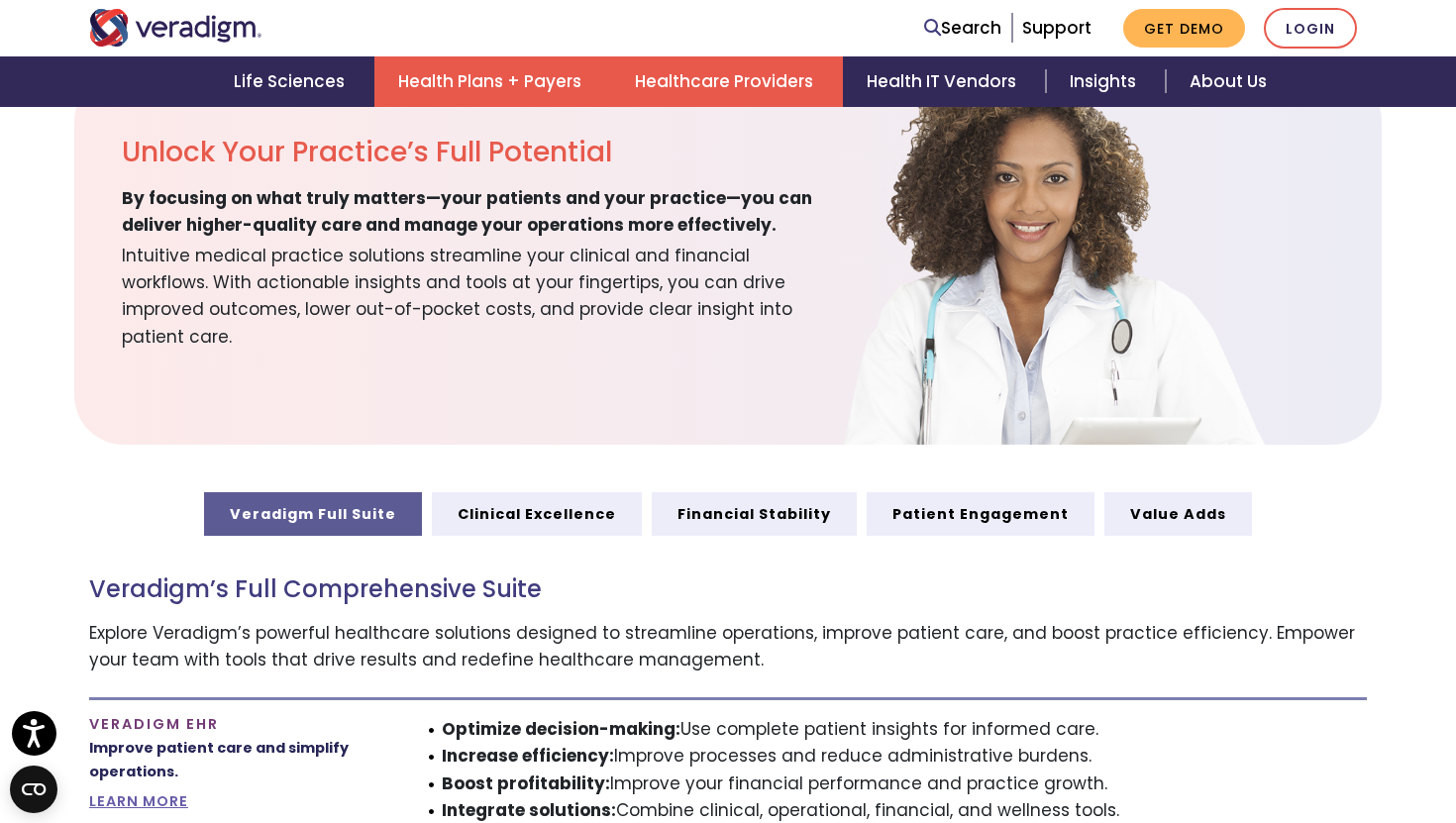 click on "Health Plans + Payers" at bounding box center [492, 81] 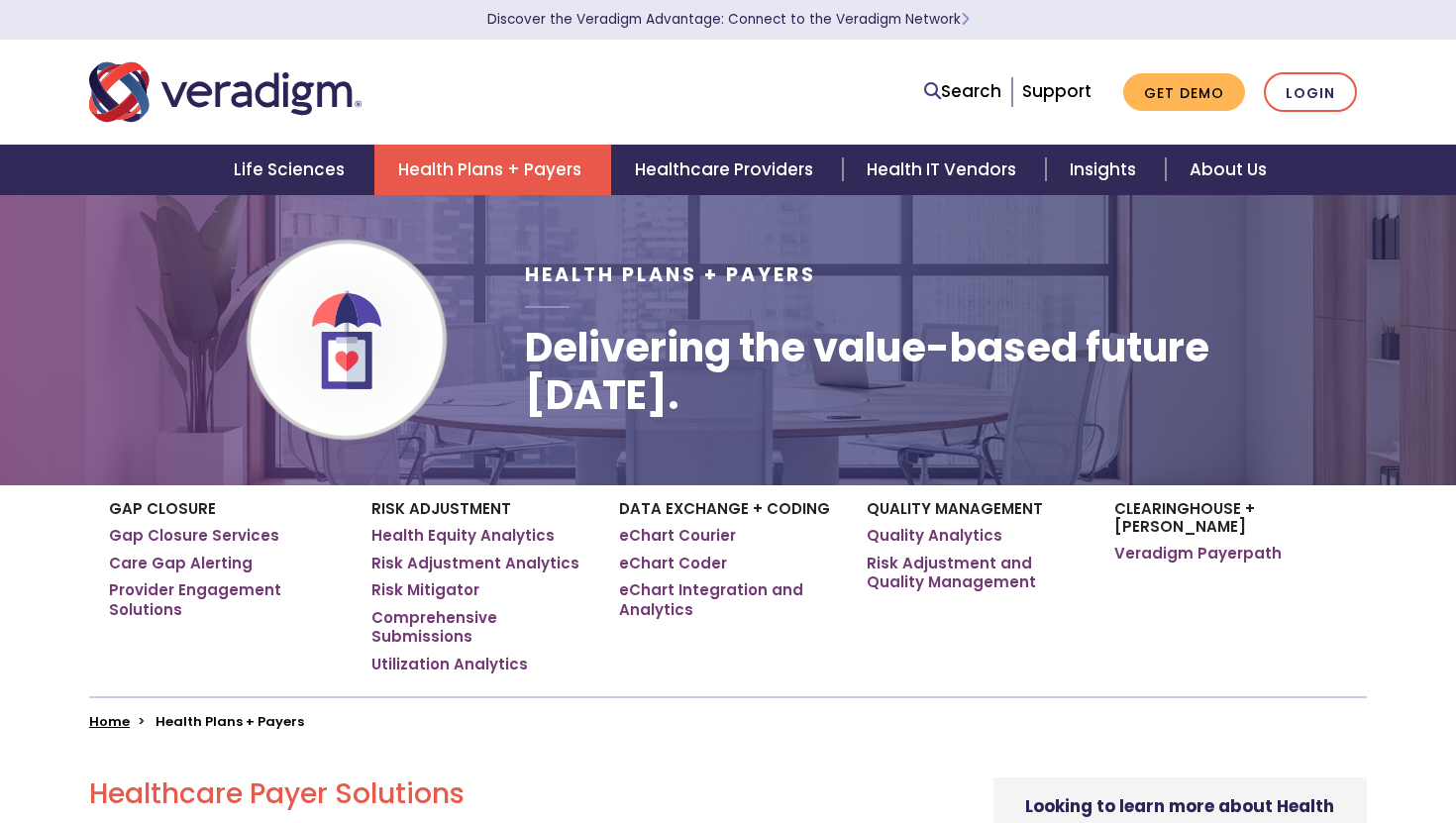 scroll, scrollTop: 0, scrollLeft: 0, axis: both 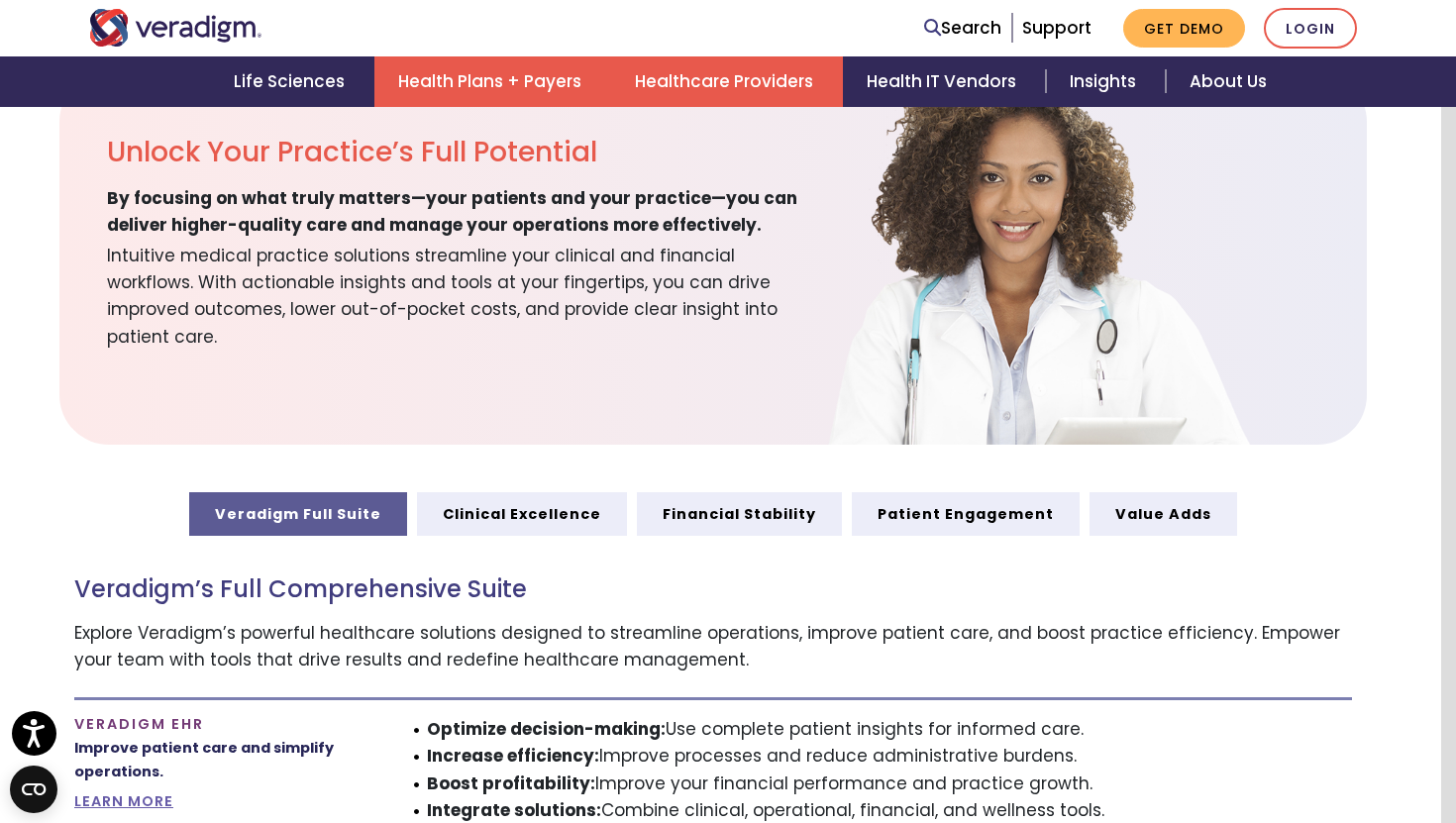 click on "Health Plans + Payers" at bounding box center (492, 81) 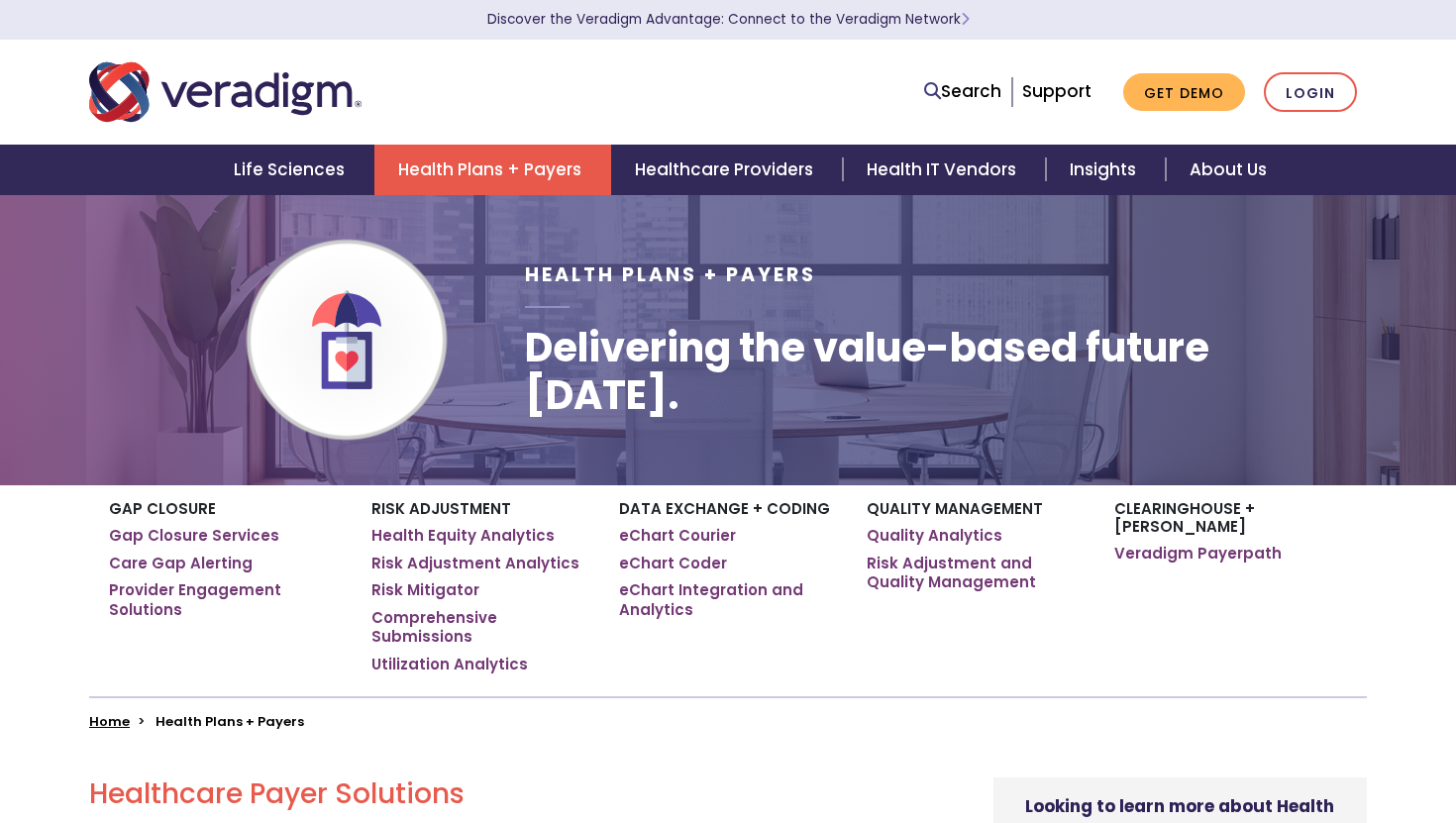 scroll, scrollTop: 0, scrollLeft: 0, axis: both 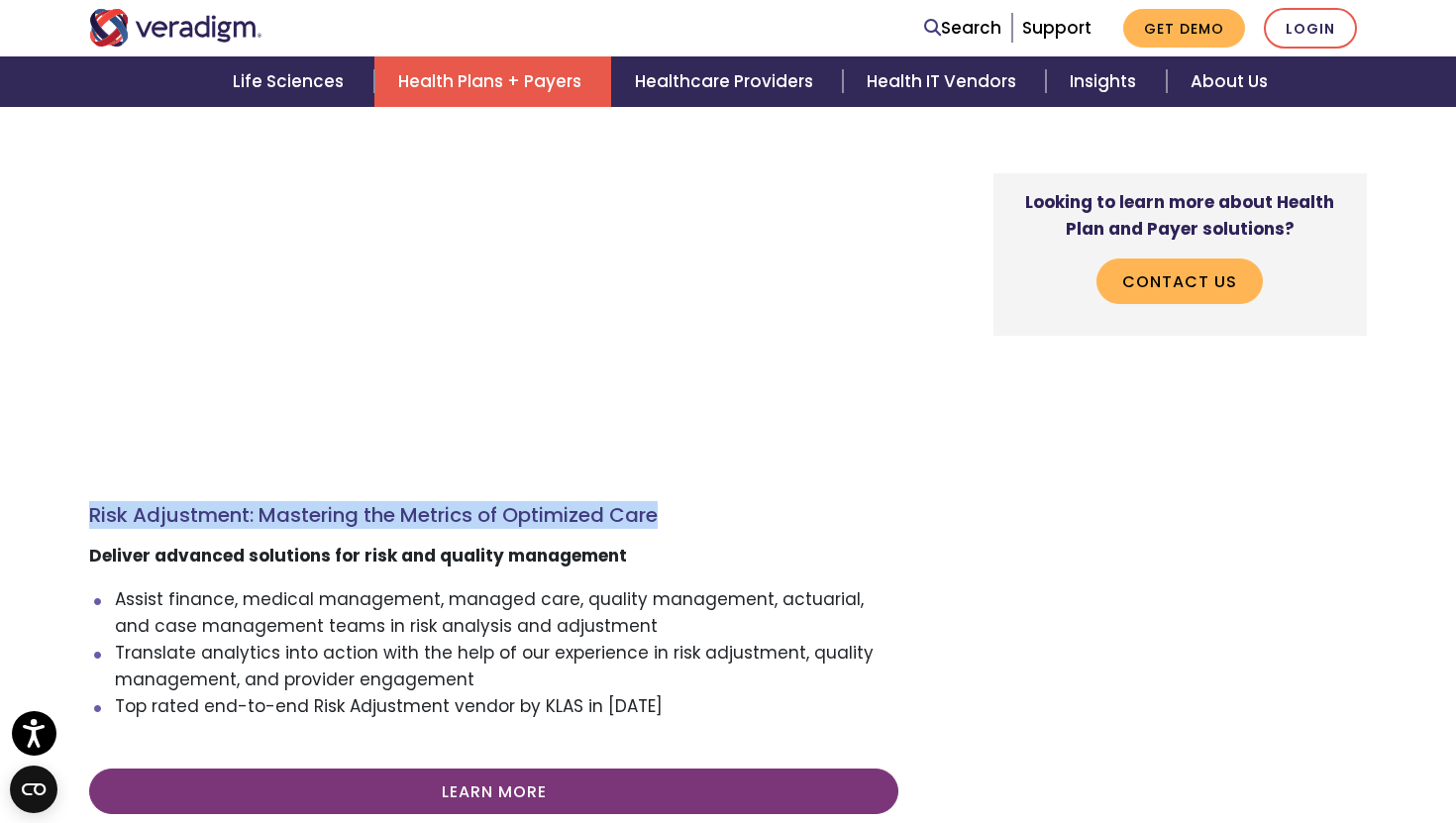 drag, startPoint x: 70, startPoint y: 510, endPoint x: 657, endPoint y: 522, distance: 587.1226 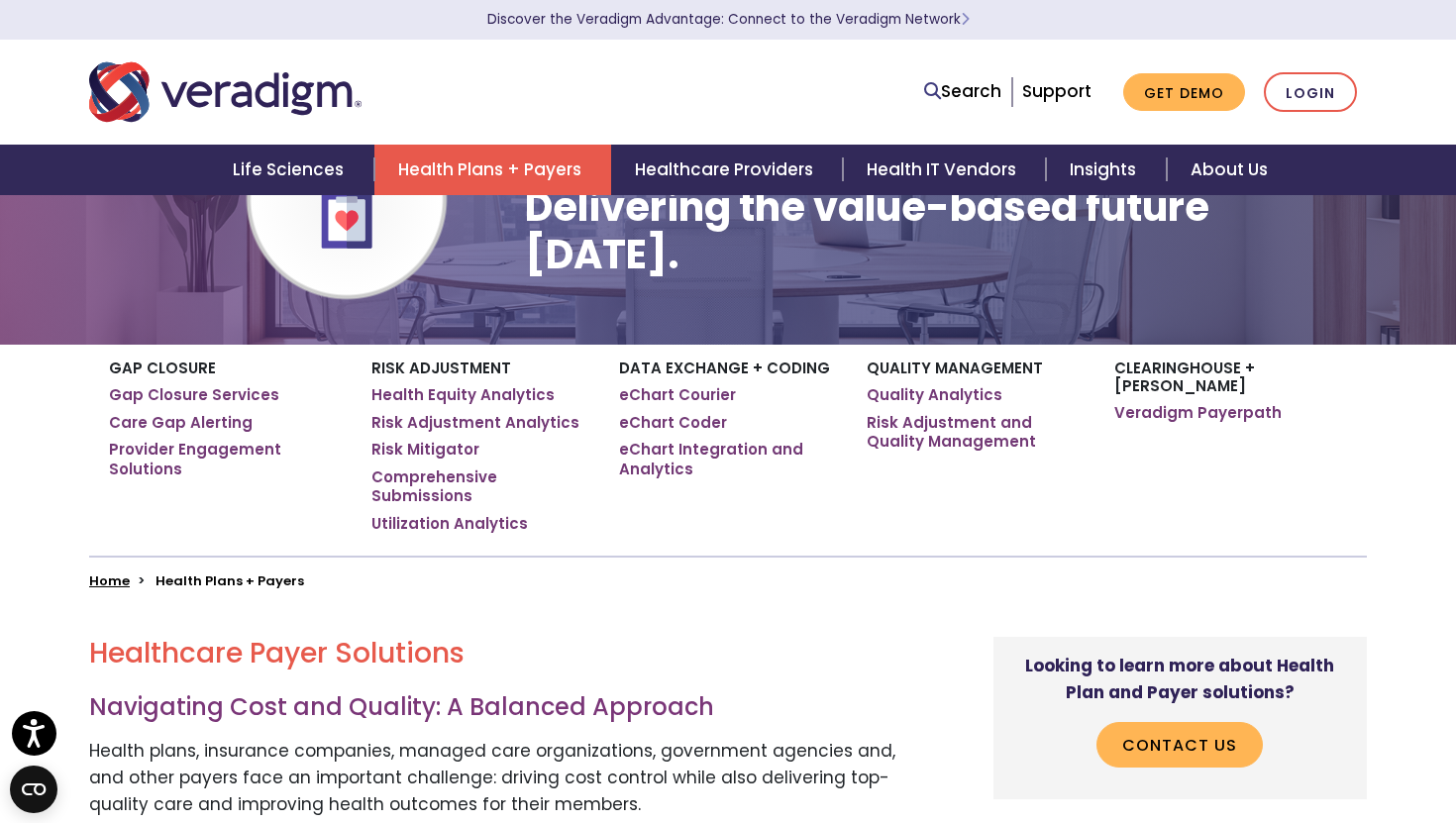 scroll, scrollTop: 0, scrollLeft: 0, axis: both 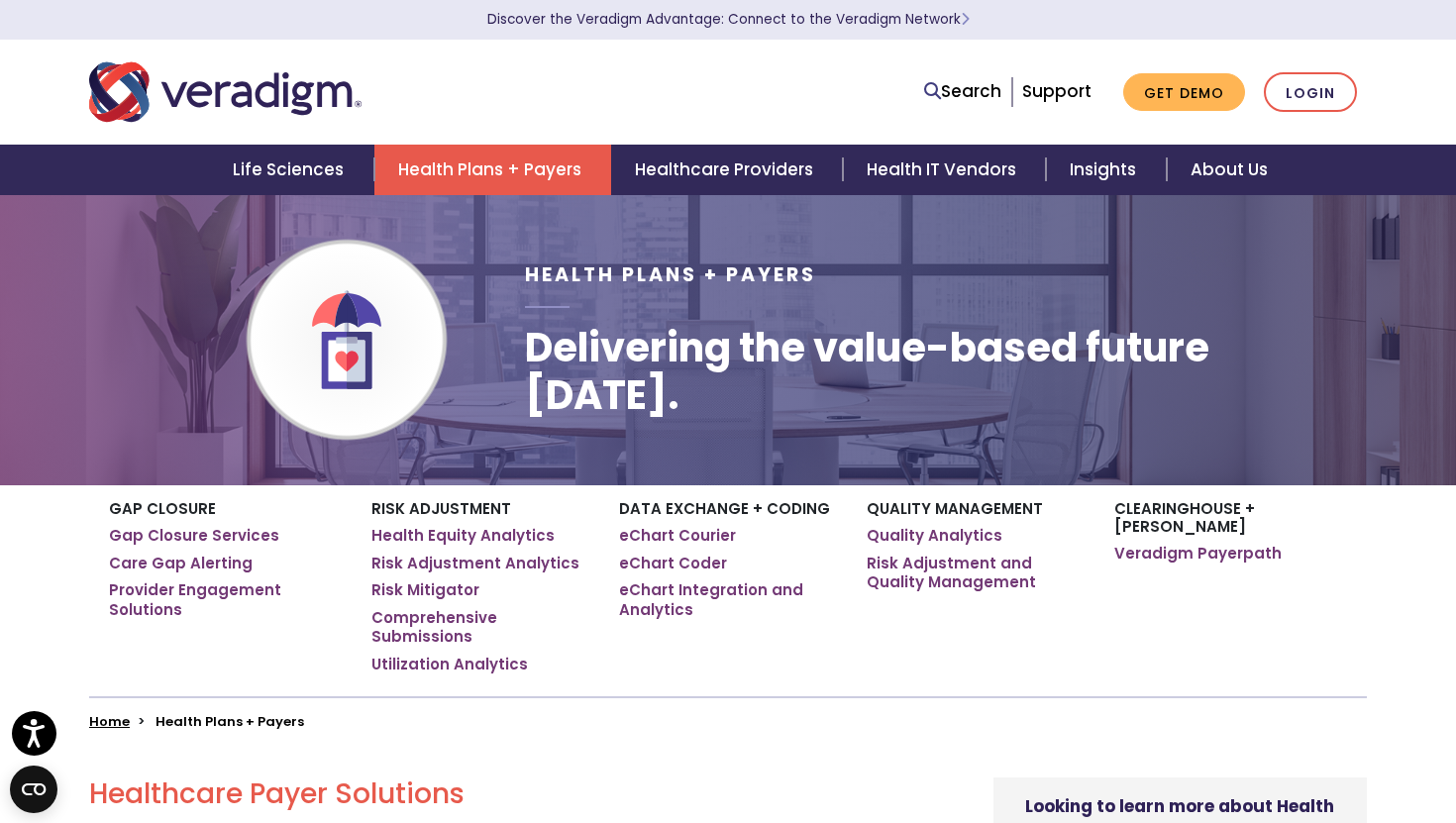 click on "Gap Closure" at bounding box center [225, 509] 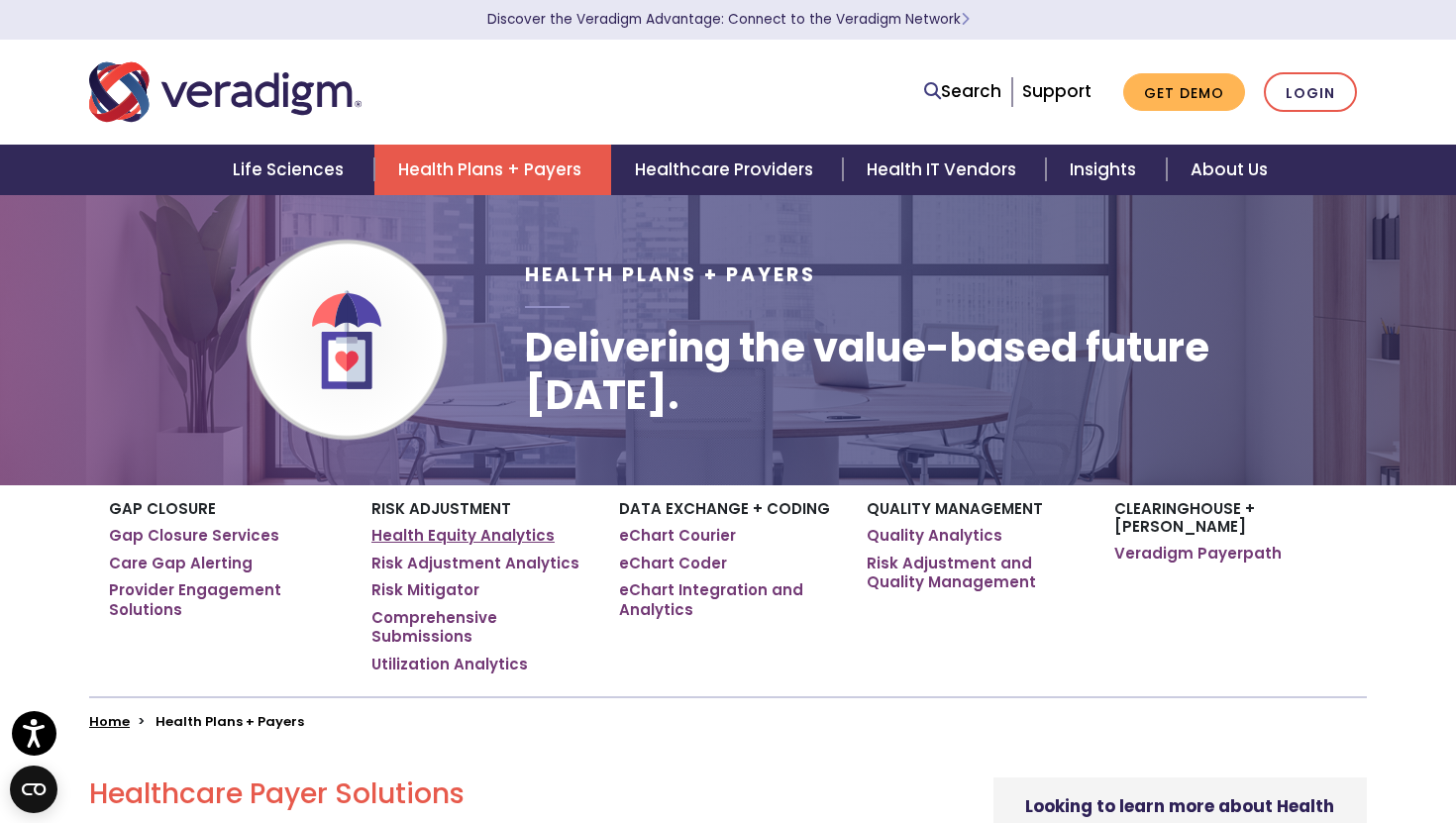 click on "Health Equity Analytics" at bounding box center [463, 536] 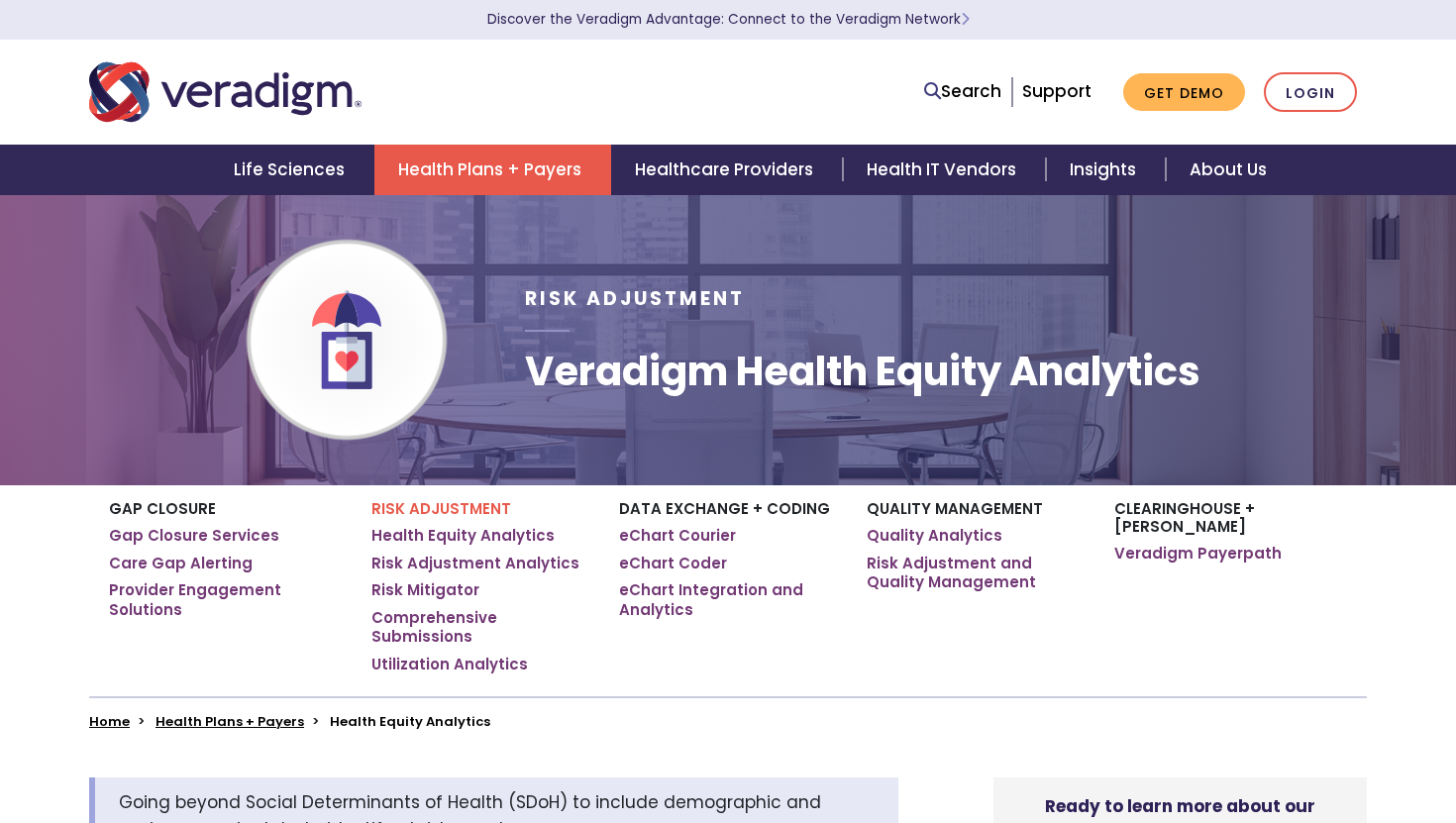 scroll, scrollTop: 0, scrollLeft: 0, axis: both 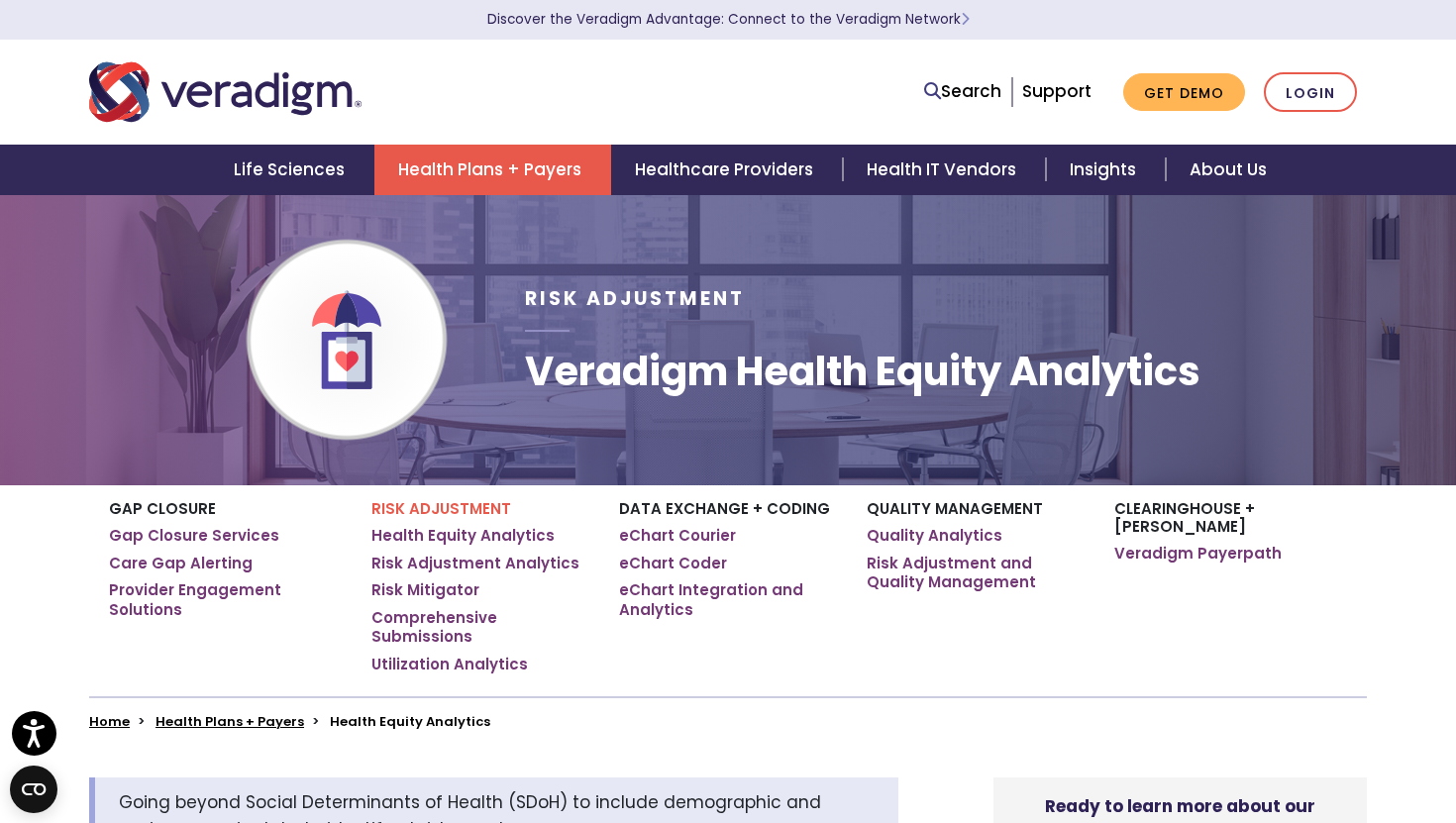 click on "Gap Closure" at bounding box center (225, 509) 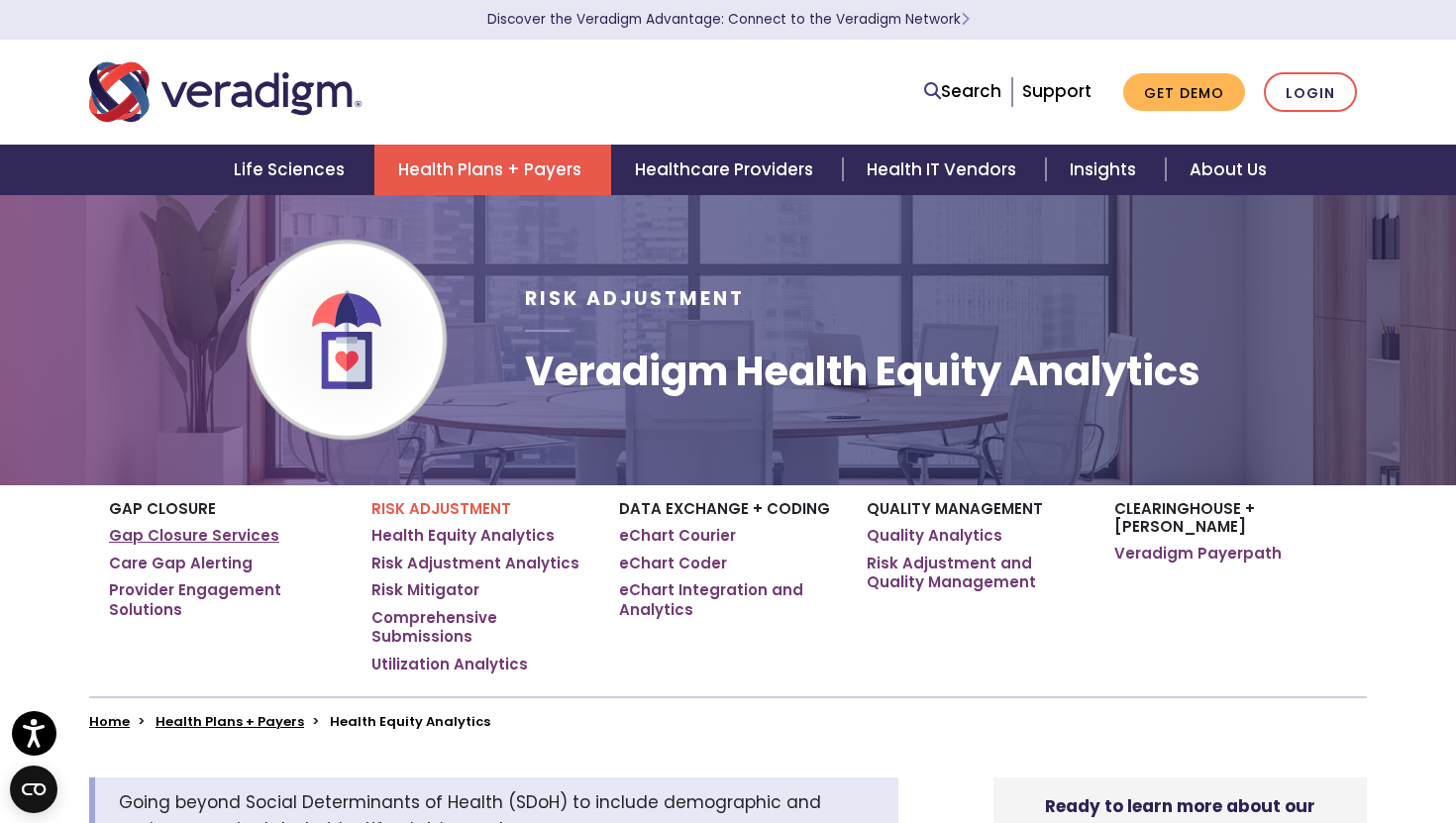click on "Gap Closure Services" at bounding box center [194, 536] 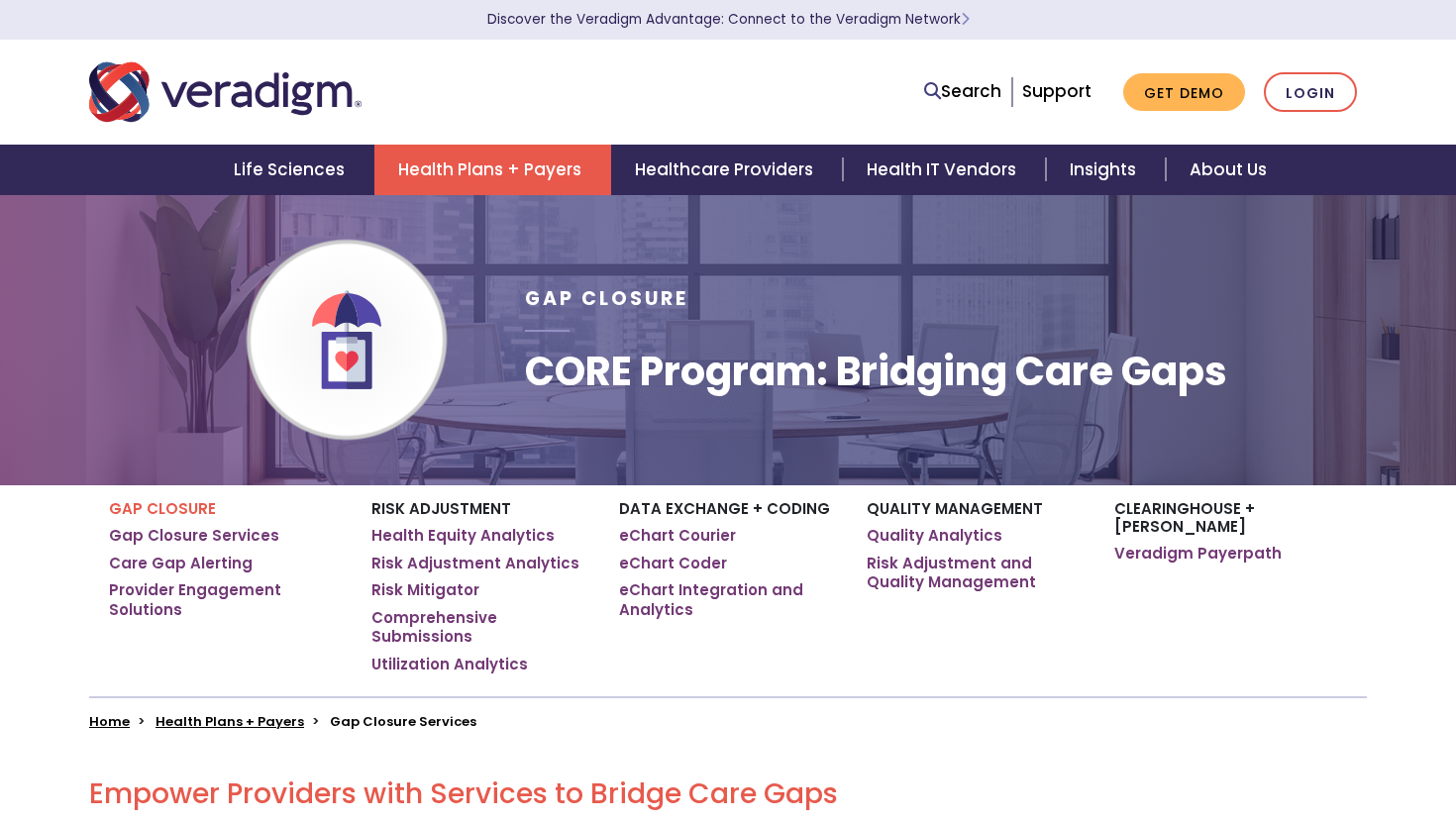 scroll, scrollTop: 0, scrollLeft: 0, axis: both 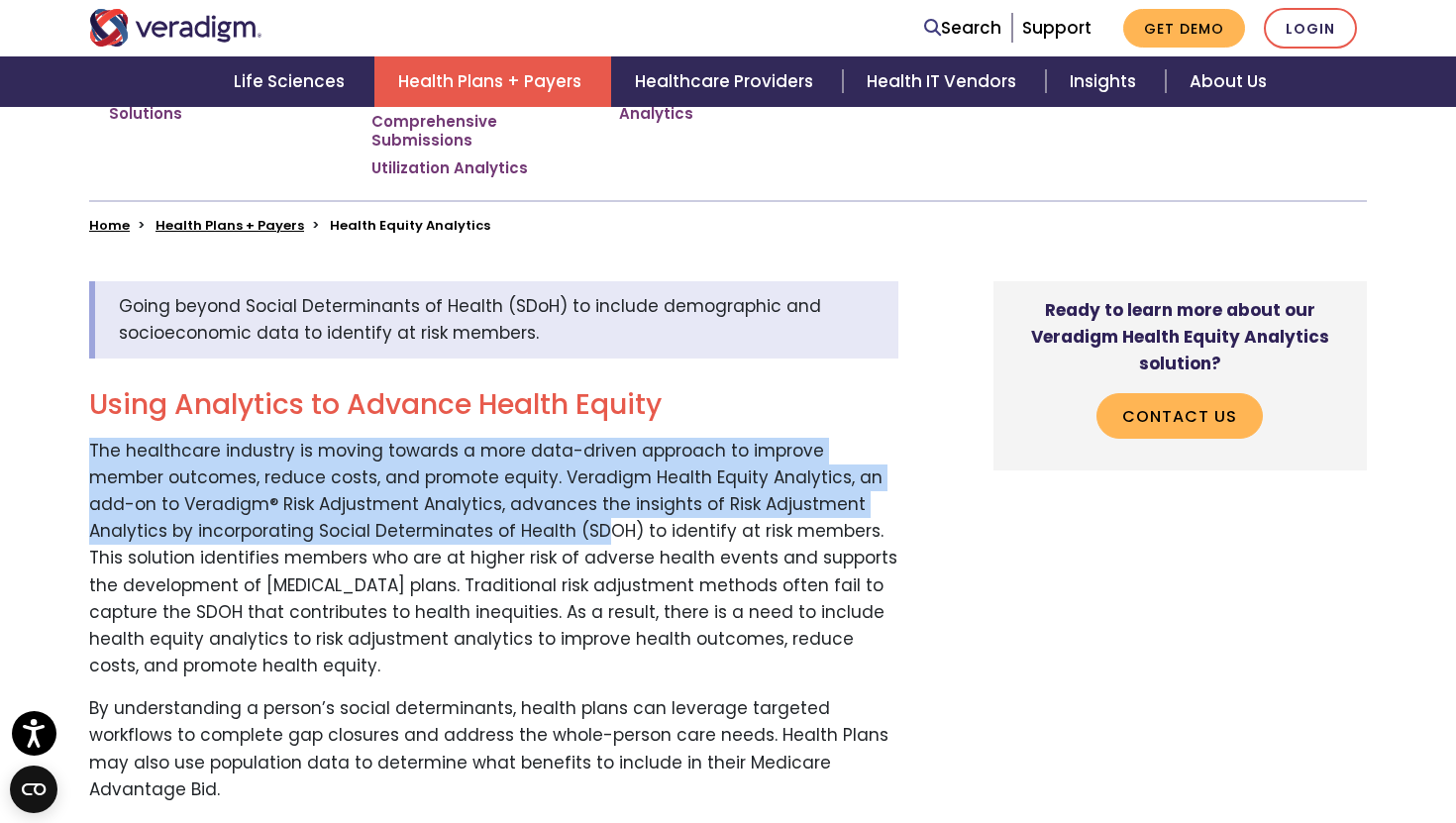 drag, startPoint x: 84, startPoint y: 458, endPoint x: 485, endPoint y: 522, distance: 406.0751 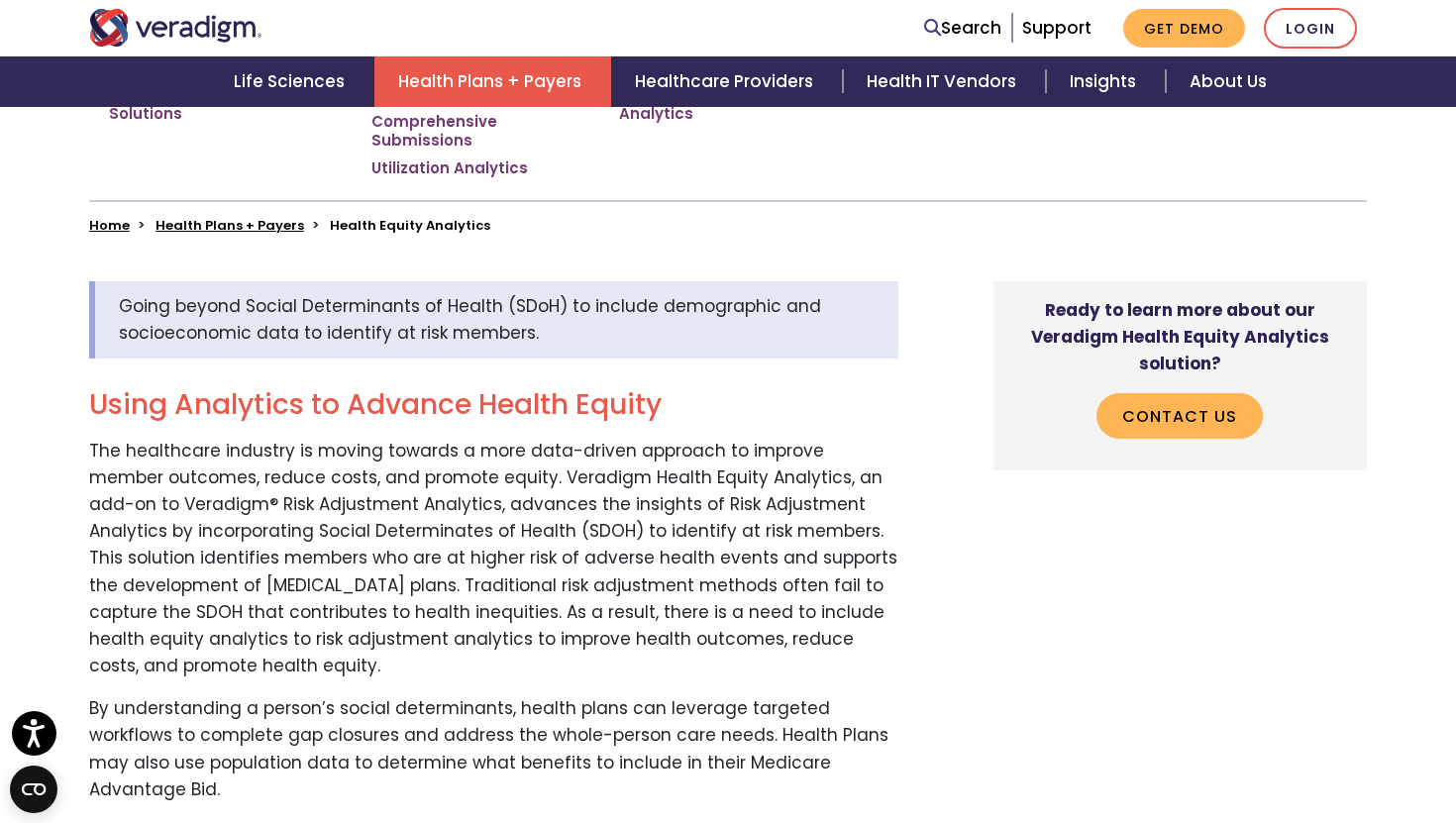 scroll, scrollTop: 135, scrollLeft: 0, axis: vertical 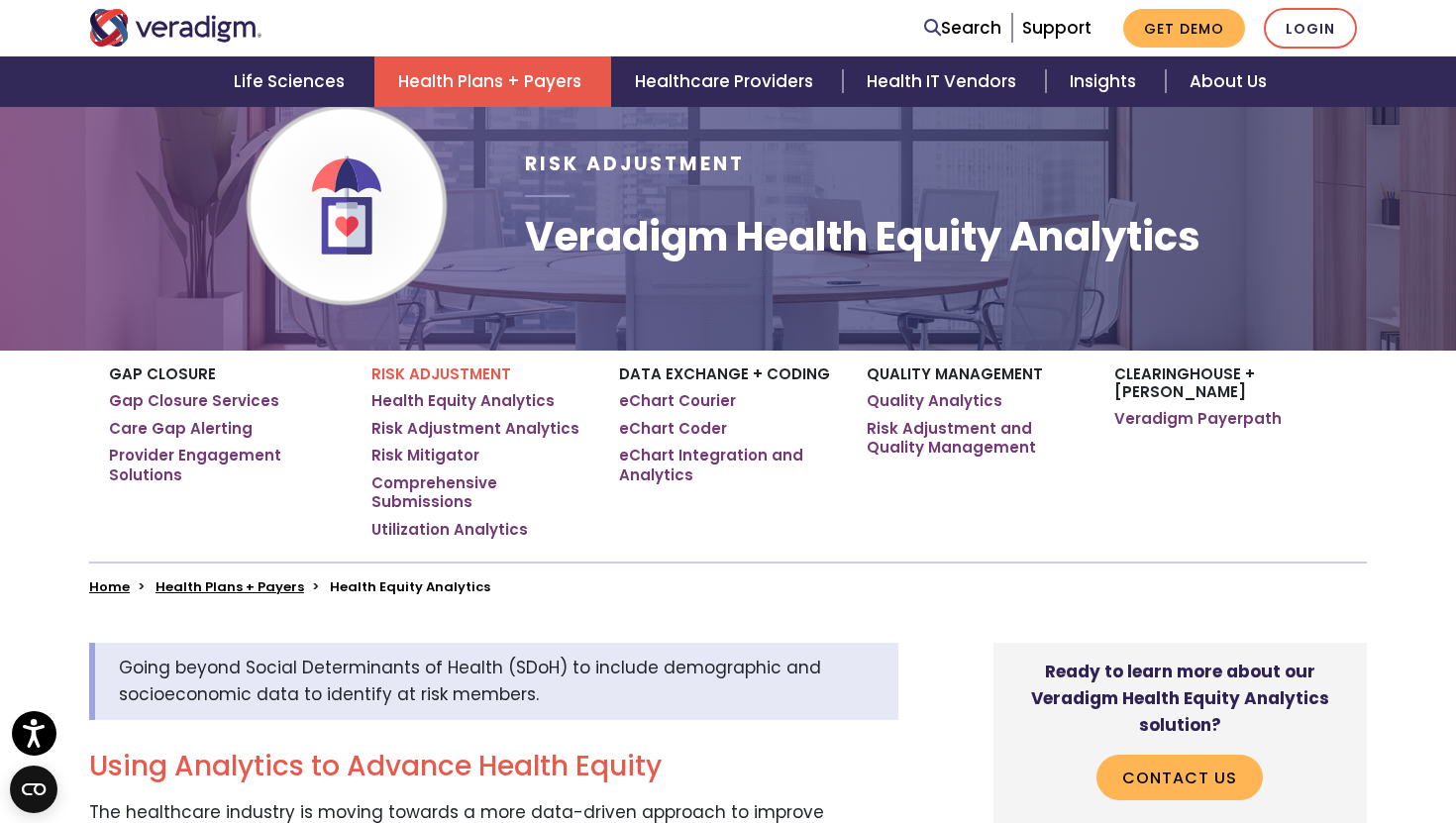 click on "Health Plans + Payers" at bounding box center (230, 586) 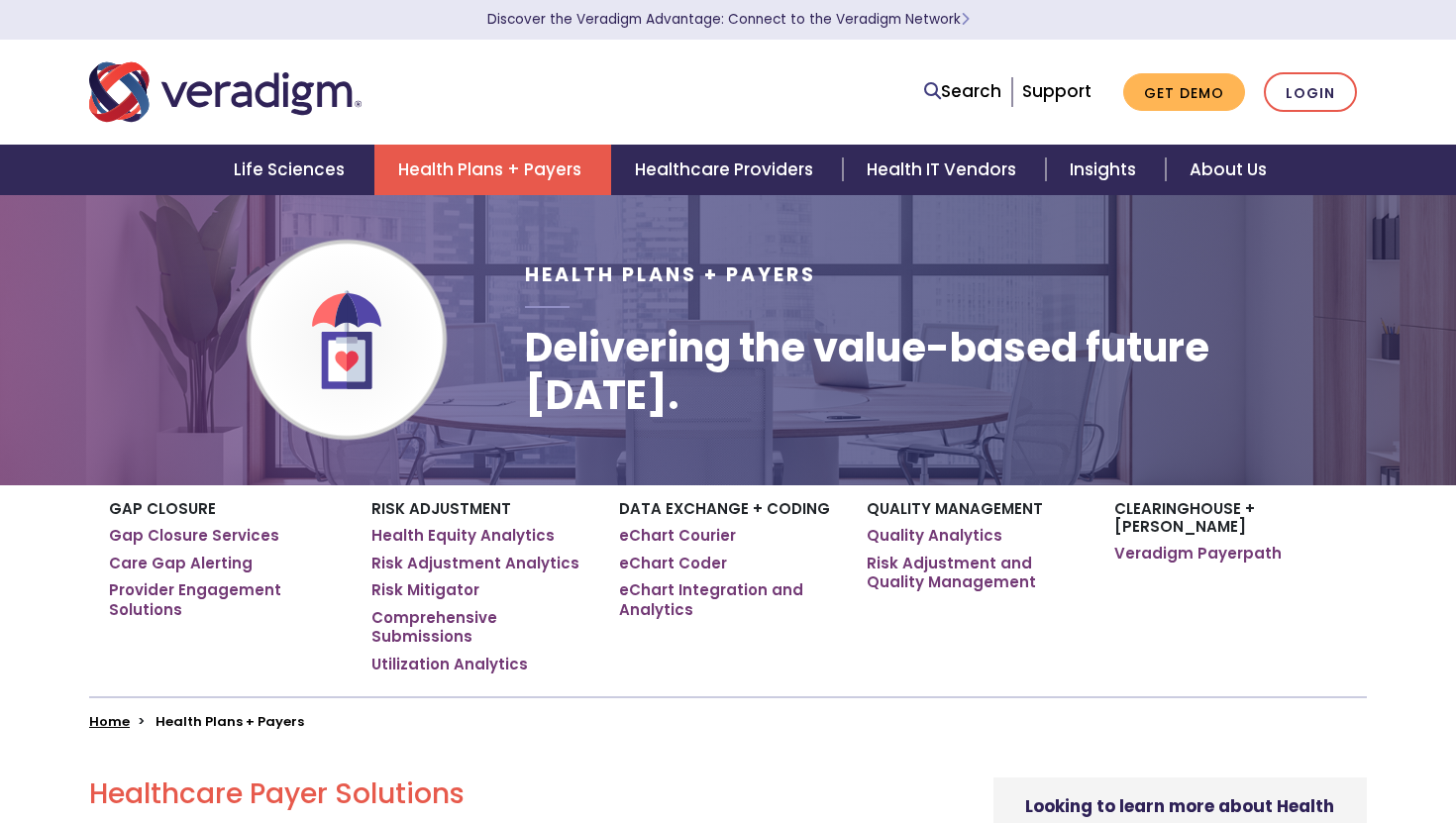 scroll, scrollTop: 0, scrollLeft: 0, axis: both 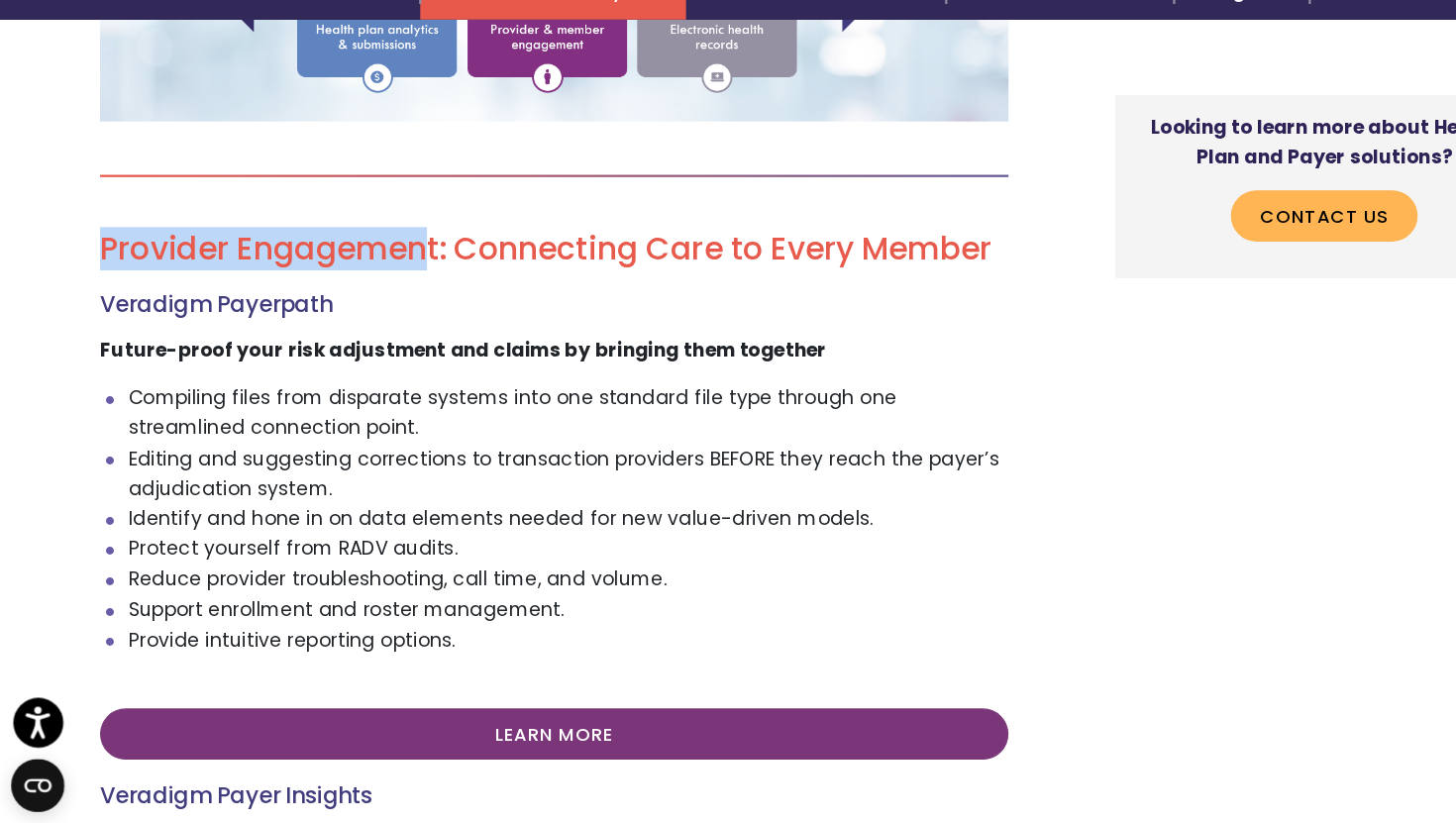 drag, startPoint x: 89, startPoint y: 321, endPoint x: 380, endPoint y: 330, distance: 291.13914 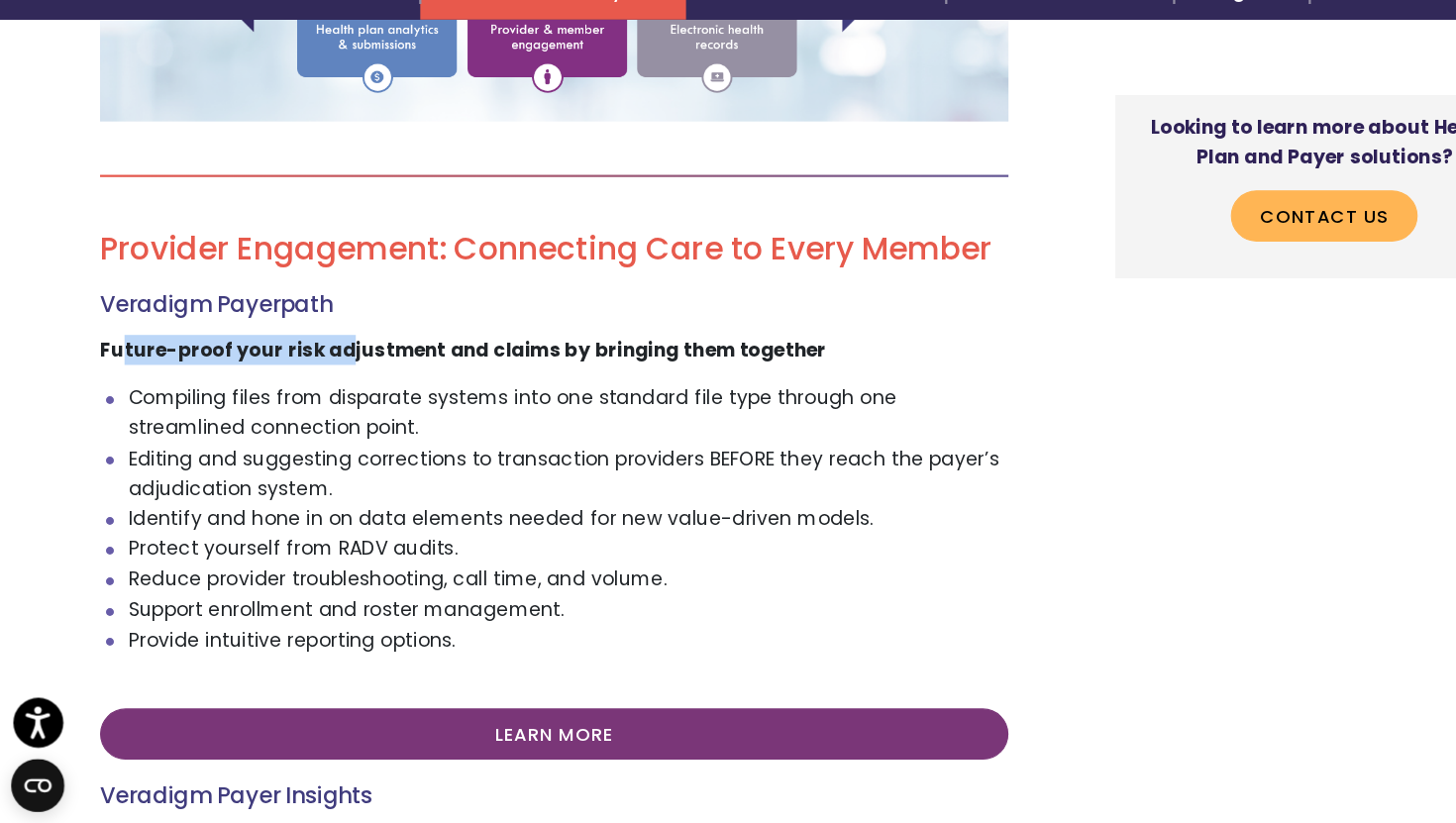 drag, startPoint x: 110, startPoint y: 400, endPoint x: 300, endPoint y: 400, distance: 190 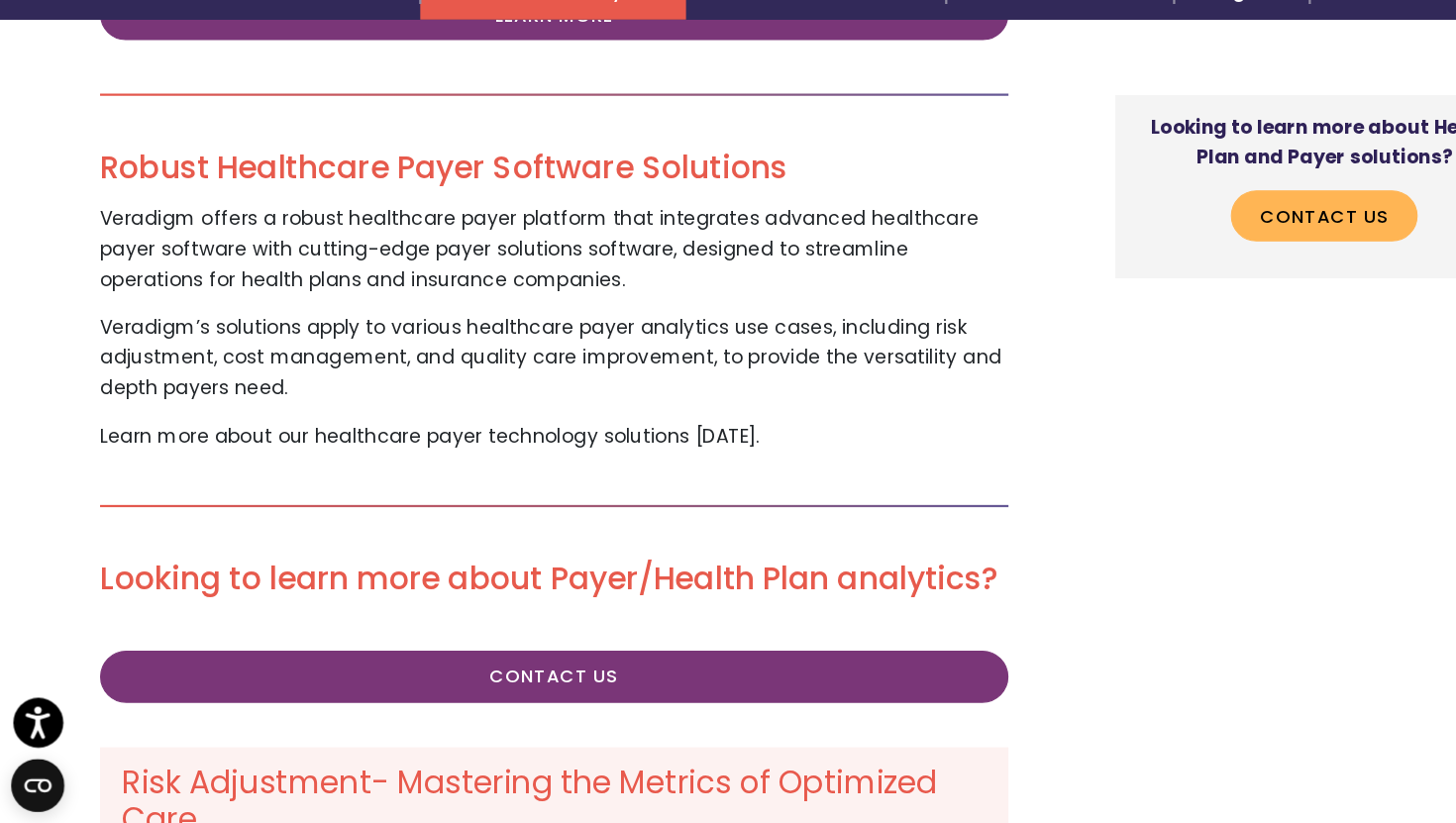 scroll, scrollTop: 4816, scrollLeft: 0, axis: vertical 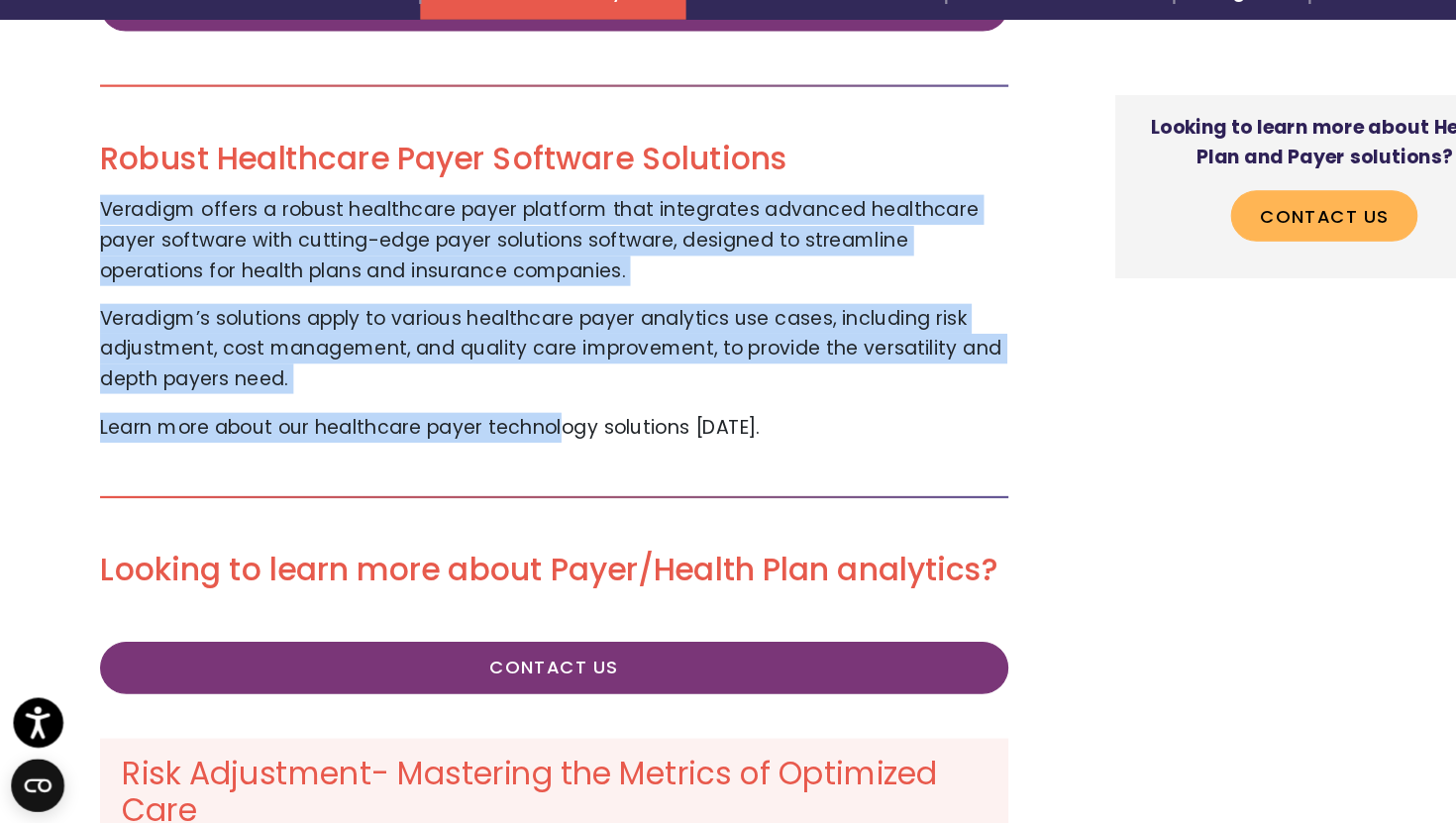 drag, startPoint x: 69, startPoint y: 257, endPoint x: 489, endPoint y: 482, distance: 476.47141 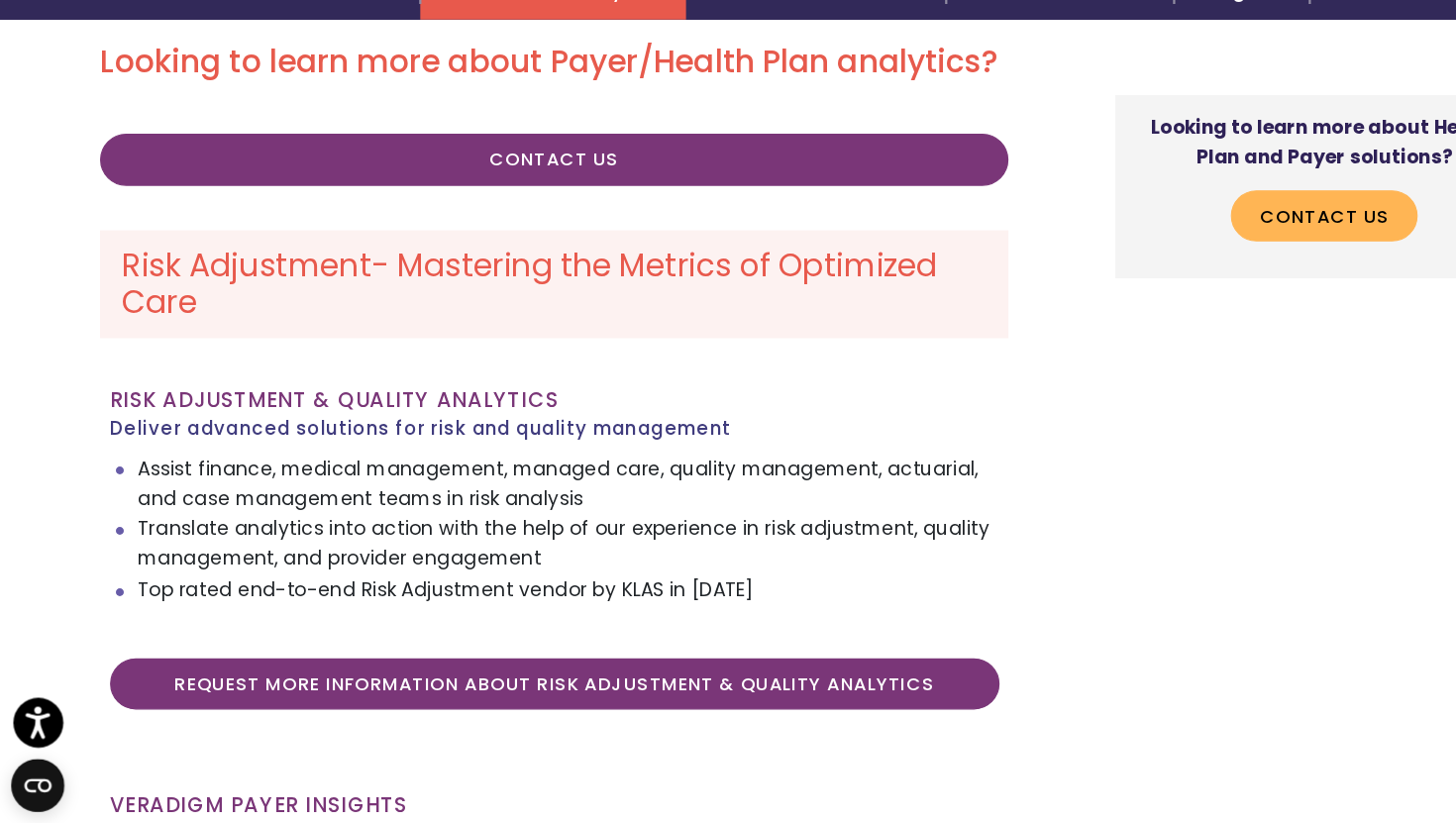 scroll, scrollTop: 5273, scrollLeft: 0, axis: vertical 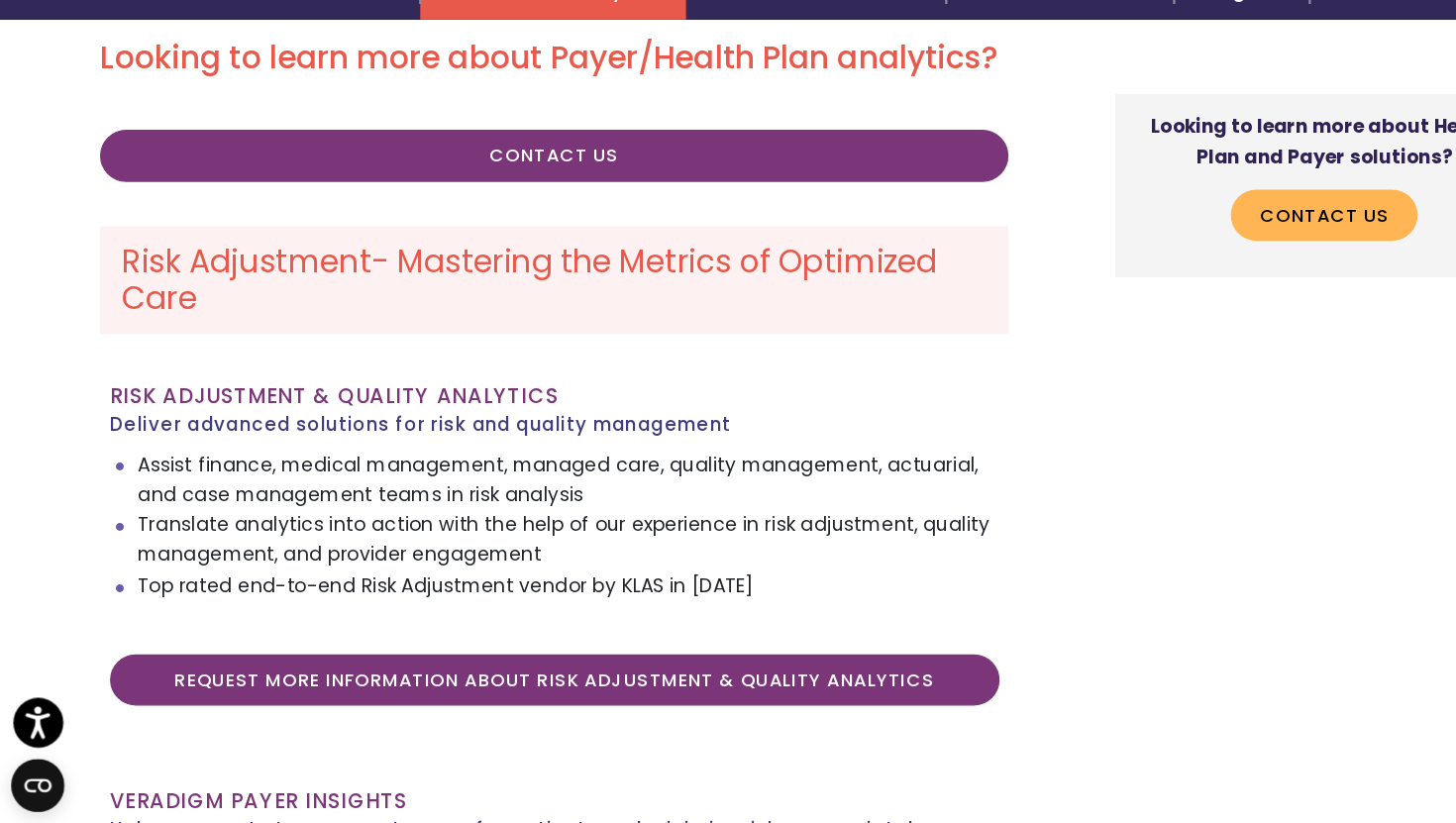 drag, startPoint x: 76, startPoint y: 447, endPoint x: 563, endPoint y: 506, distance: 490.5609 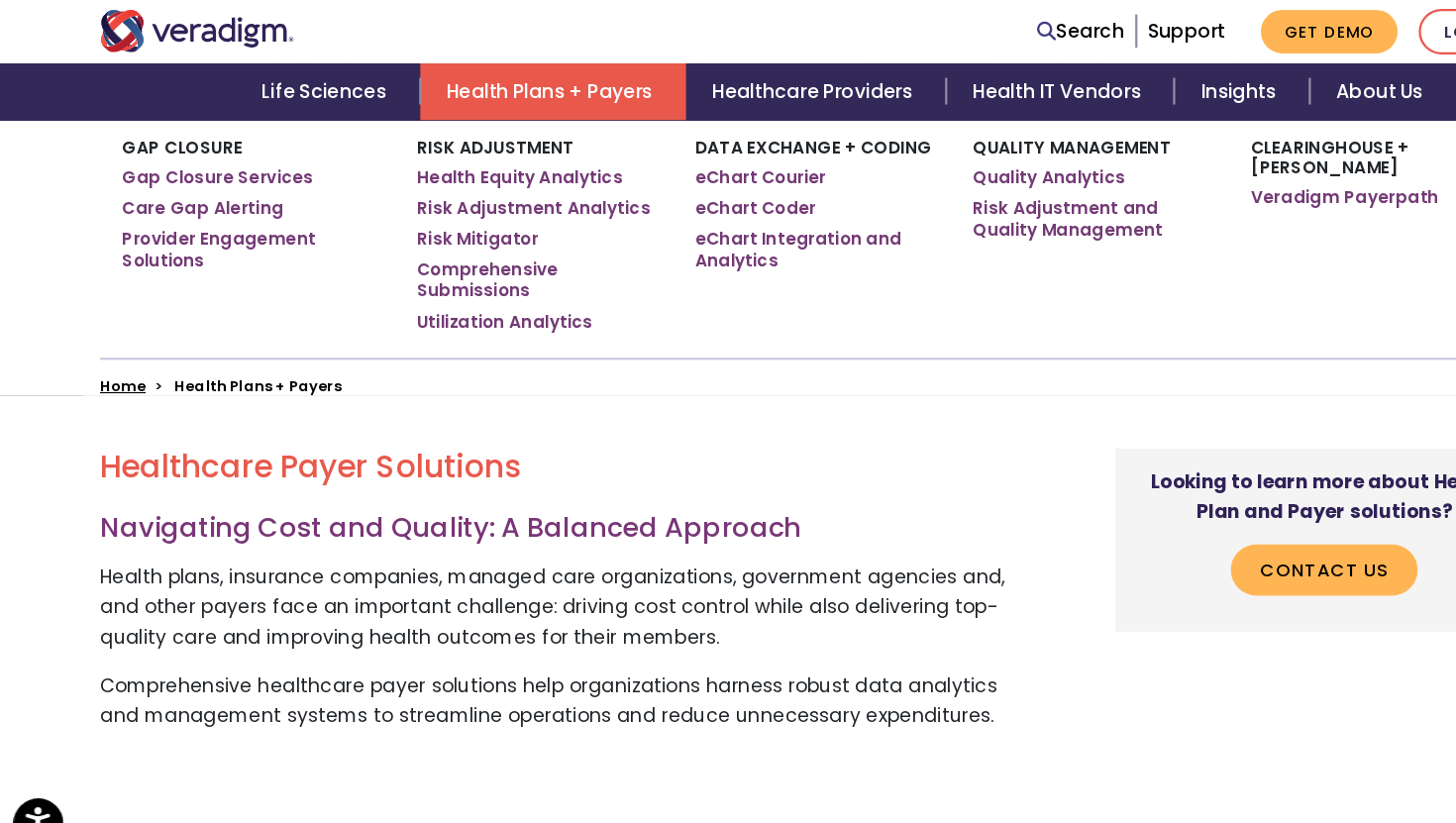 scroll, scrollTop: 373, scrollLeft: 0, axis: vertical 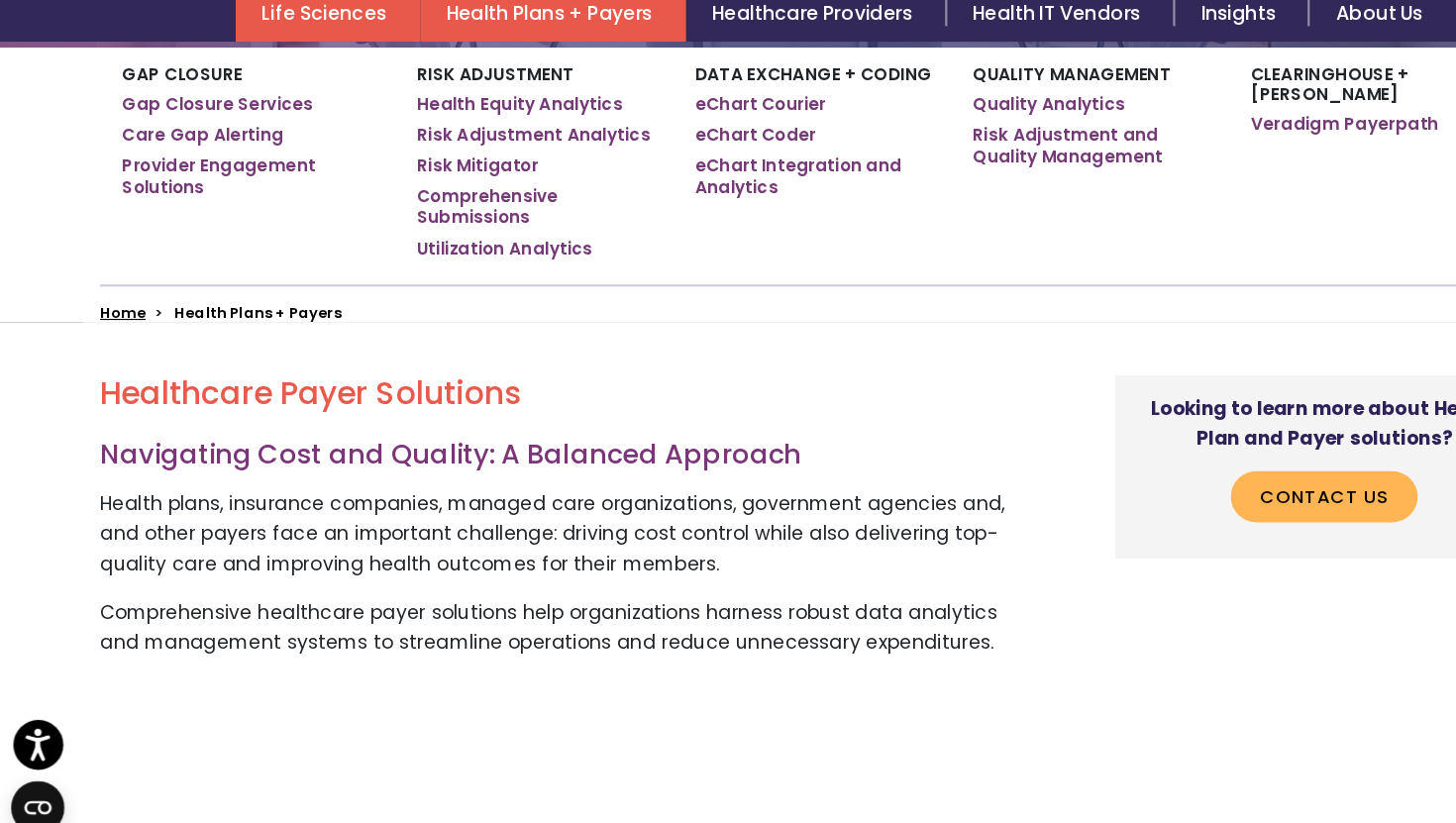 click on "Life Sciences" at bounding box center (292, 81) 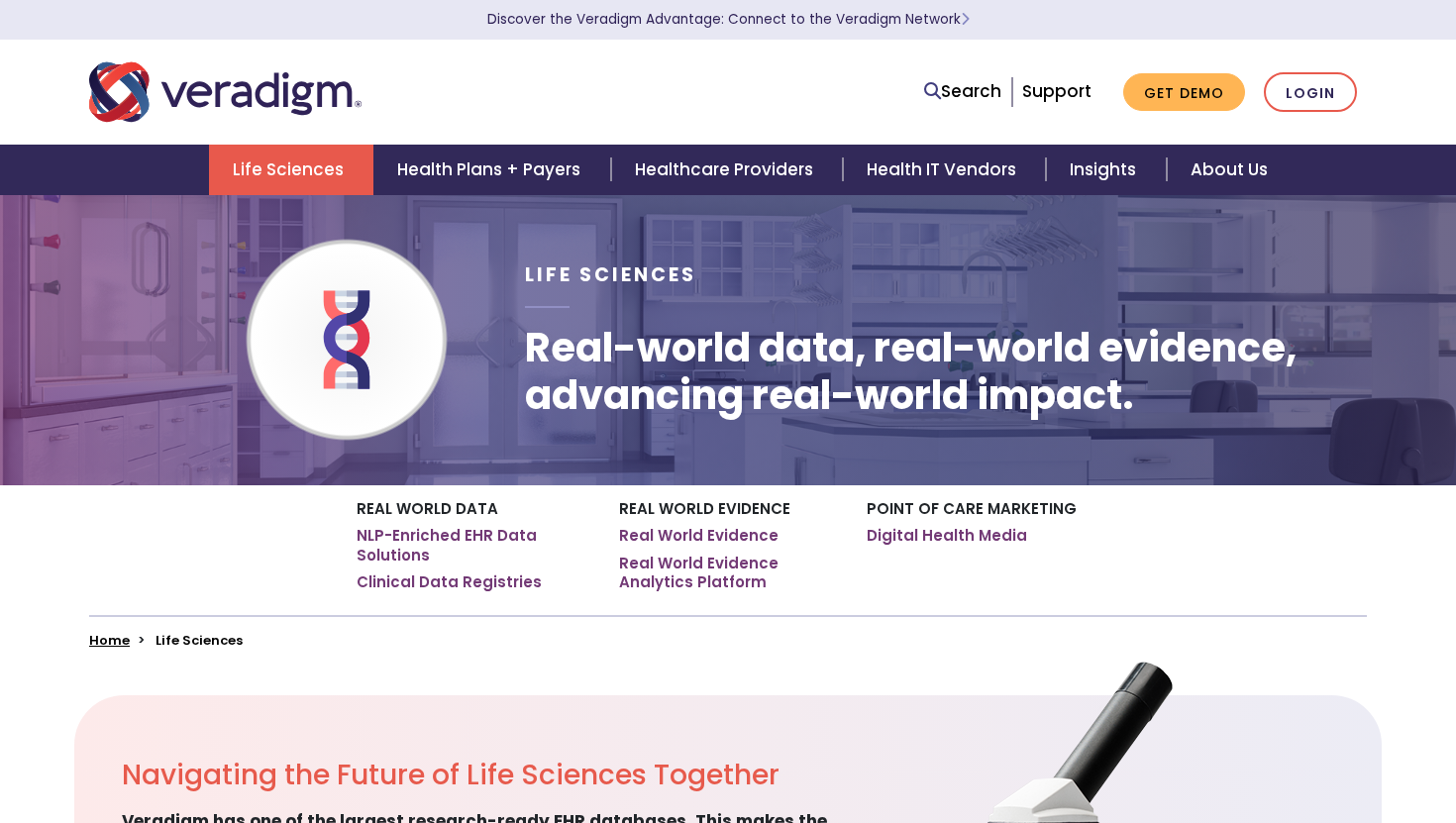 scroll, scrollTop: 0, scrollLeft: 0, axis: both 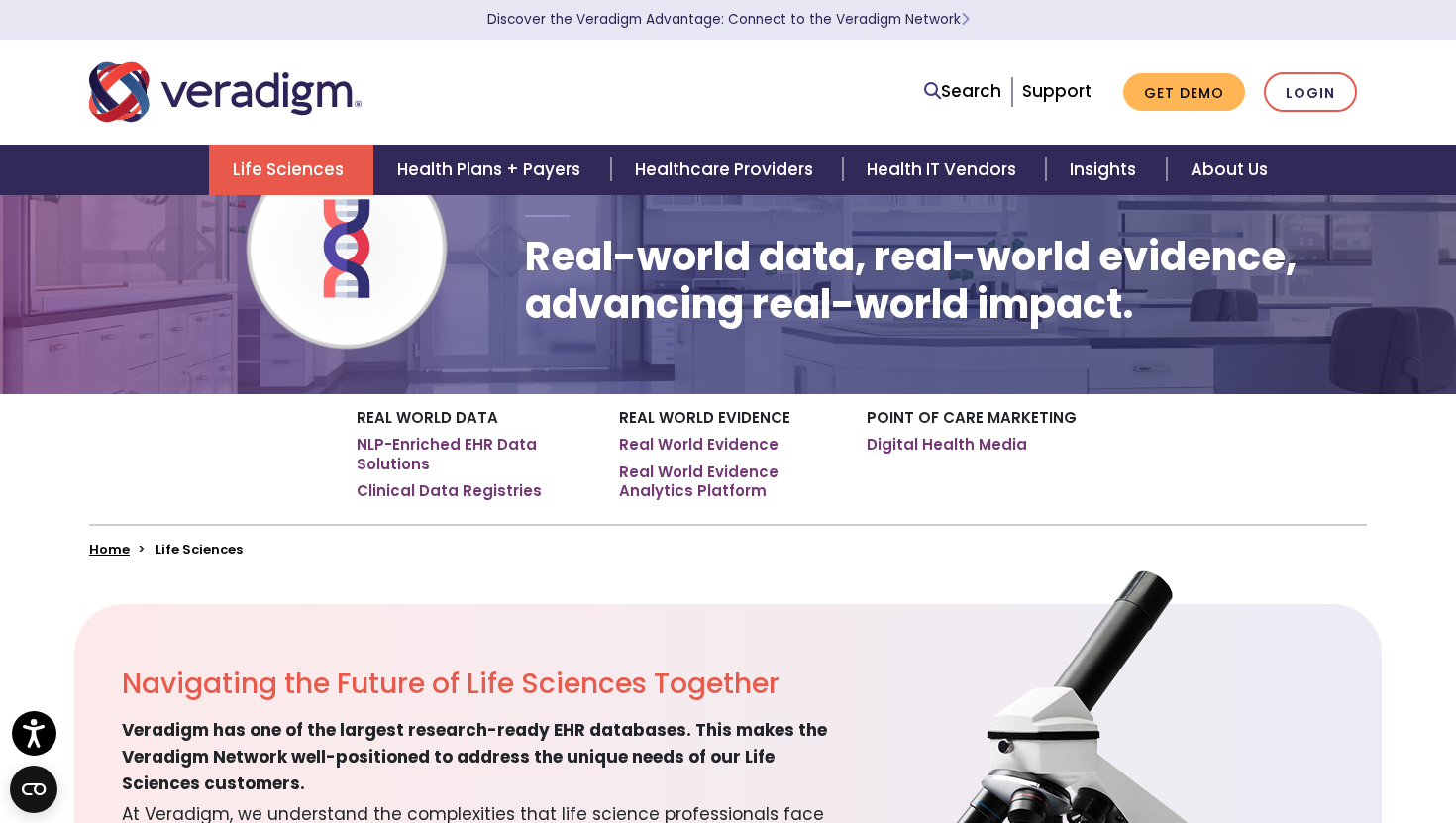 click on "Search
Support
Get Demo
Login" 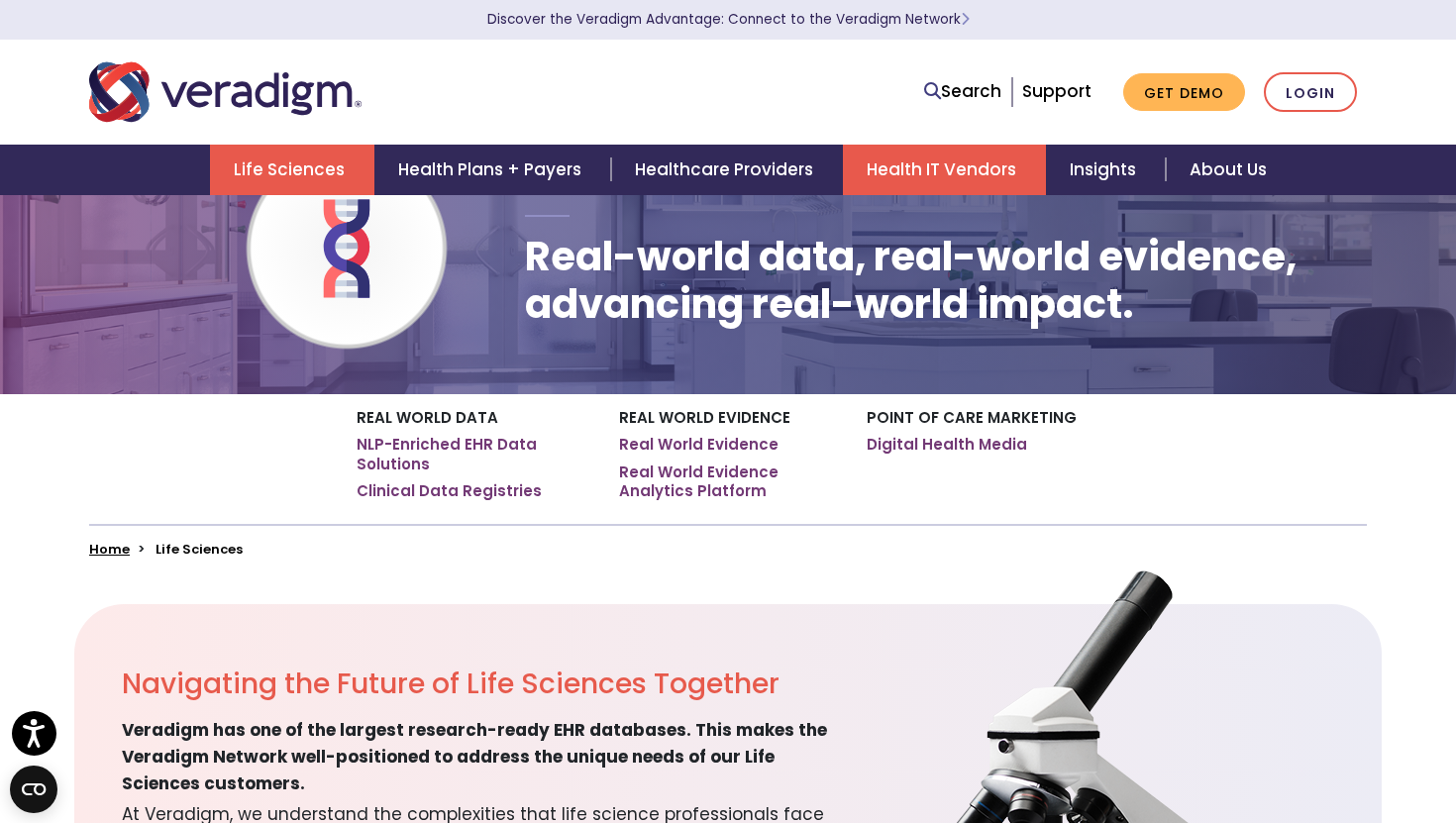 click on "Health IT Vendors" 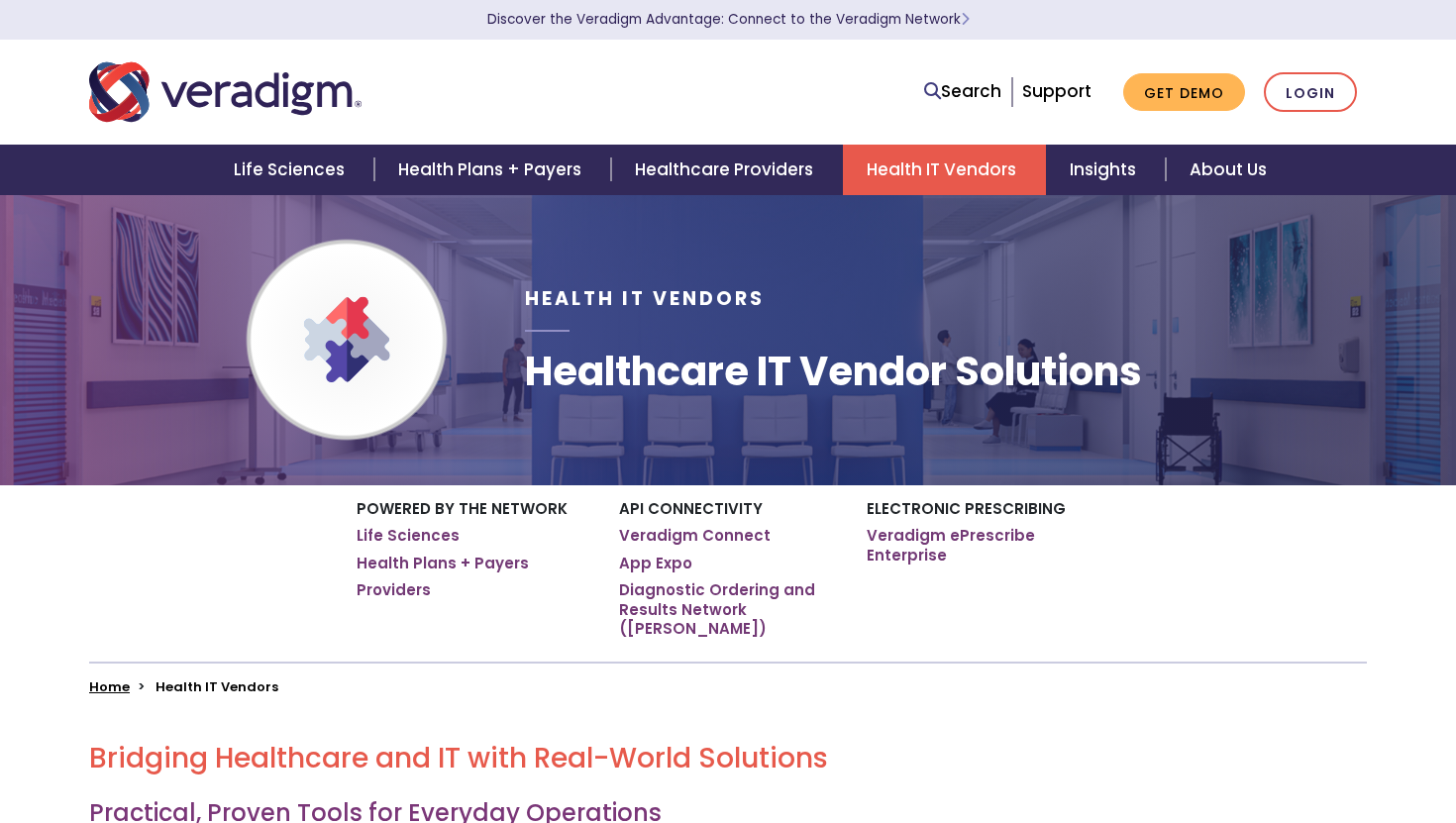 scroll, scrollTop: 0, scrollLeft: 0, axis: both 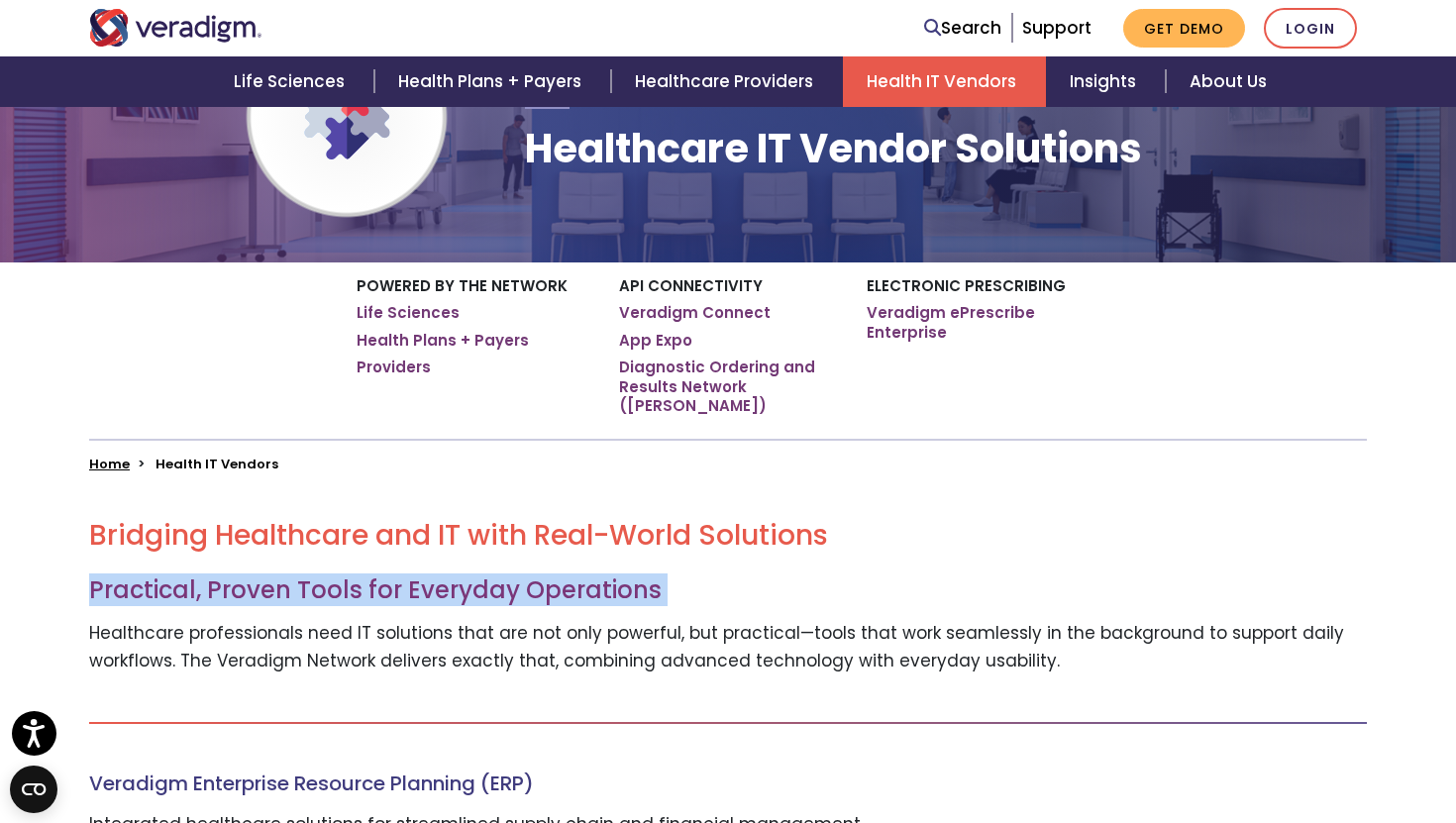drag, startPoint x: 78, startPoint y: 570, endPoint x: 644, endPoint y: 595, distance: 566.552 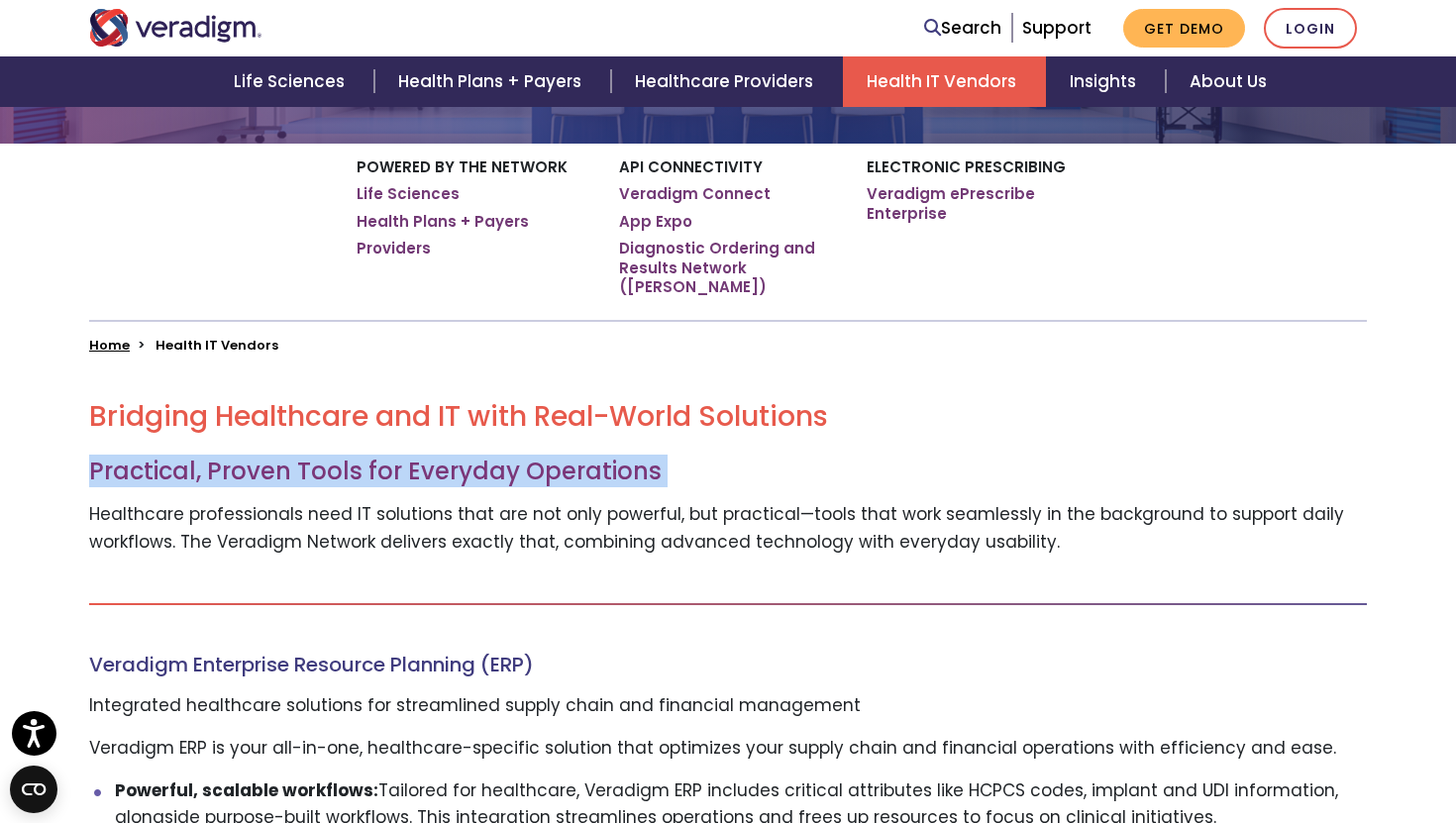scroll, scrollTop: 344, scrollLeft: 0, axis: vertical 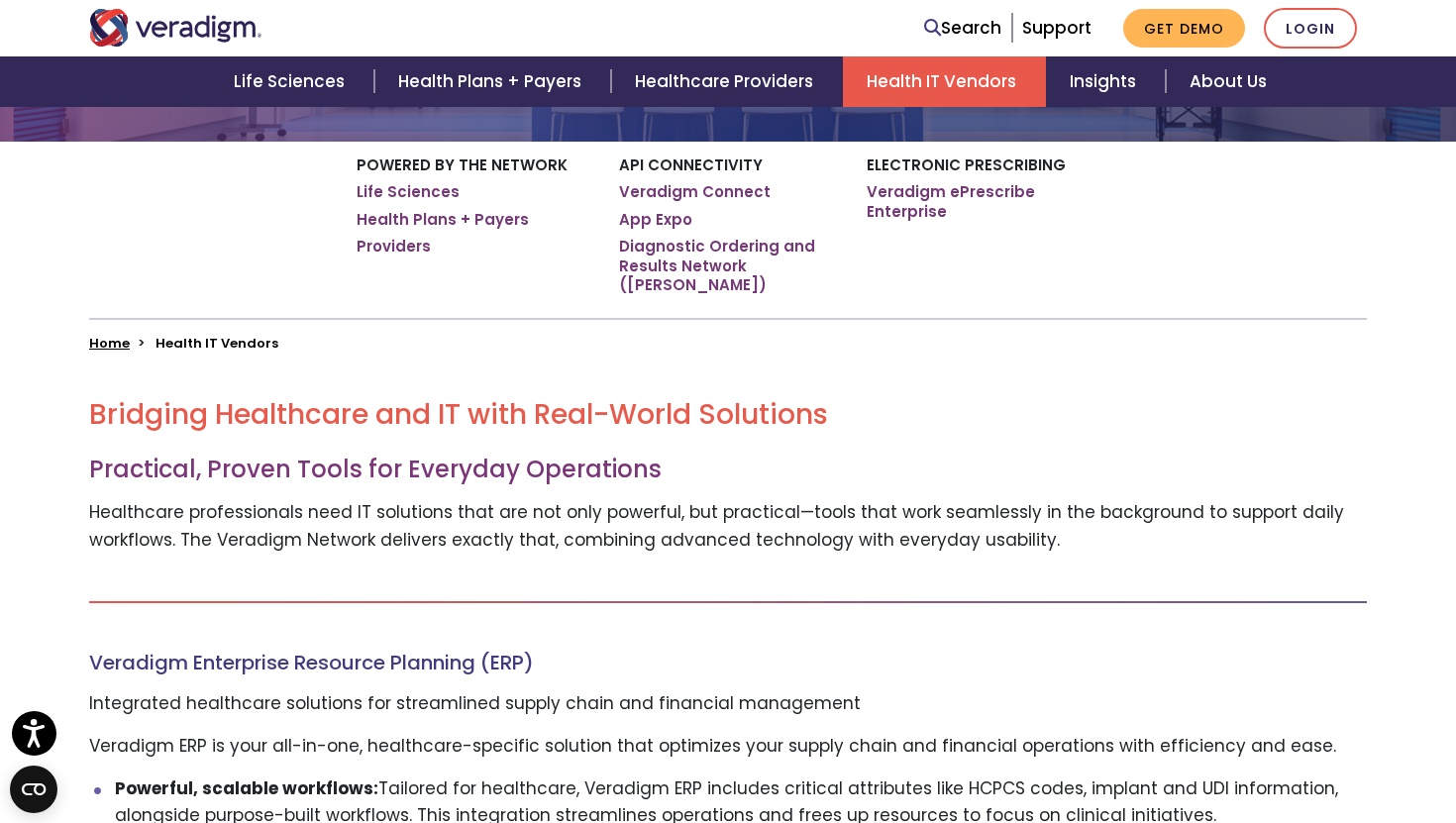 click on "Healthcare professionals need IT solutions that are not only powerful, but practical—tools that work seamlessly in the background to support daily workflows. The Veradigm Network delivers exactly that, combining advanced technology with everyday usability." at bounding box center [728, 526] 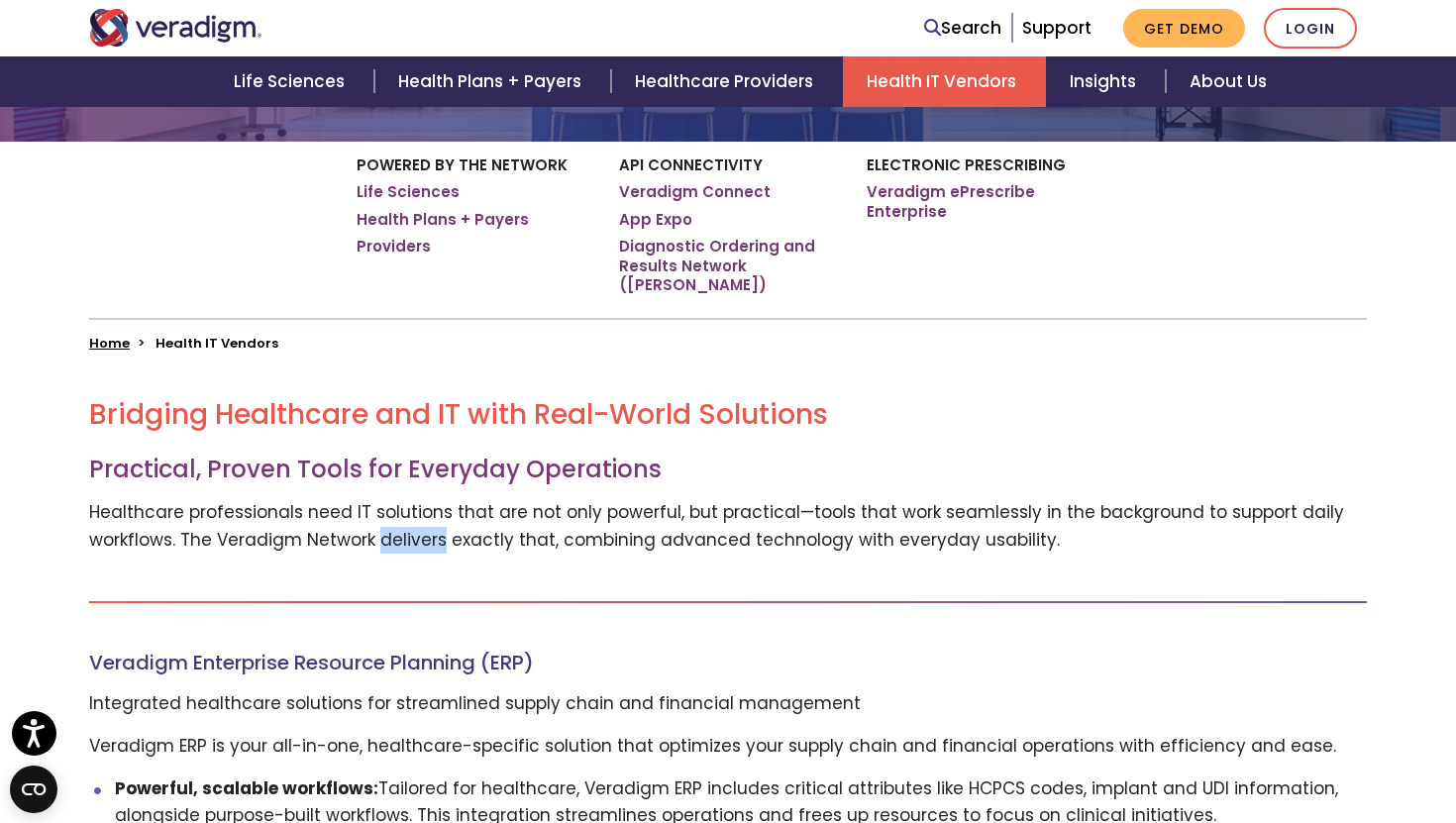 click on "Healthcare professionals need IT solutions that are not only powerful, but practical—tools that work seamlessly in the background to support daily workflows. The Veradigm Network delivers exactly that, combining advanced technology with everyday usability." at bounding box center (728, 526) 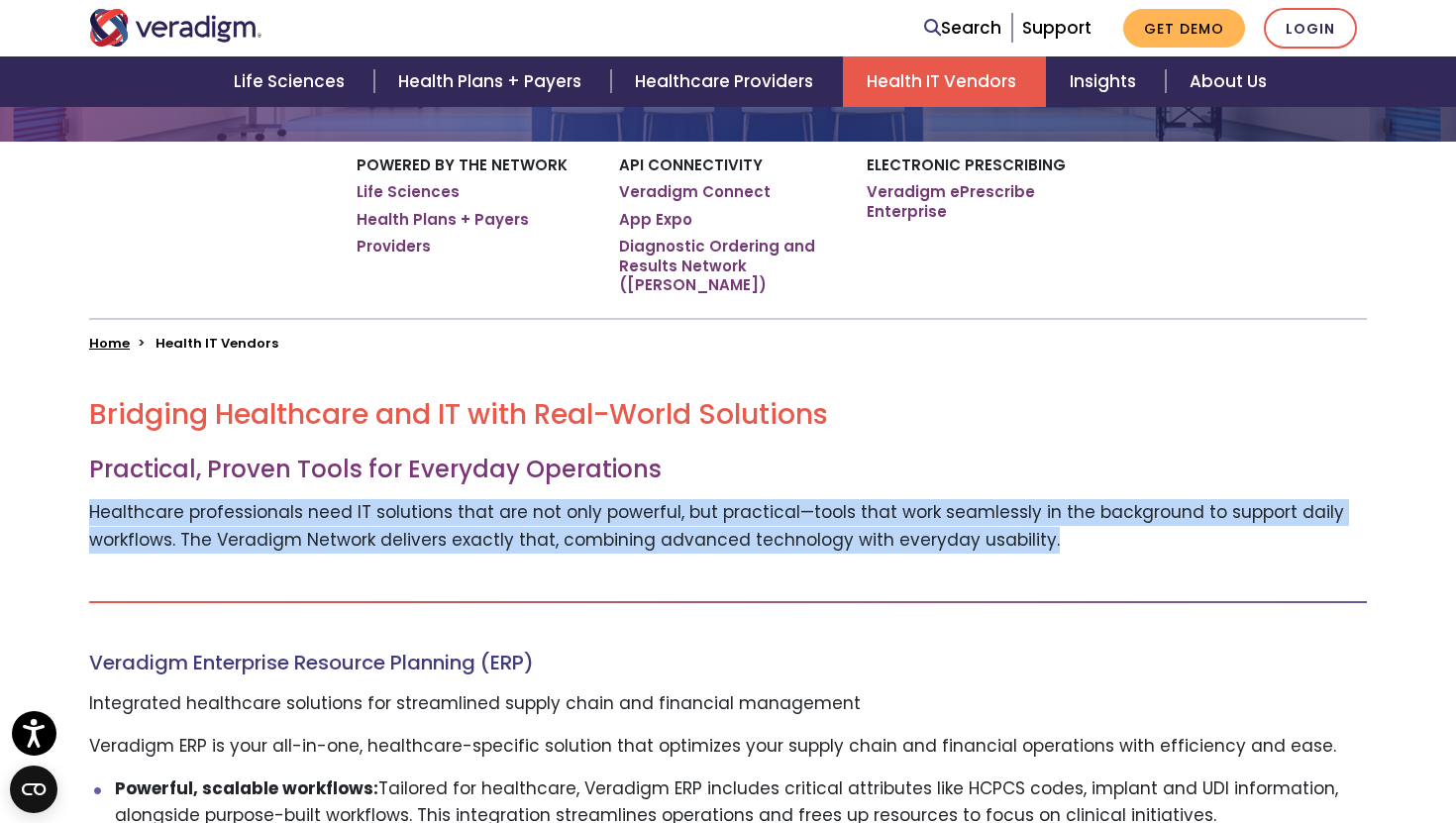 click on "Healthcare professionals need IT solutions that are not only powerful, but practical—tools that work seamlessly in the background to support daily workflows. The Veradigm Network delivers exactly that, combining advanced technology with everyday usability." at bounding box center (728, 526) 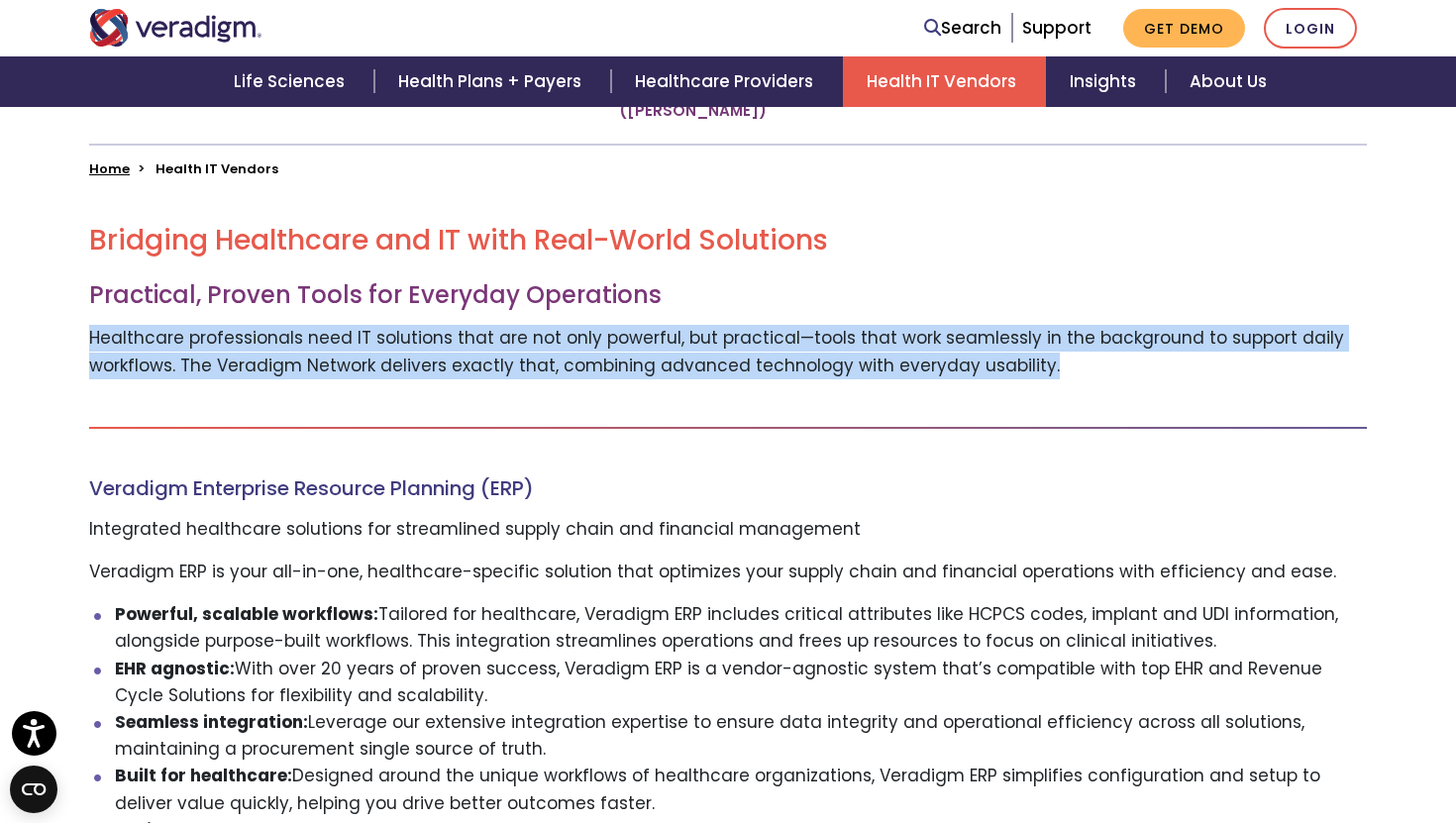 scroll, scrollTop: 575, scrollLeft: 0, axis: vertical 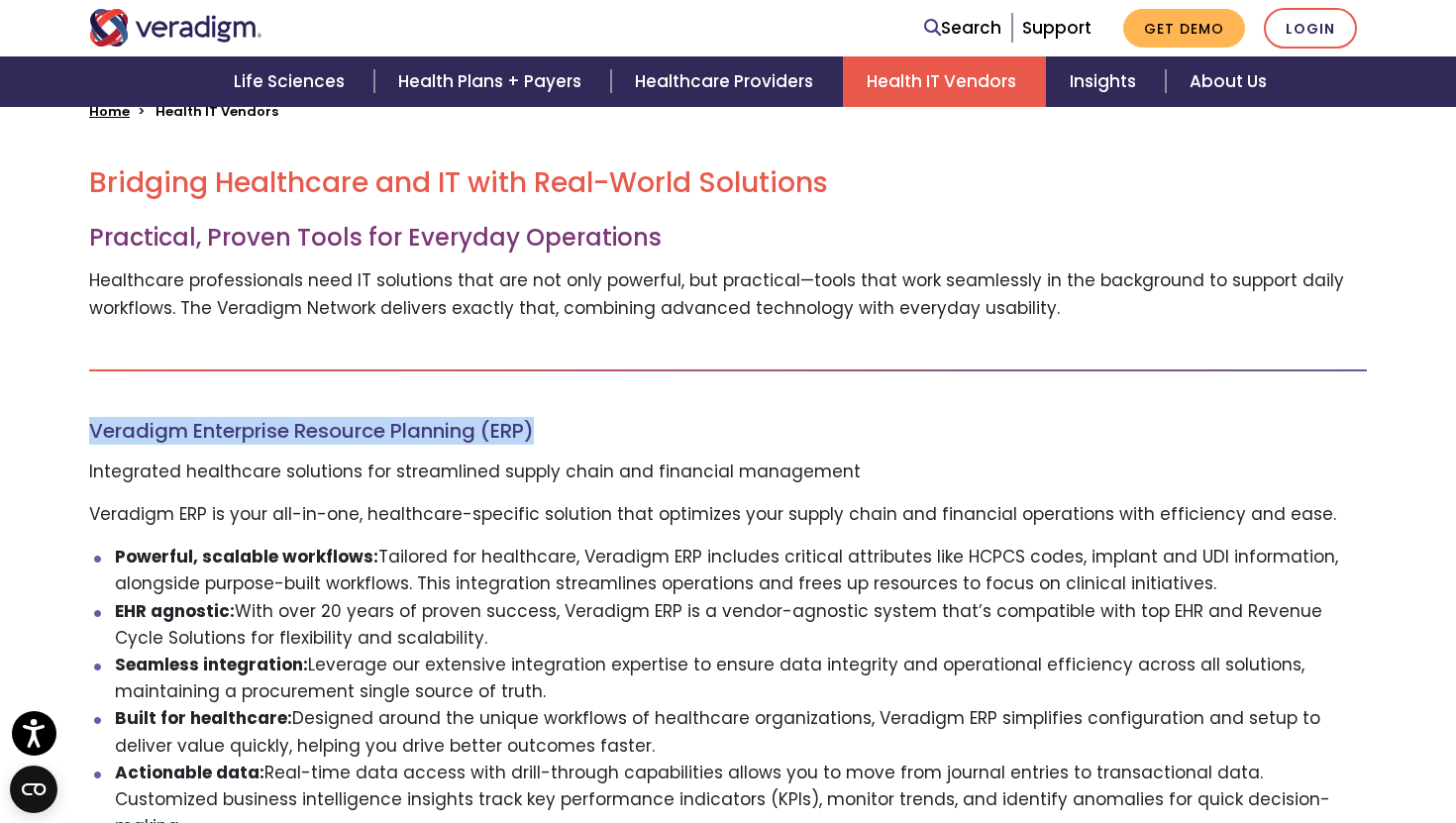 drag, startPoint x: 41, startPoint y: 401, endPoint x: 622, endPoint y: 435, distance: 581.994 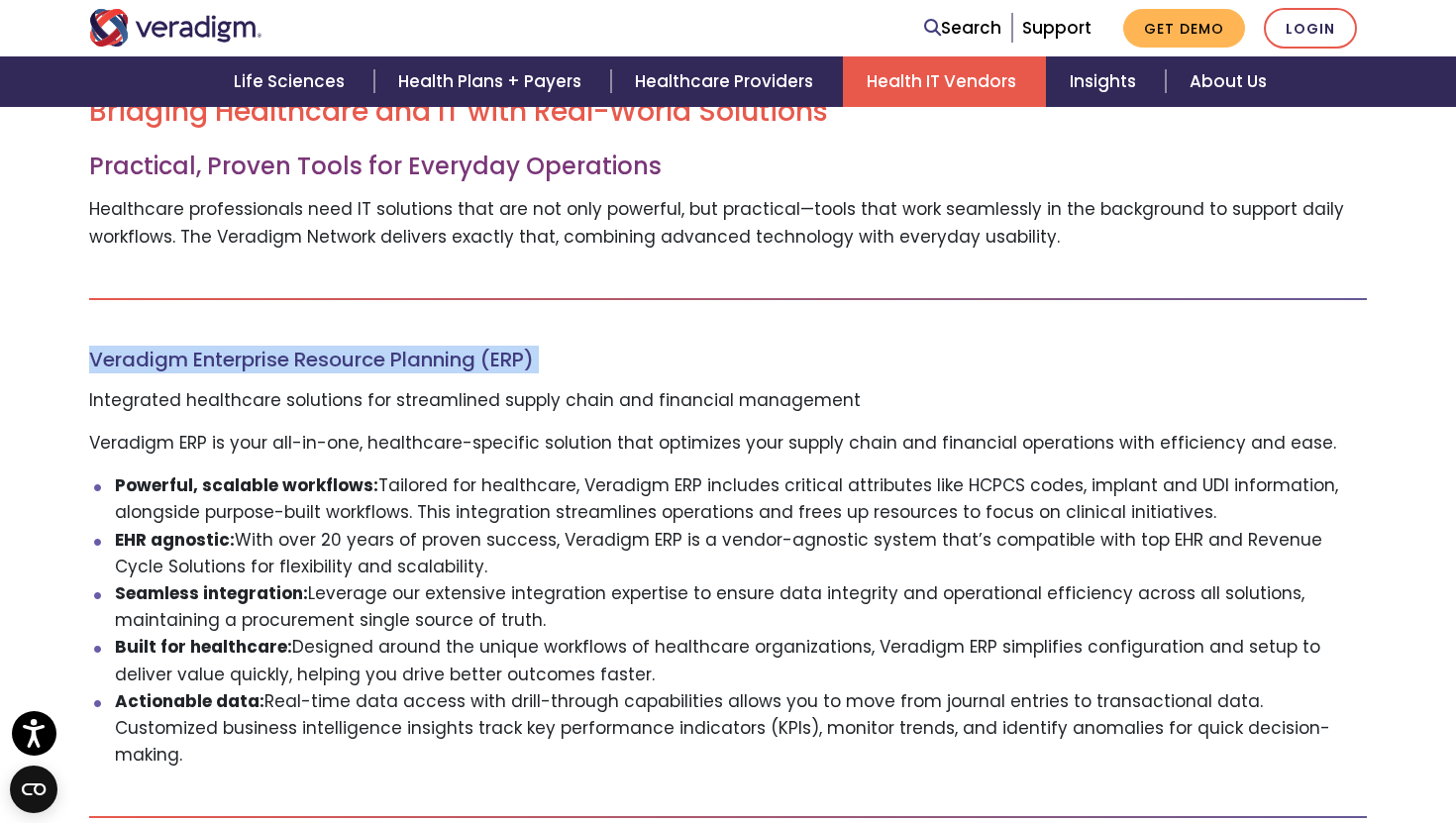 scroll, scrollTop: 653, scrollLeft: 0, axis: vertical 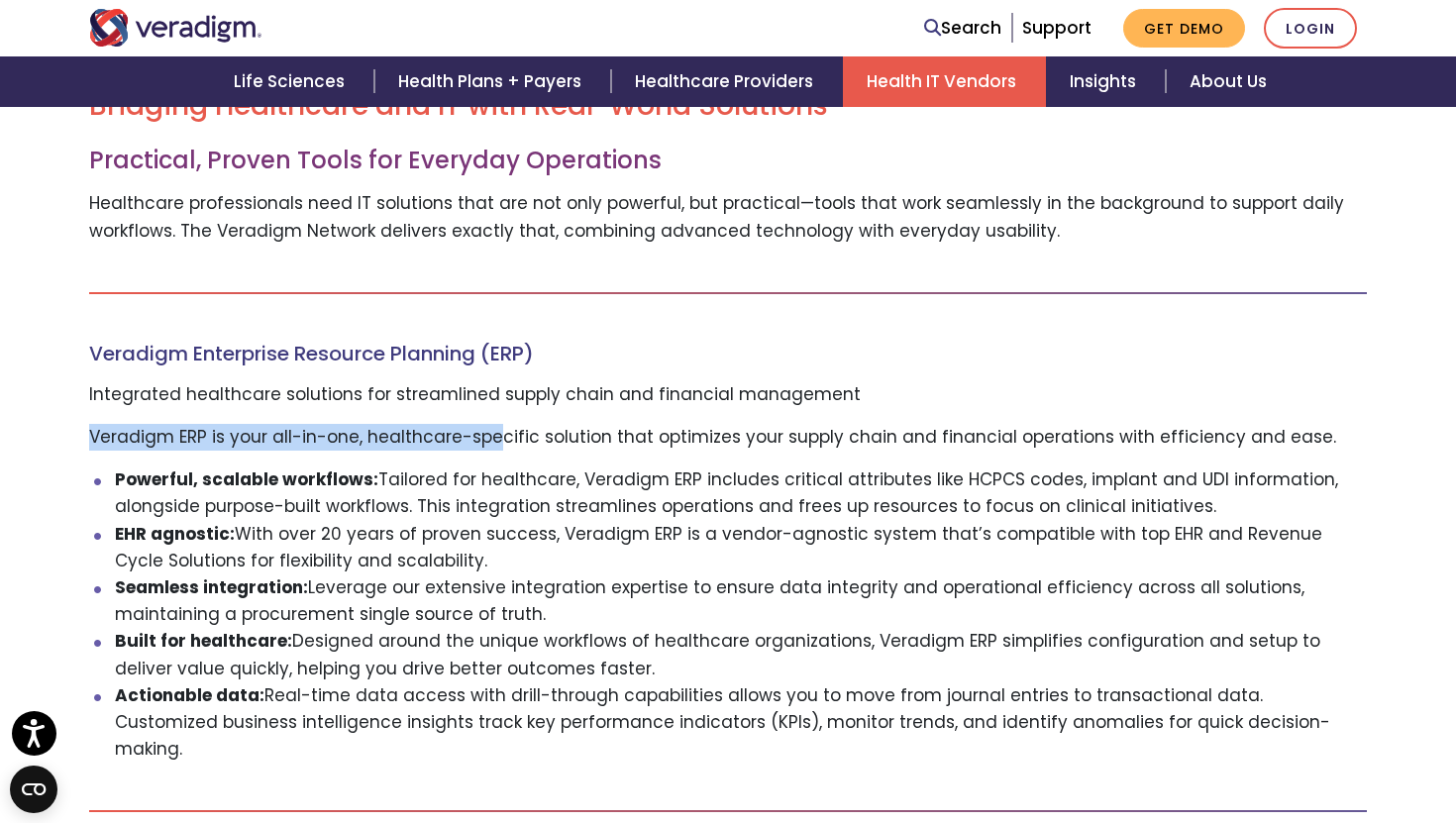 drag, startPoint x: 87, startPoint y: 422, endPoint x: 490, endPoint y: 431, distance: 403.1005 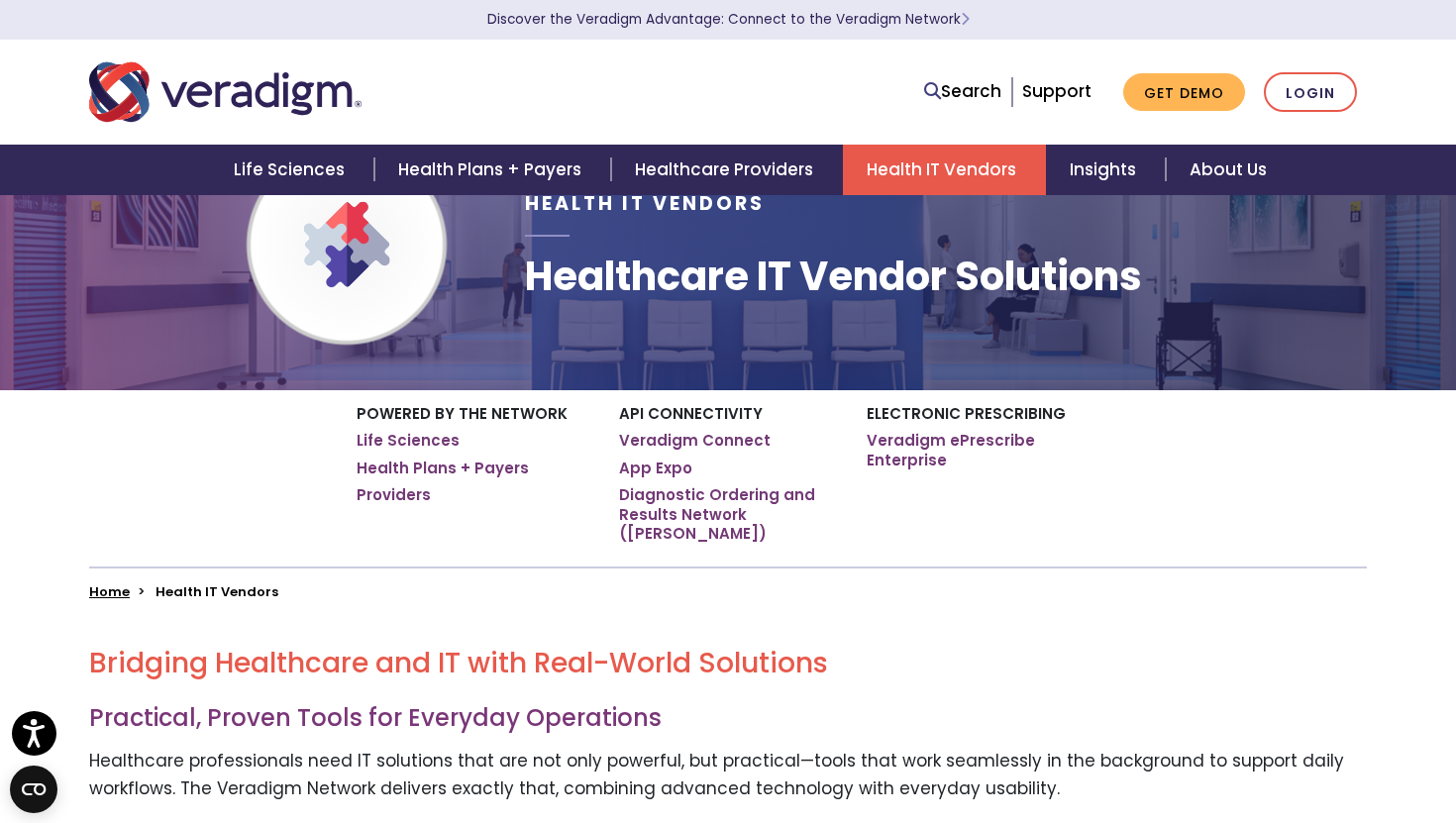 scroll, scrollTop: 85, scrollLeft: 0, axis: vertical 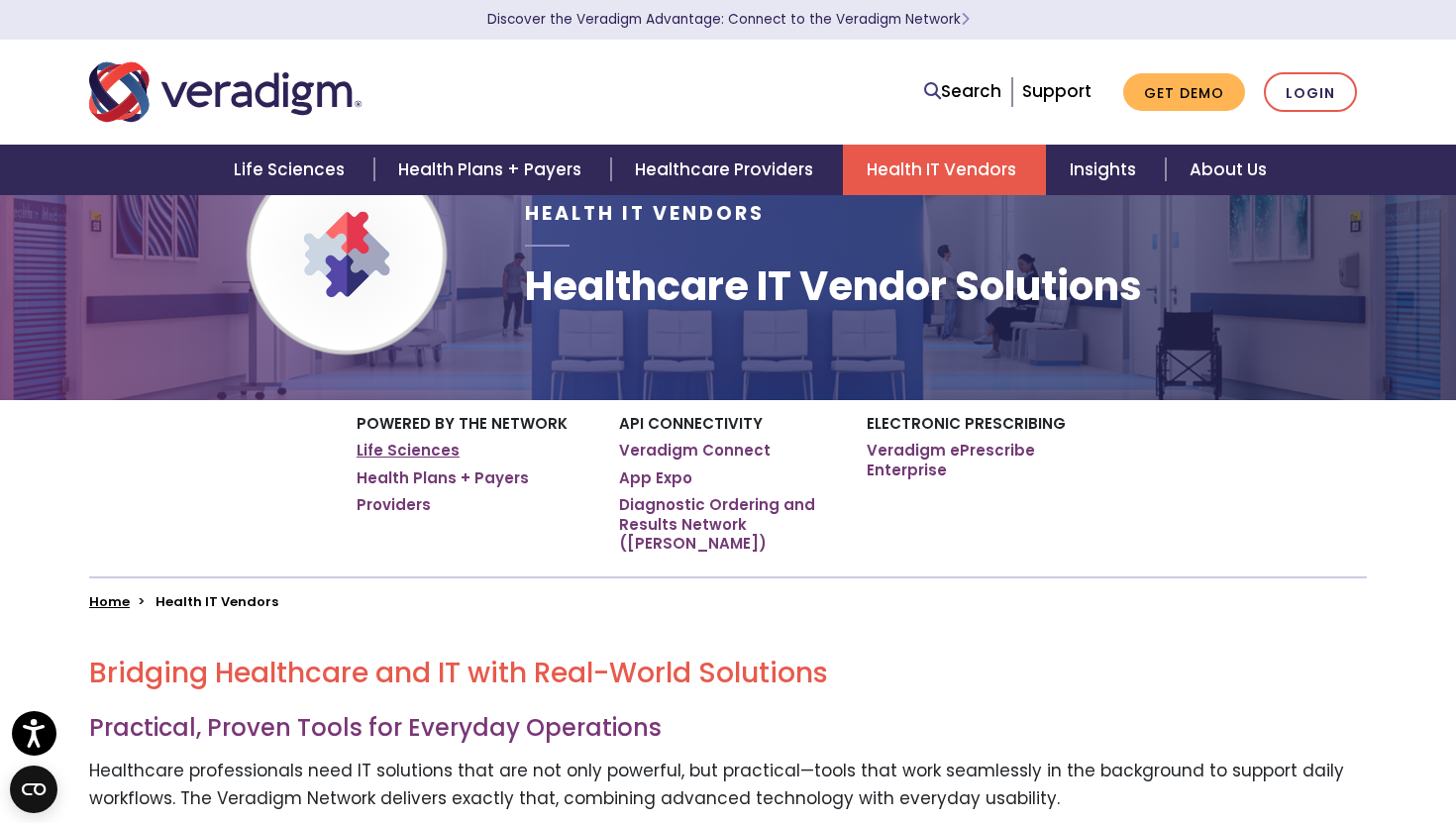 click on "Life Sciences" at bounding box center [408, 451] 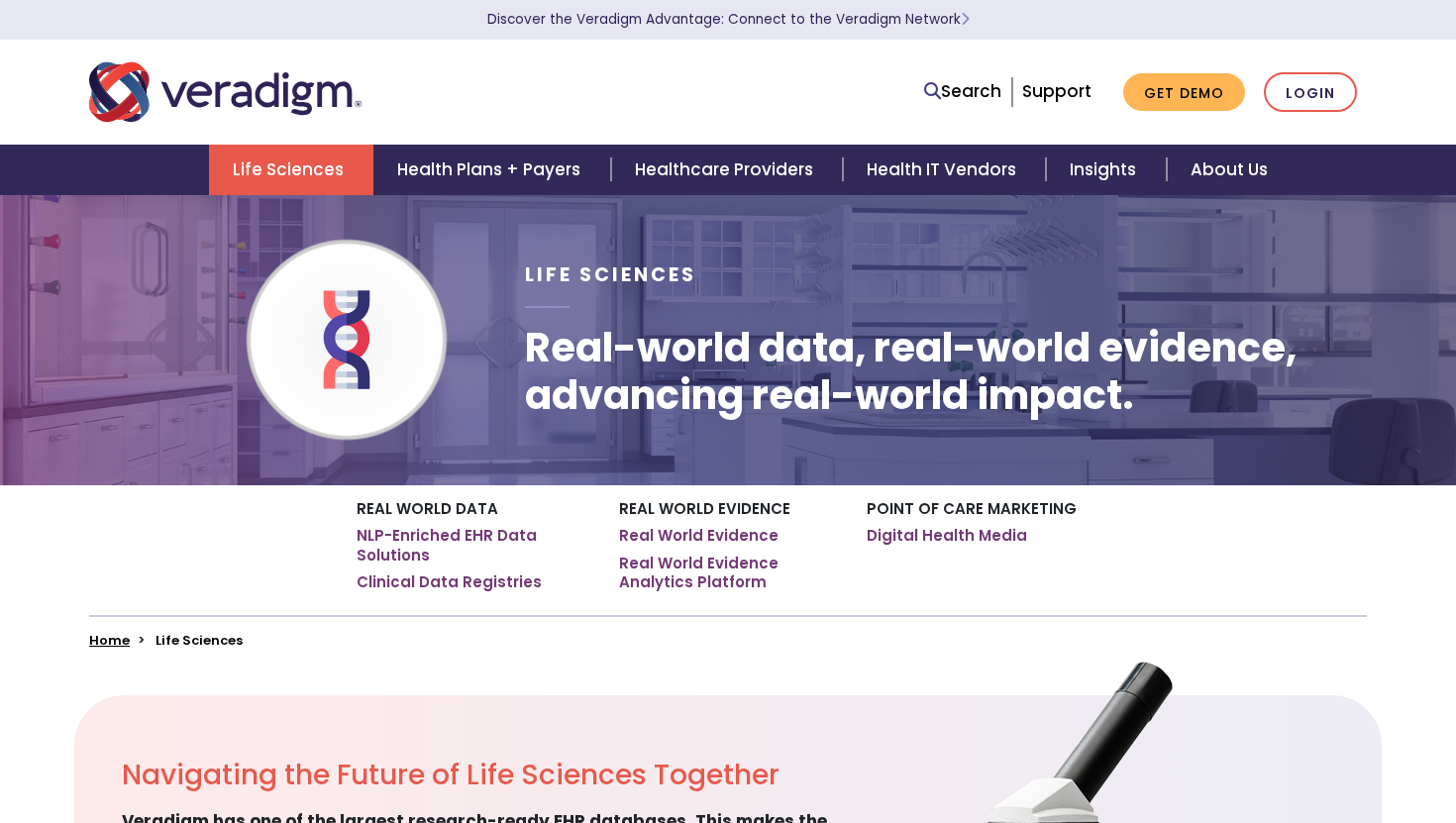 scroll, scrollTop: 0, scrollLeft: 0, axis: both 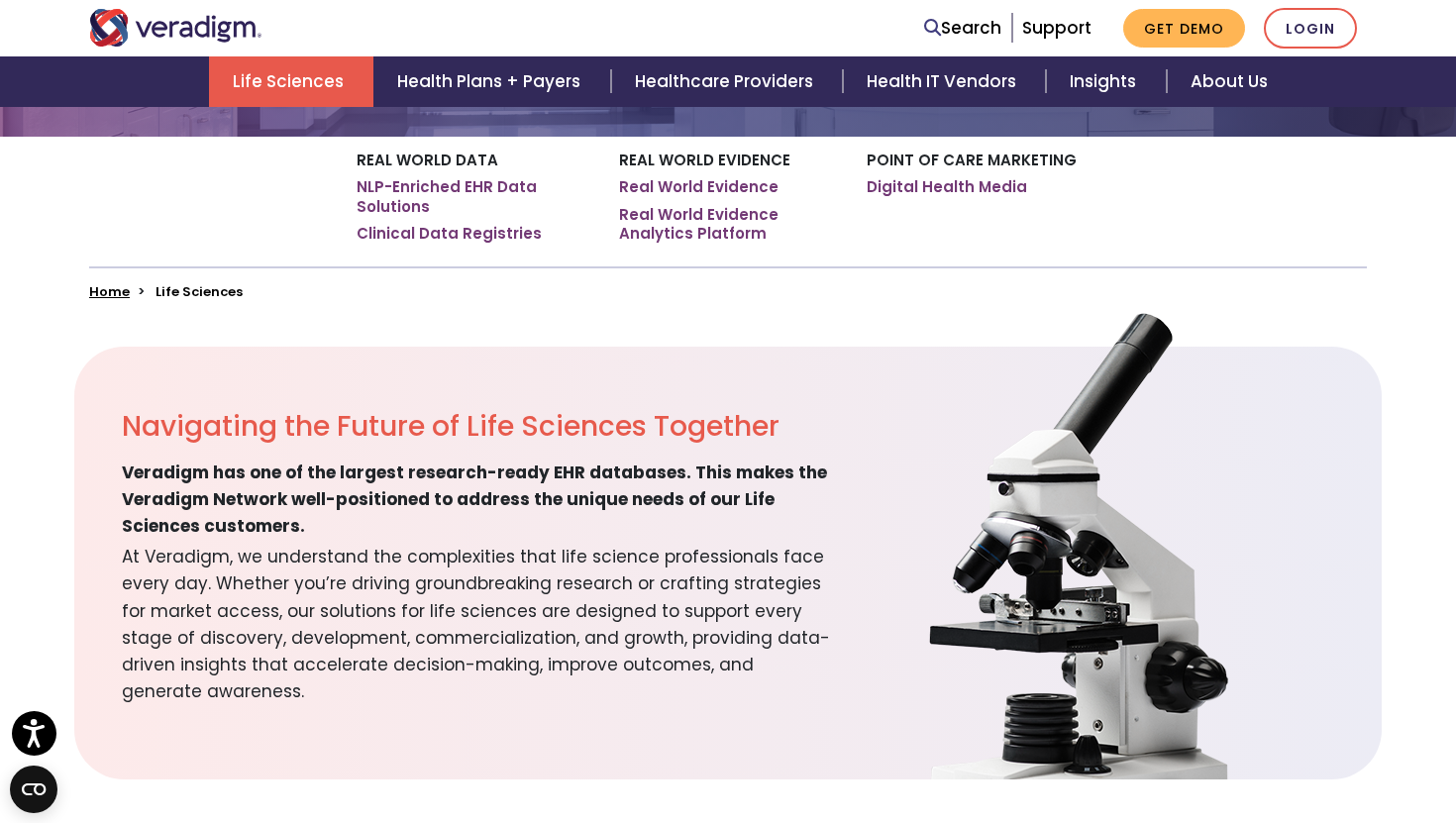 click on "Veradigm has one of the largest research-ready EHR databases. This makes the Veradigm Network well-positioned to address the unique needs of our Life Sciences customers." at bounding box center (479, 500) 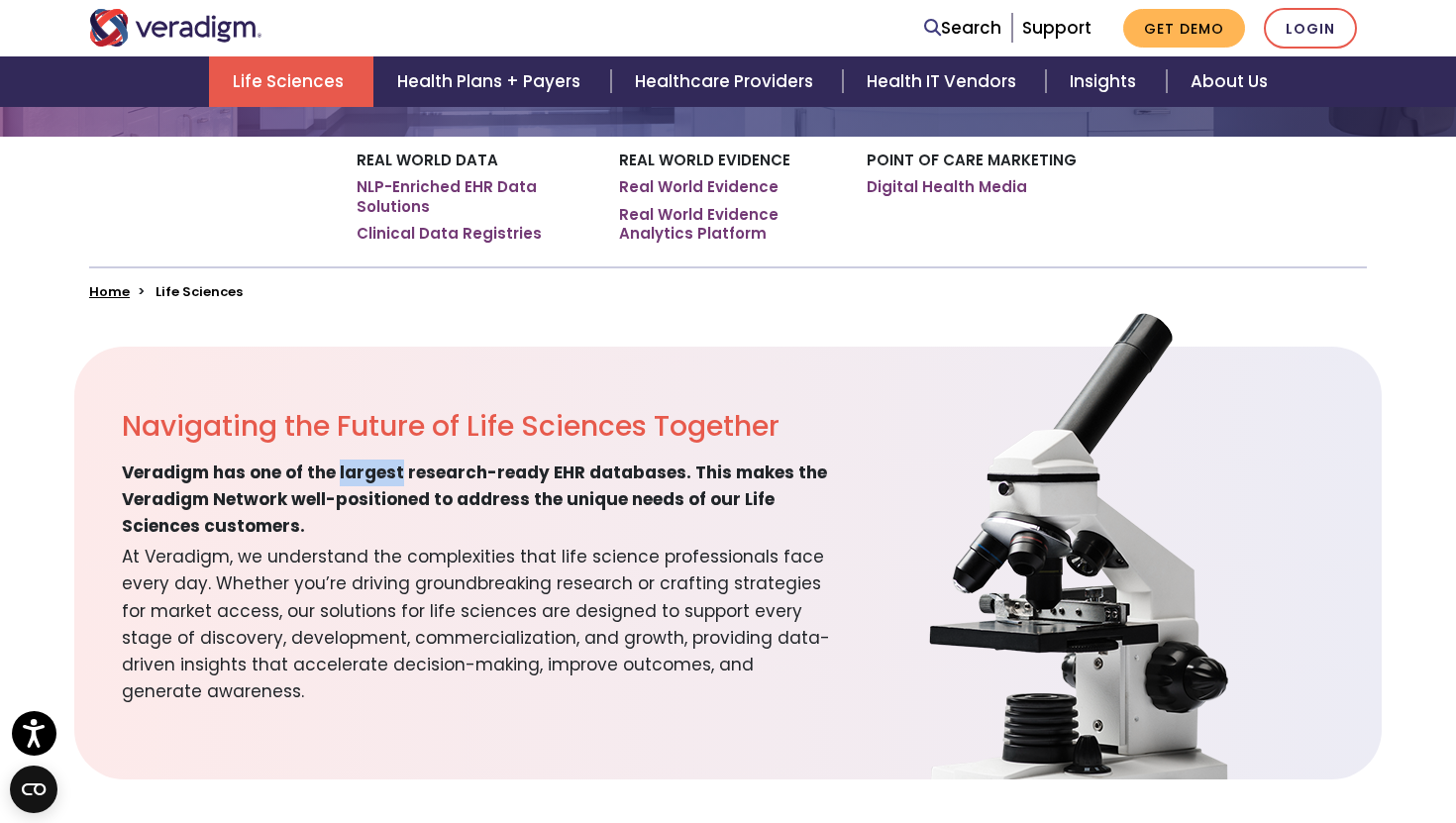 click on "Veradigm has one of the largest research-ready EHR databases. This makes the Veradigm Network well-positioned to address the unique needs of our Life Sciences customers." at bounding box center [479, 500] 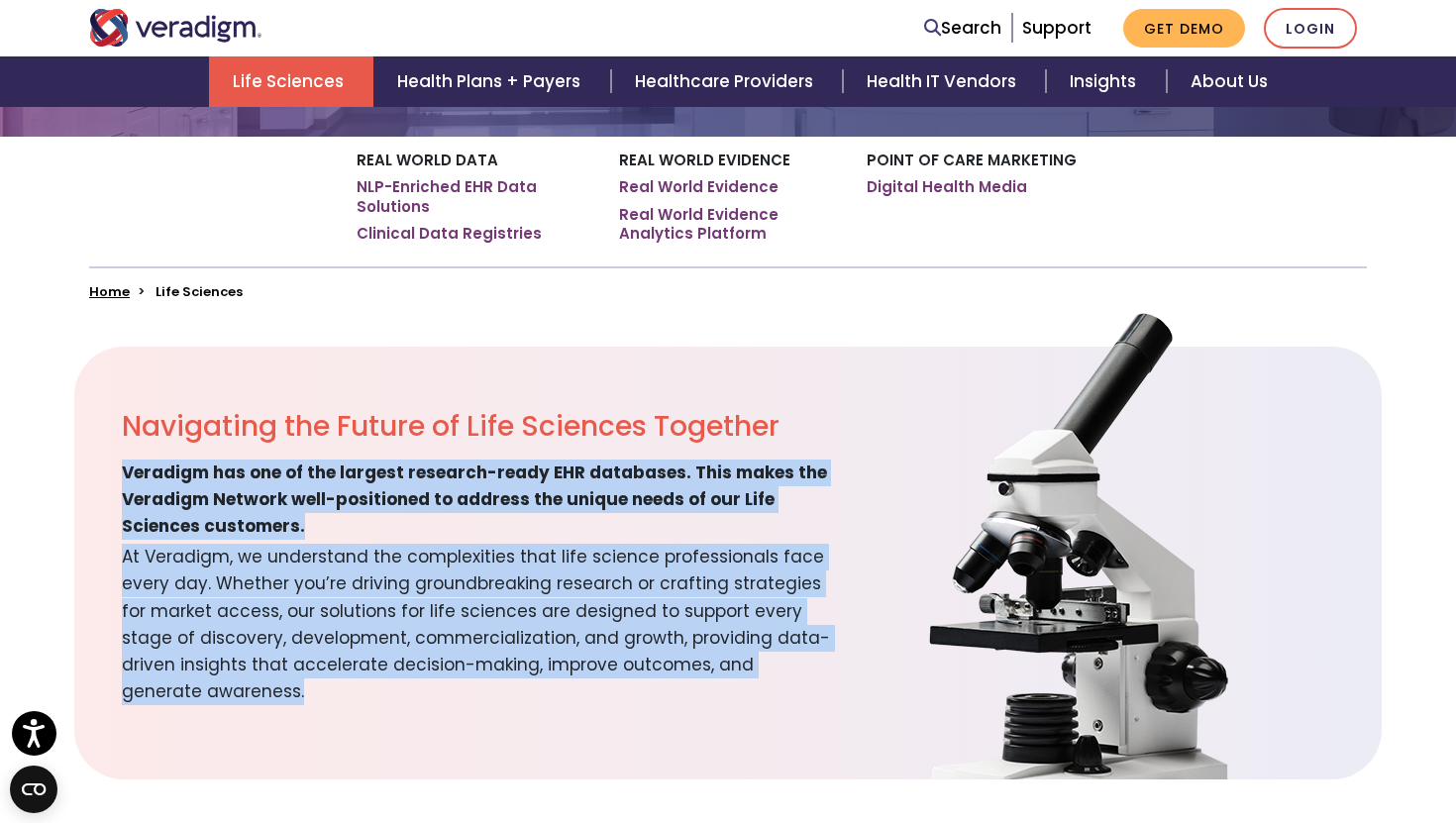 click on "Veradigm has one of the largest research-ready EHR databases. This makes the Veradigm Network well-positioned to address the unique needs of our Life Sciences customers." at bounding box center (479, 500) 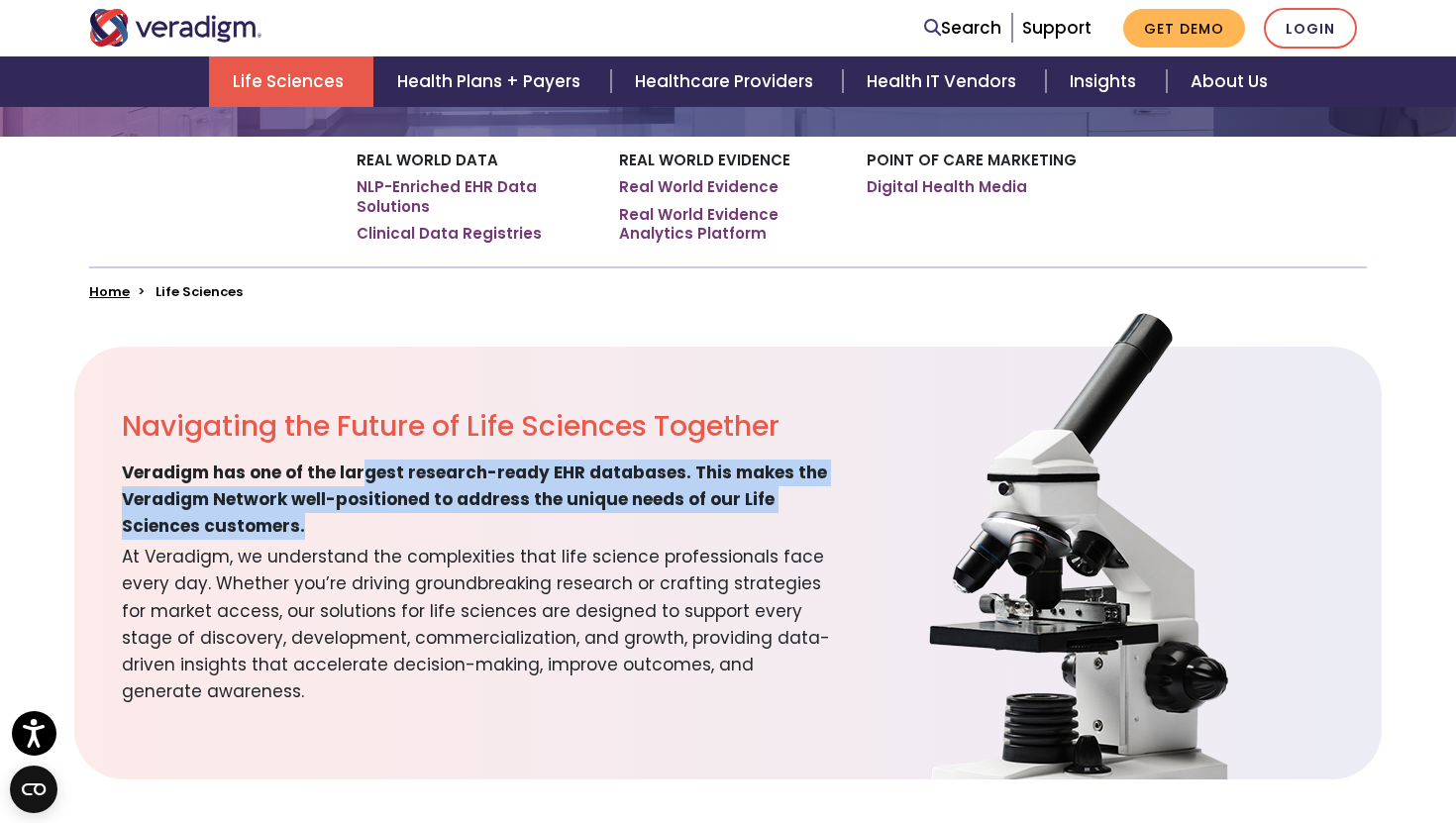 drag, startPoint x: 361, startPoint y: 483, endPoint x: 353, endPoint y: 540, distance: 57.558666 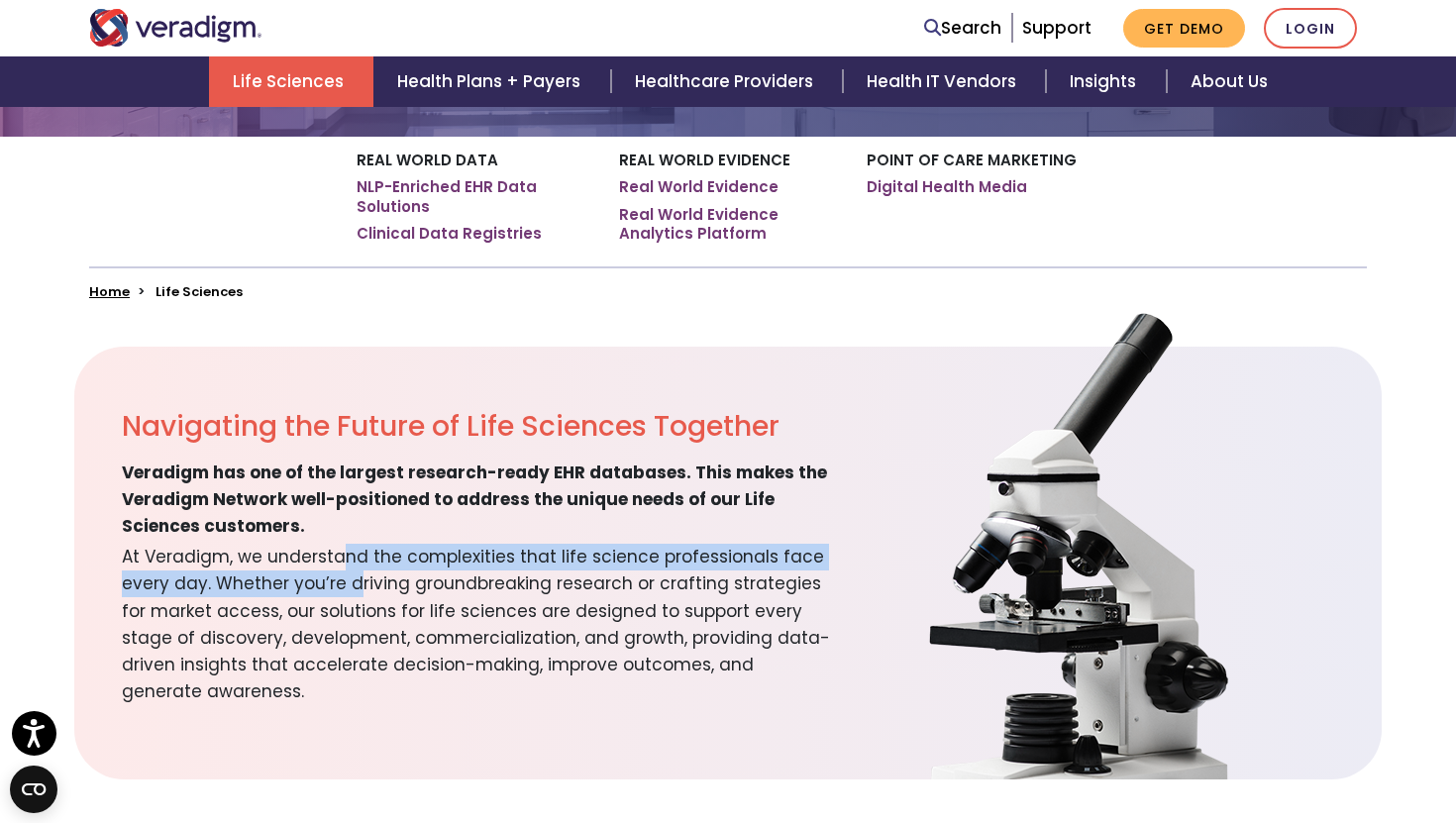 drag, startPoint x: 342, startPoint y: 562, endPoint x: 354, endPoint y: 579, distance: 20.808652 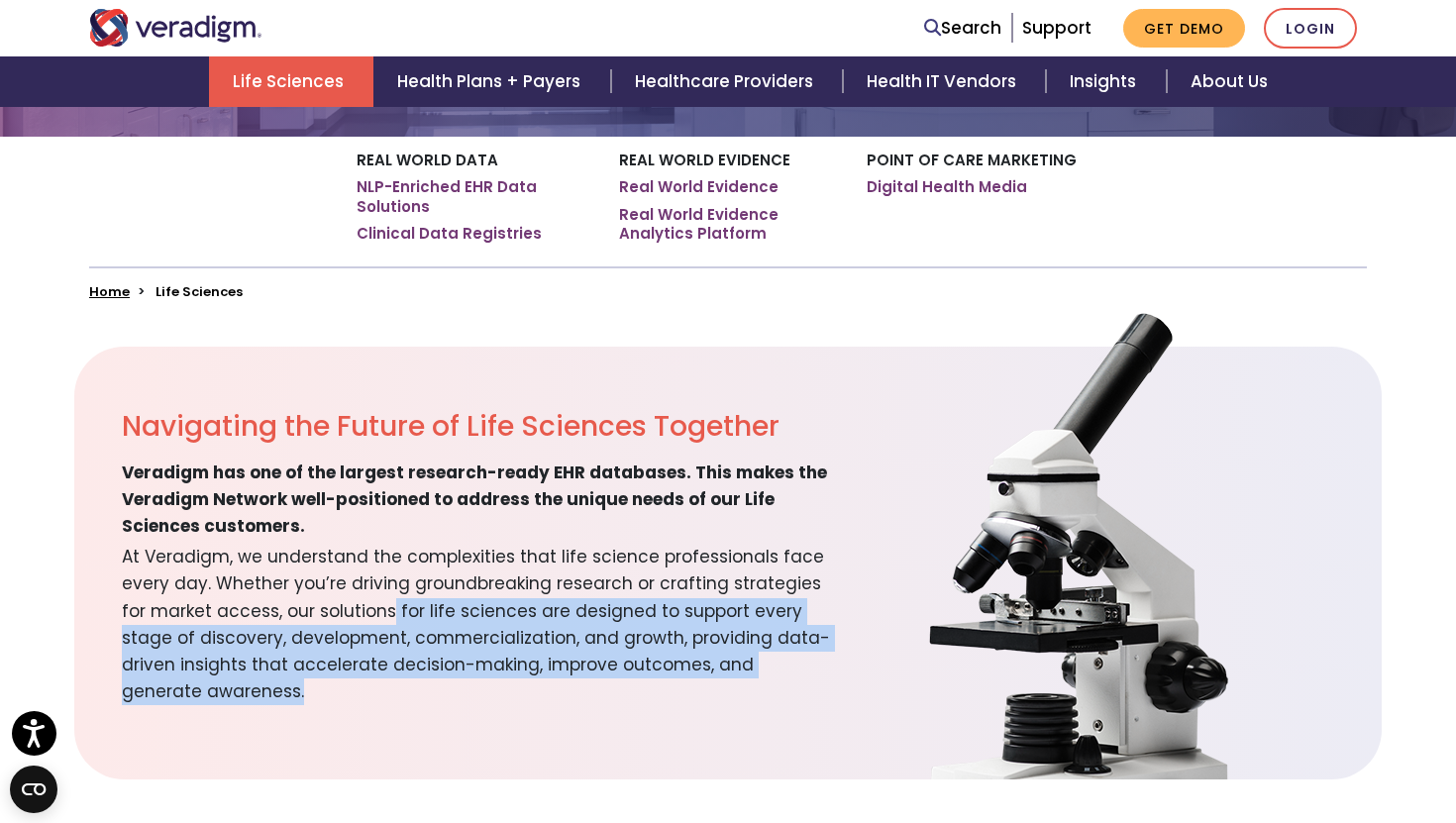 drag, startPoint x: 360, startPoint y: 618, endPoint x: 450, endPoint y: 685, distance: 112.200713 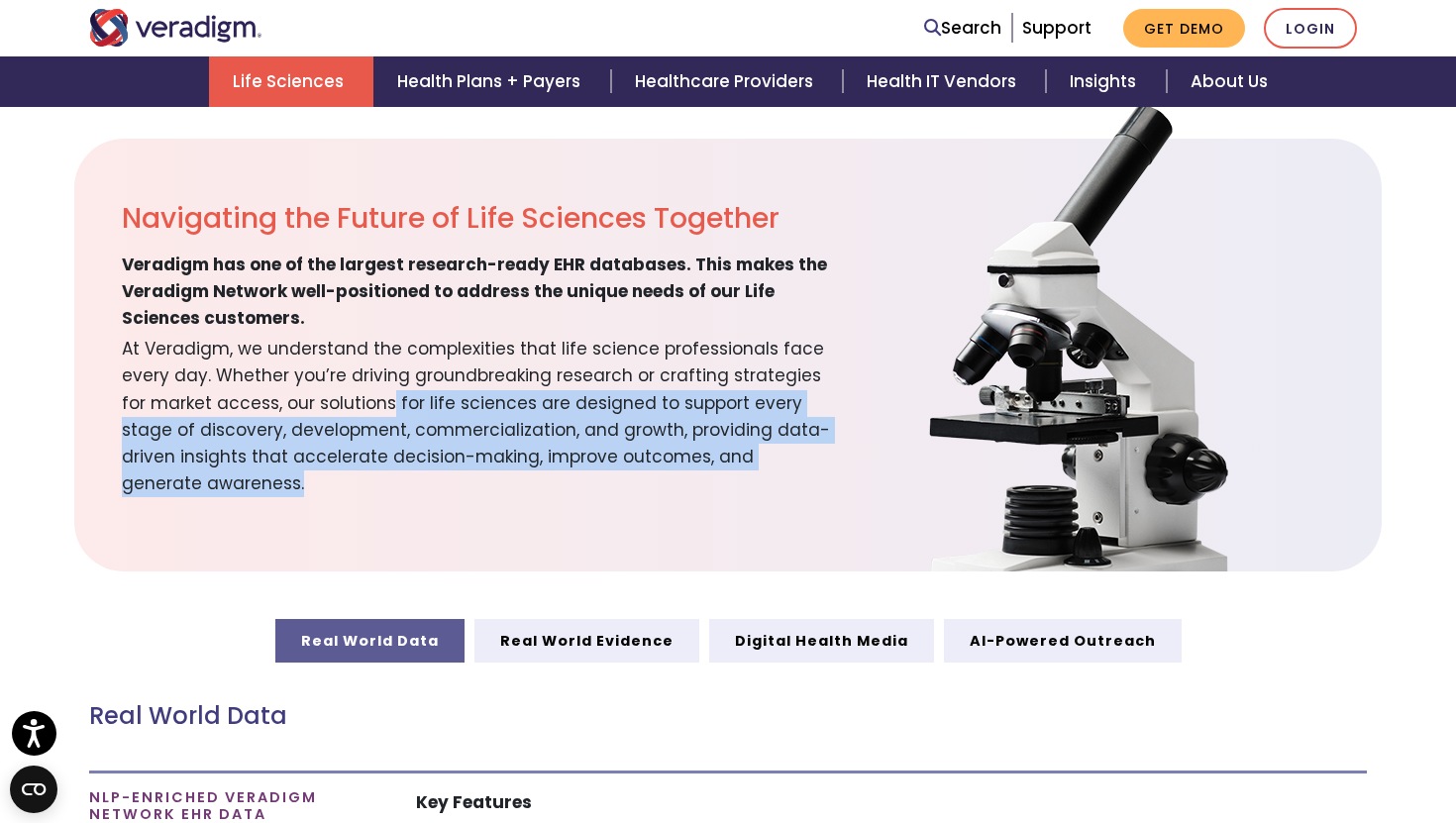 scroll, scrollTop: 566, scrollLeft: 0, axis: vertical 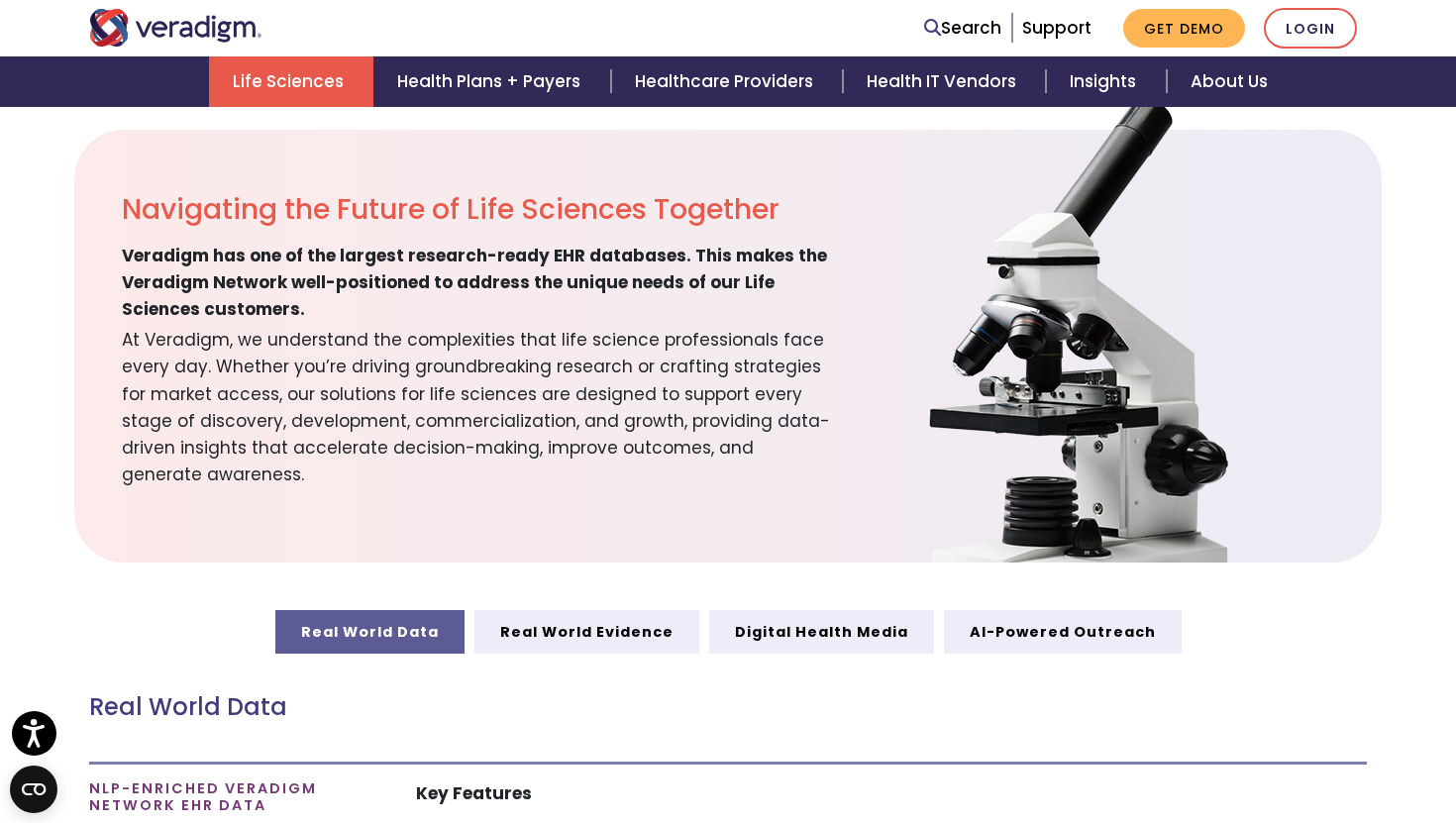 click on "Navigating the Future of Life Sciences Together
Veradigm has one of the largest research-ready EHR databases. This makes the Veradigm Network well-positioned to address the unique needs of our Life Sciences customers.
At Veradigm, we understand the complexities that life science professionals face every day. Whether you’re driving groundbreaking research or crafting strategies for market access, our solutions for life sciences are designed to support every stage of discovery, development, commercialization, and growth, providing data-driven insights that accelerate decision-making, improve outcomes, and generate awareness." at bounding box center (456, 346) 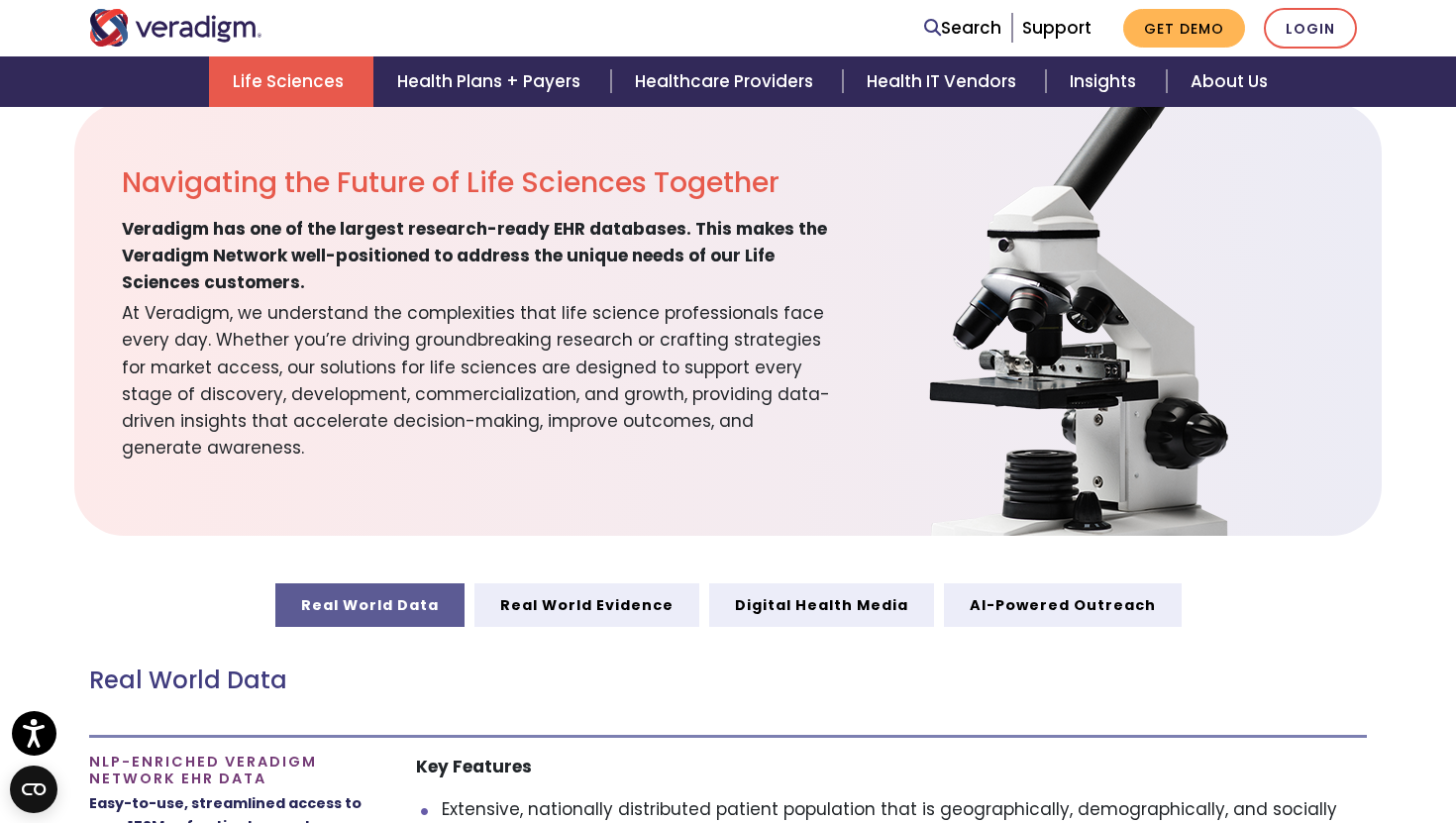 scroll, scrollTop: 0, scrollLeft: 0, axis: both 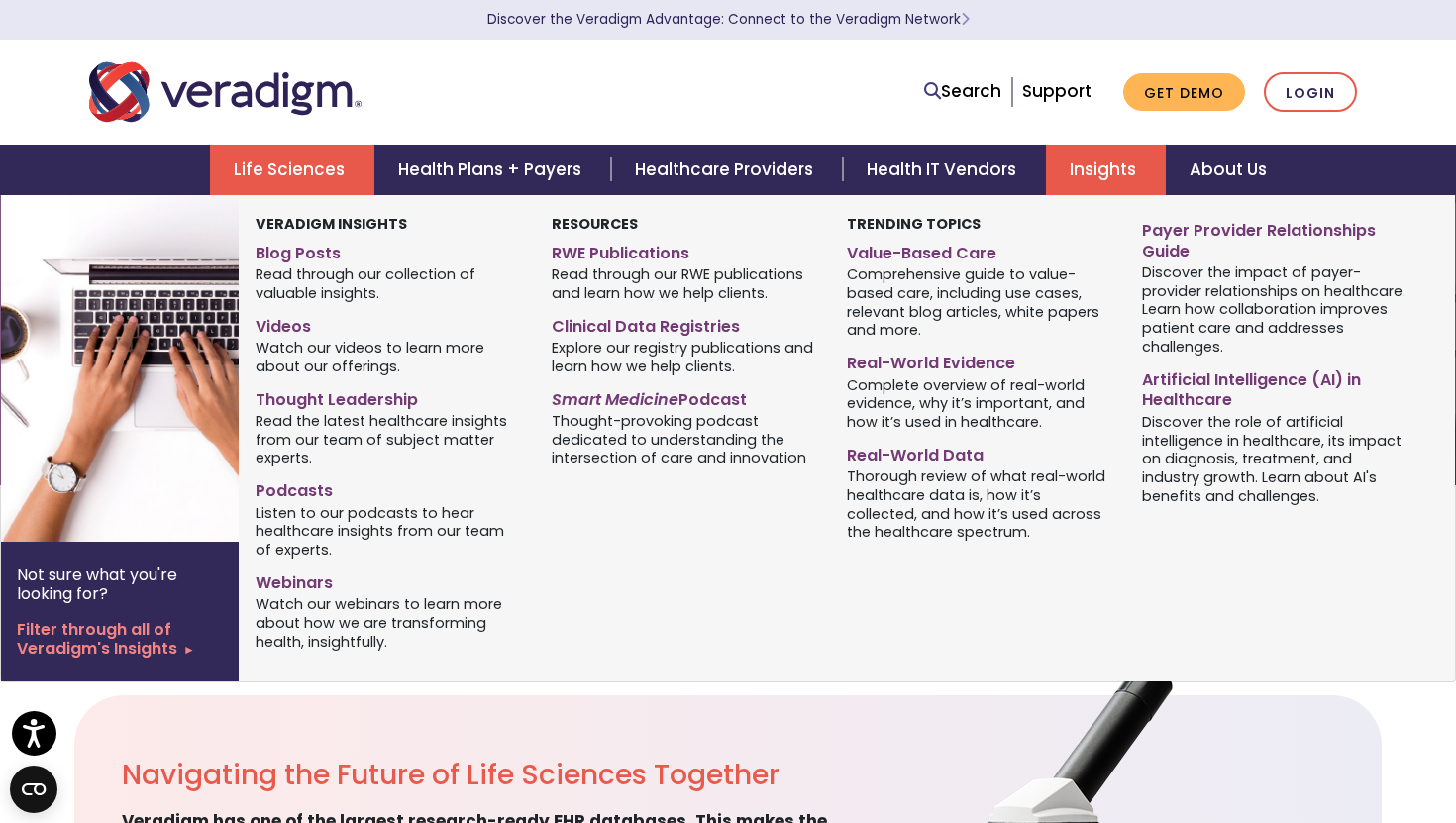 click on "Read through our collection of valuable insights." at bounding box center [388, 283] 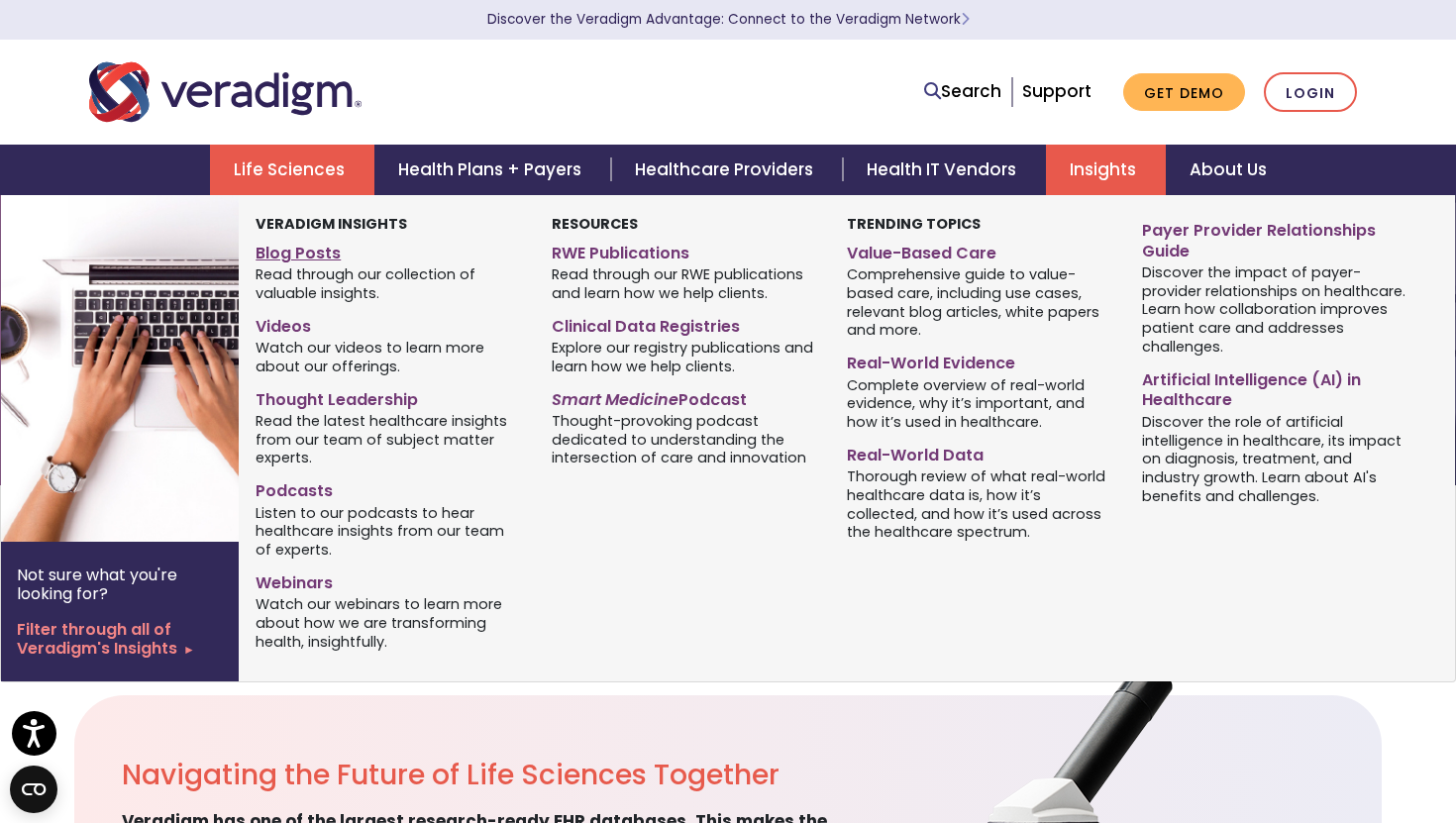 click on "Blog Posts" at bounding box center (388, 250) 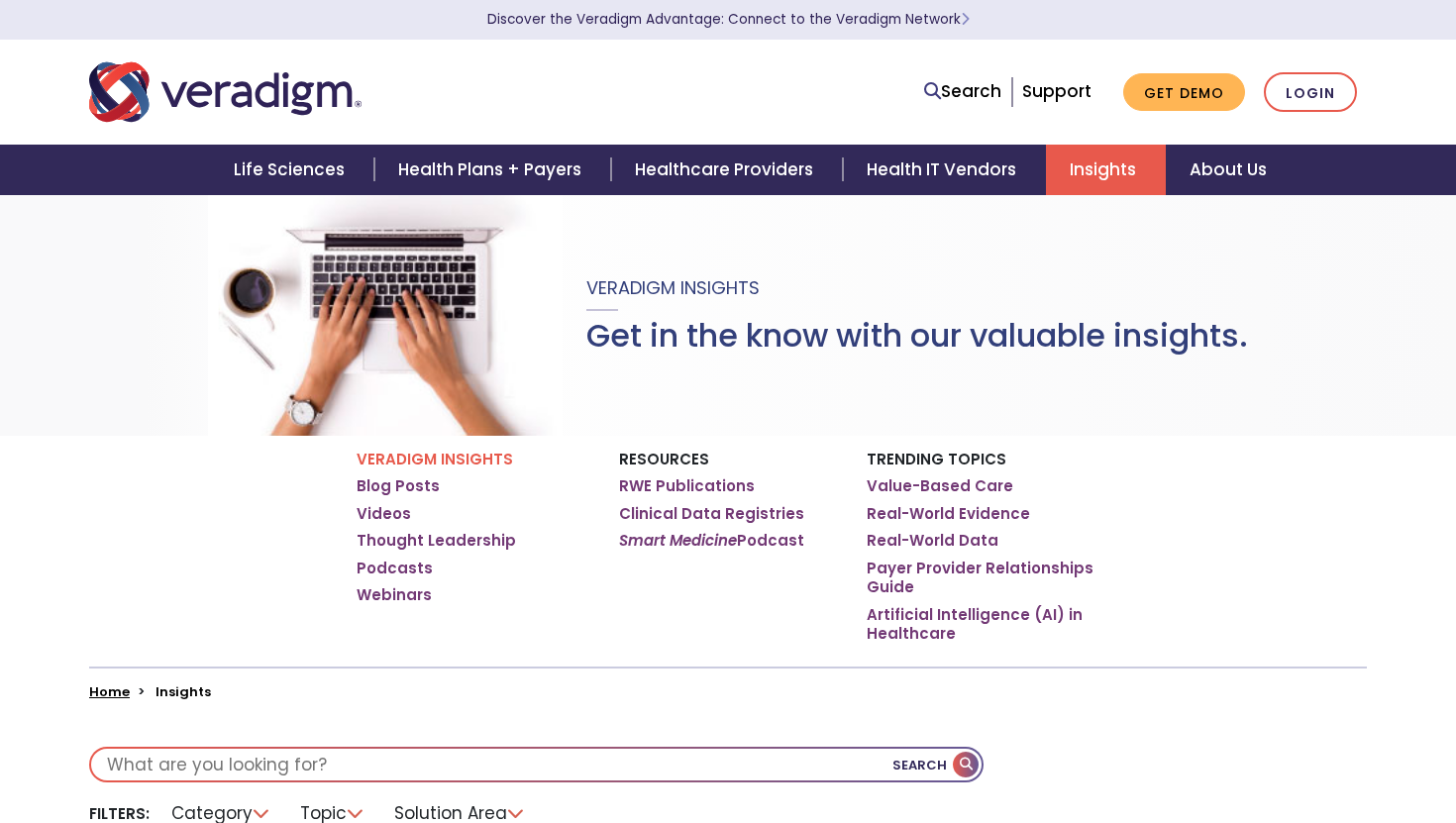 scroll, scrollTop: 0, scrollLeft: 0, axis: both 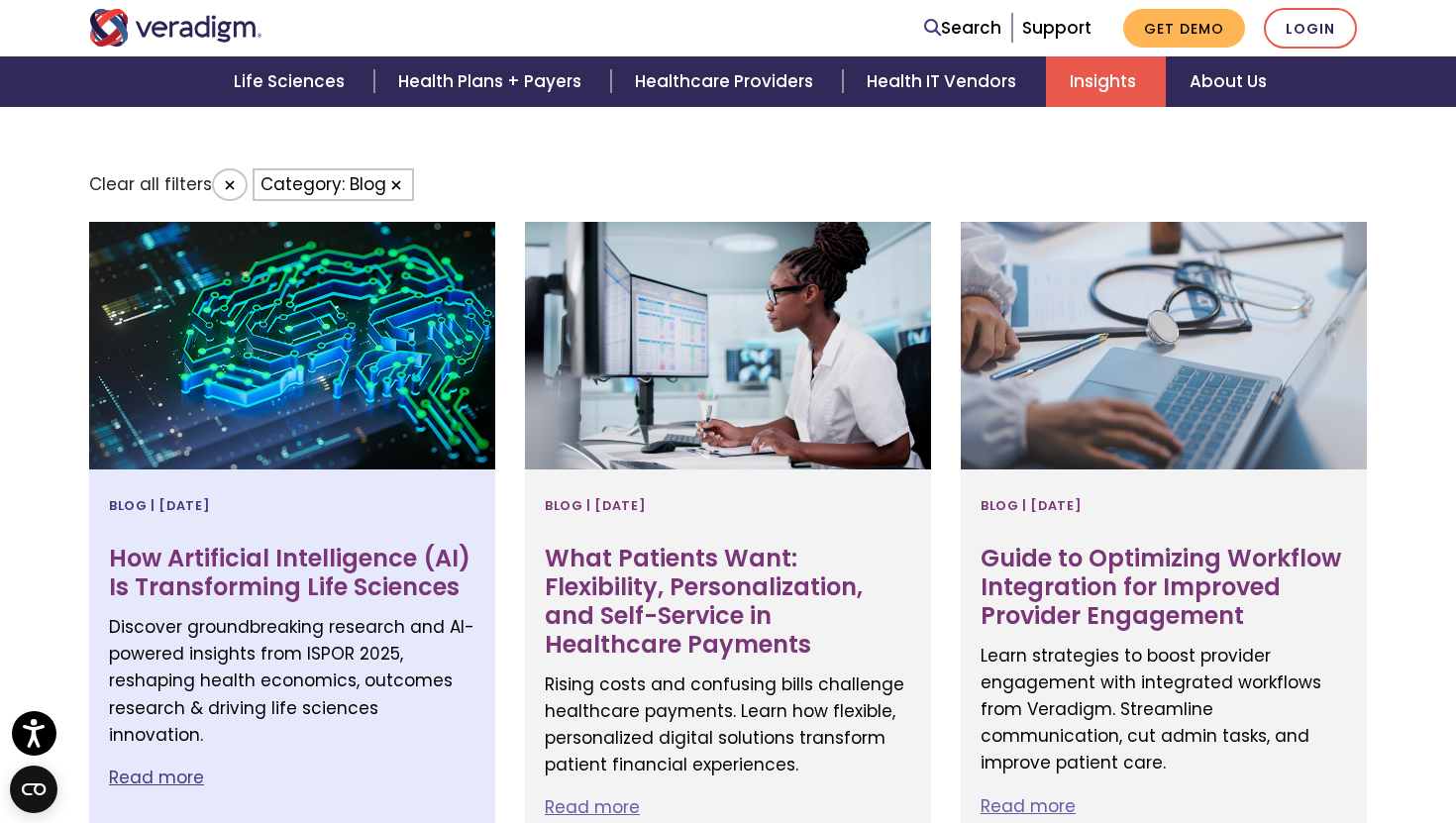 click on "How Artificial Intelligence (AI) Is Transforming Life Sciences" at bounding box center [292, 573] 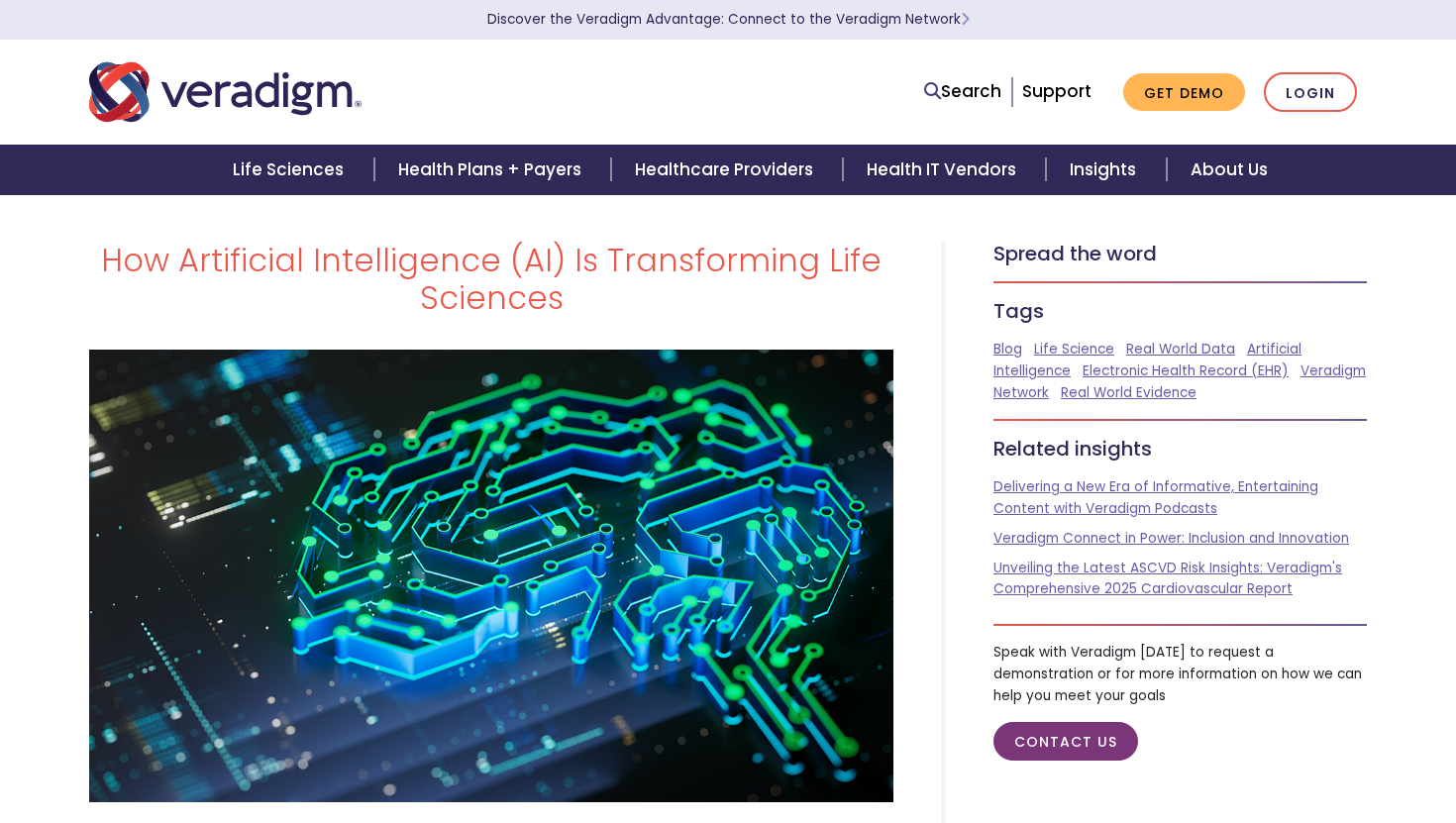 scroll, scrollTop: 0, scrollLeft: 0, axis: both 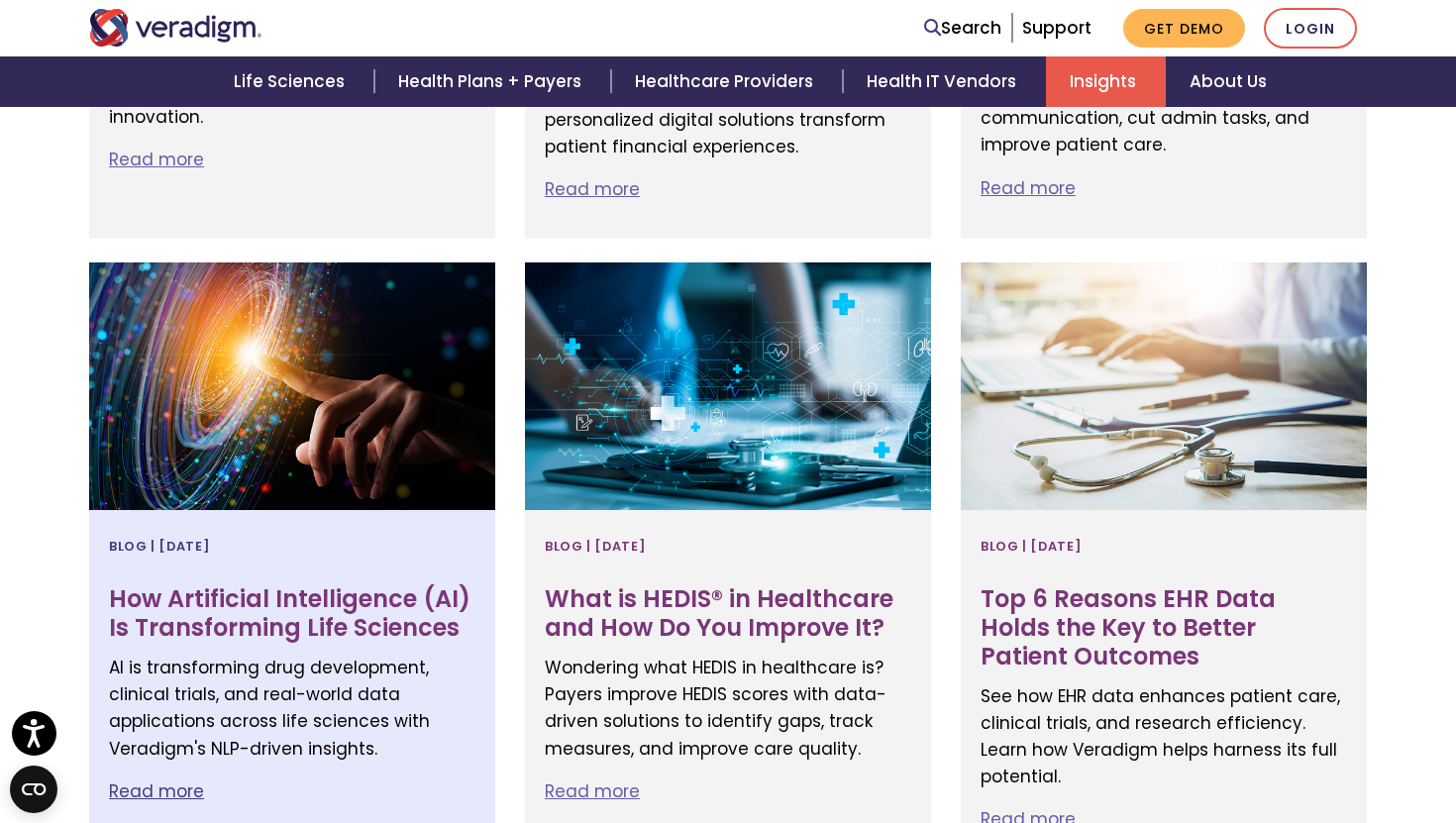 click on "How Artificial Intelligence (AI) Is Transforming Life Sciences" at bounding box center (292, 614) 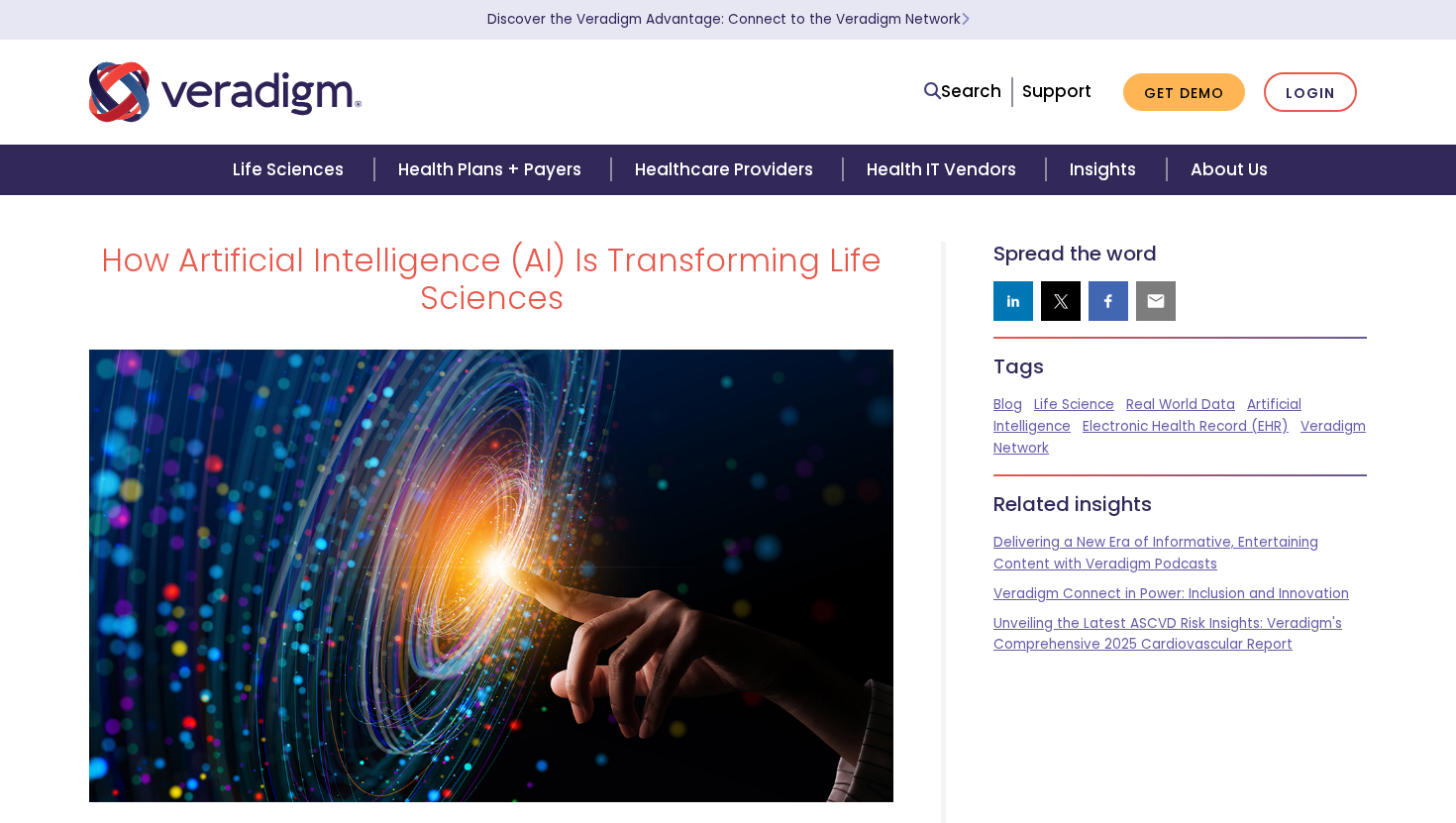 scroll, scrollTop: 0, scrollLeft: 0, axis: both 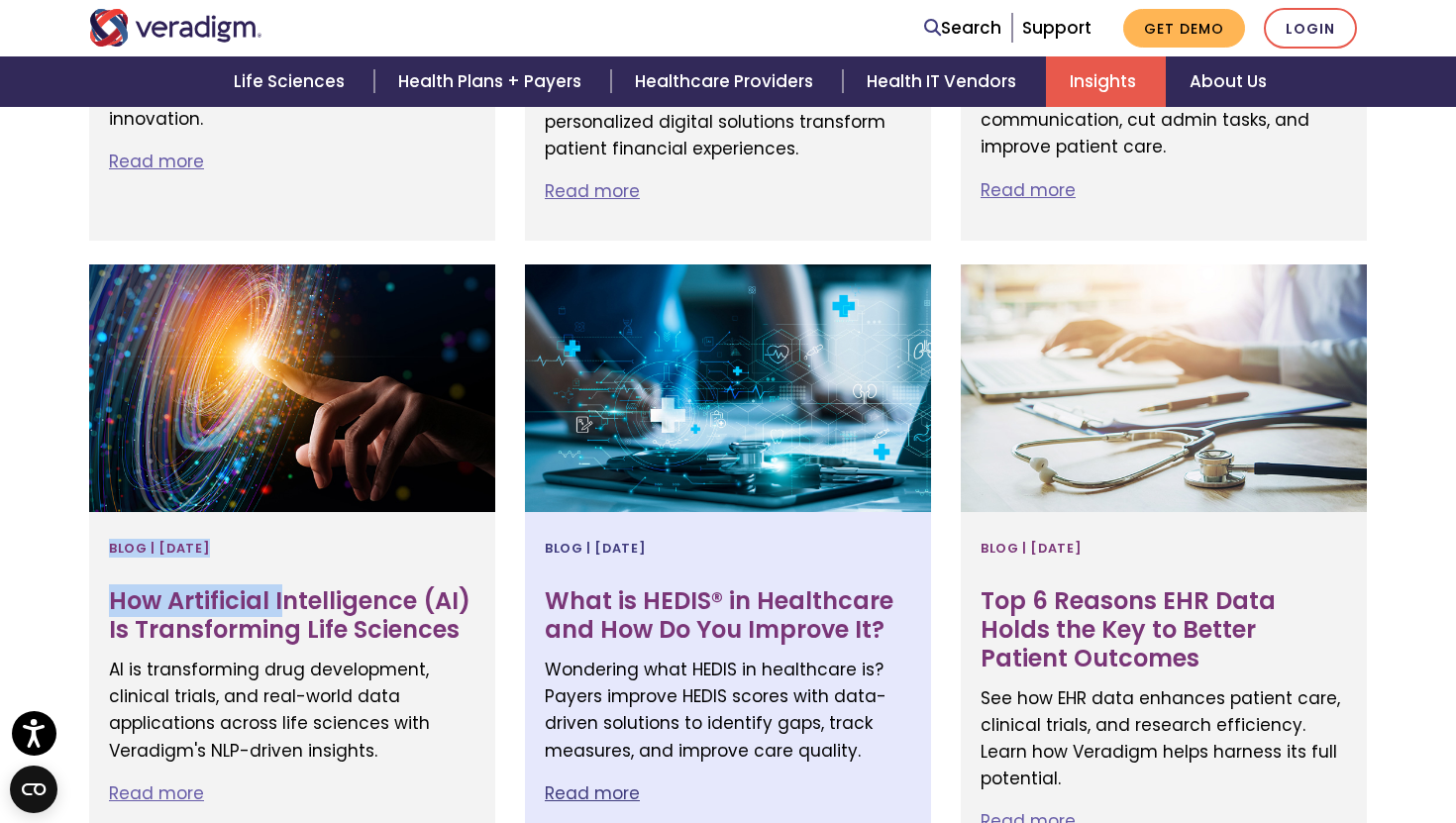 drag, startPoint x: 283, startPoint y: 612, endPoint x: 826, endPoint y: 419, distance: 576.2794 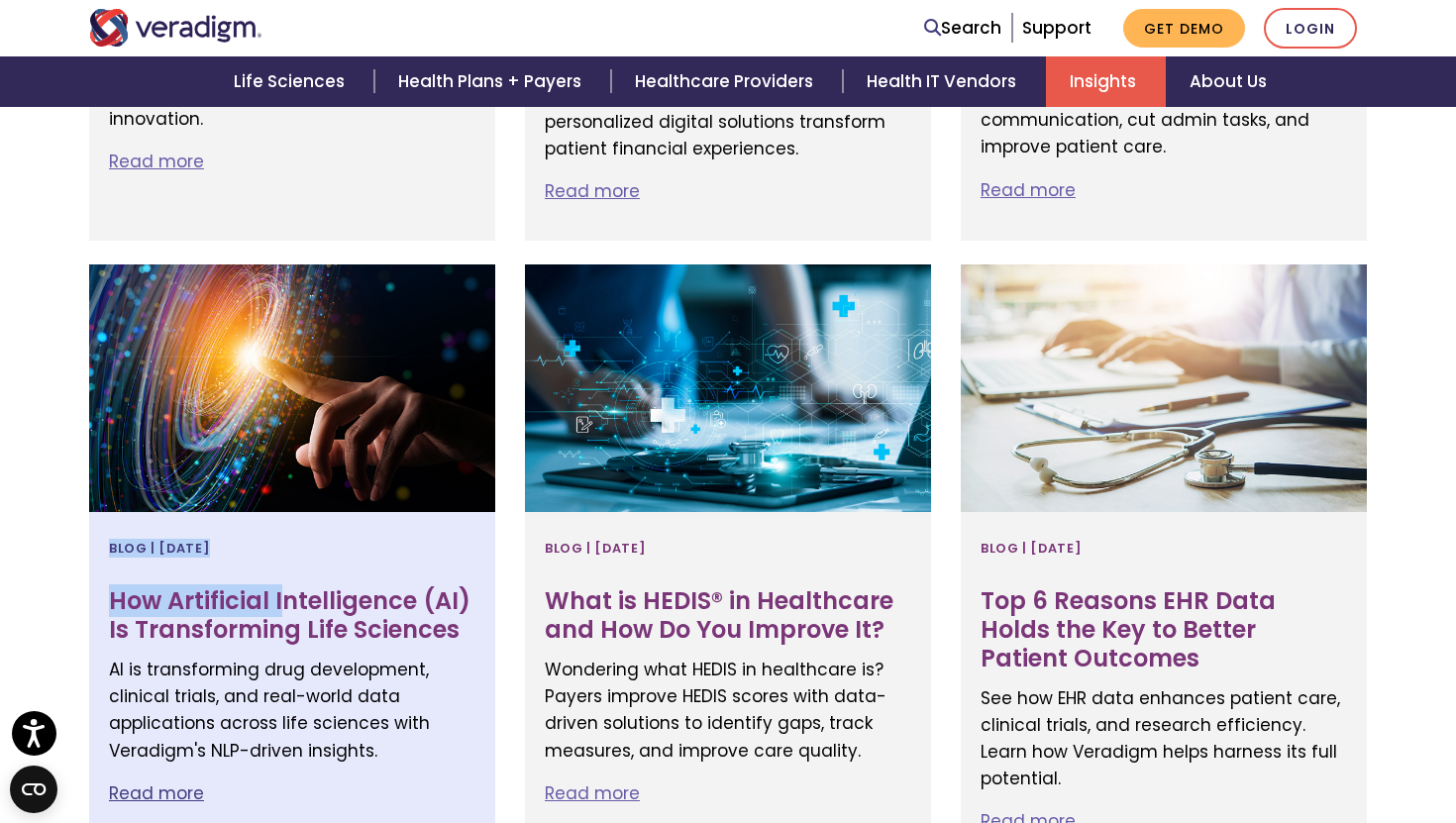 click on "Read more" at bounding box center (156, 793) 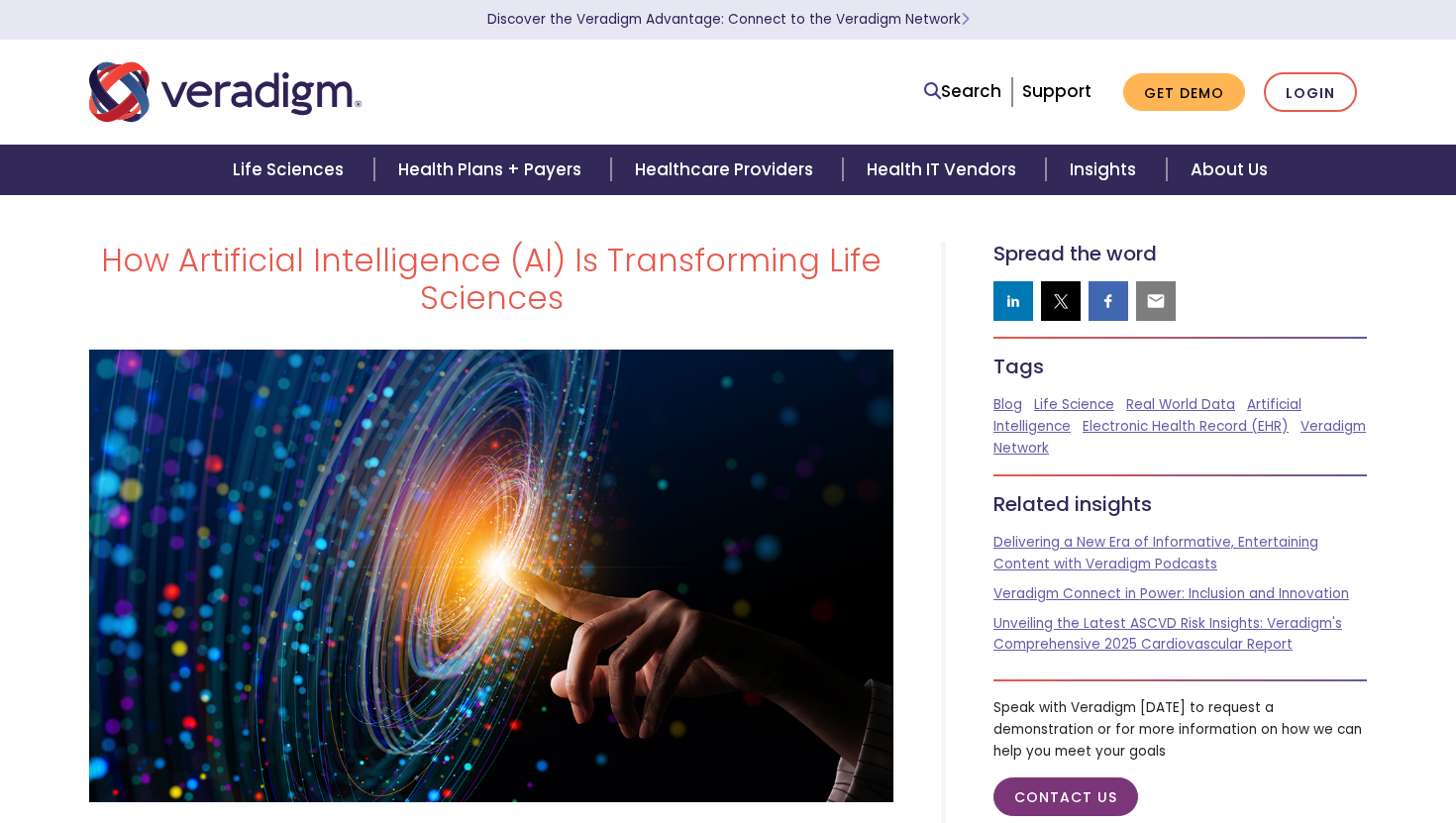 scroll, scrollTop: 0, scrollLeft: 0, axis: both 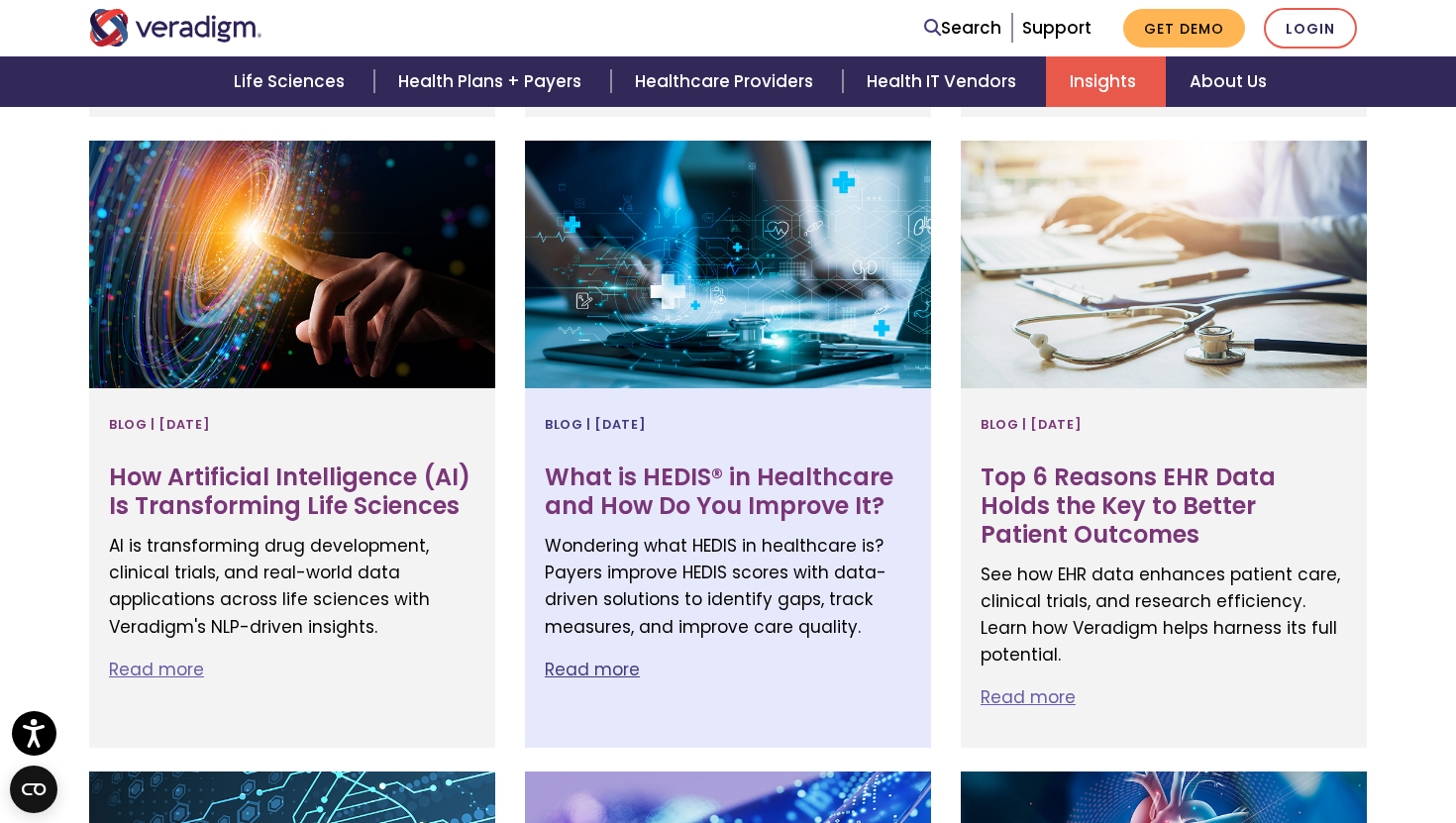 click on "What is HEDIS® in Healthcare and How Do You Improve It?" at bounding box center (728, 492) 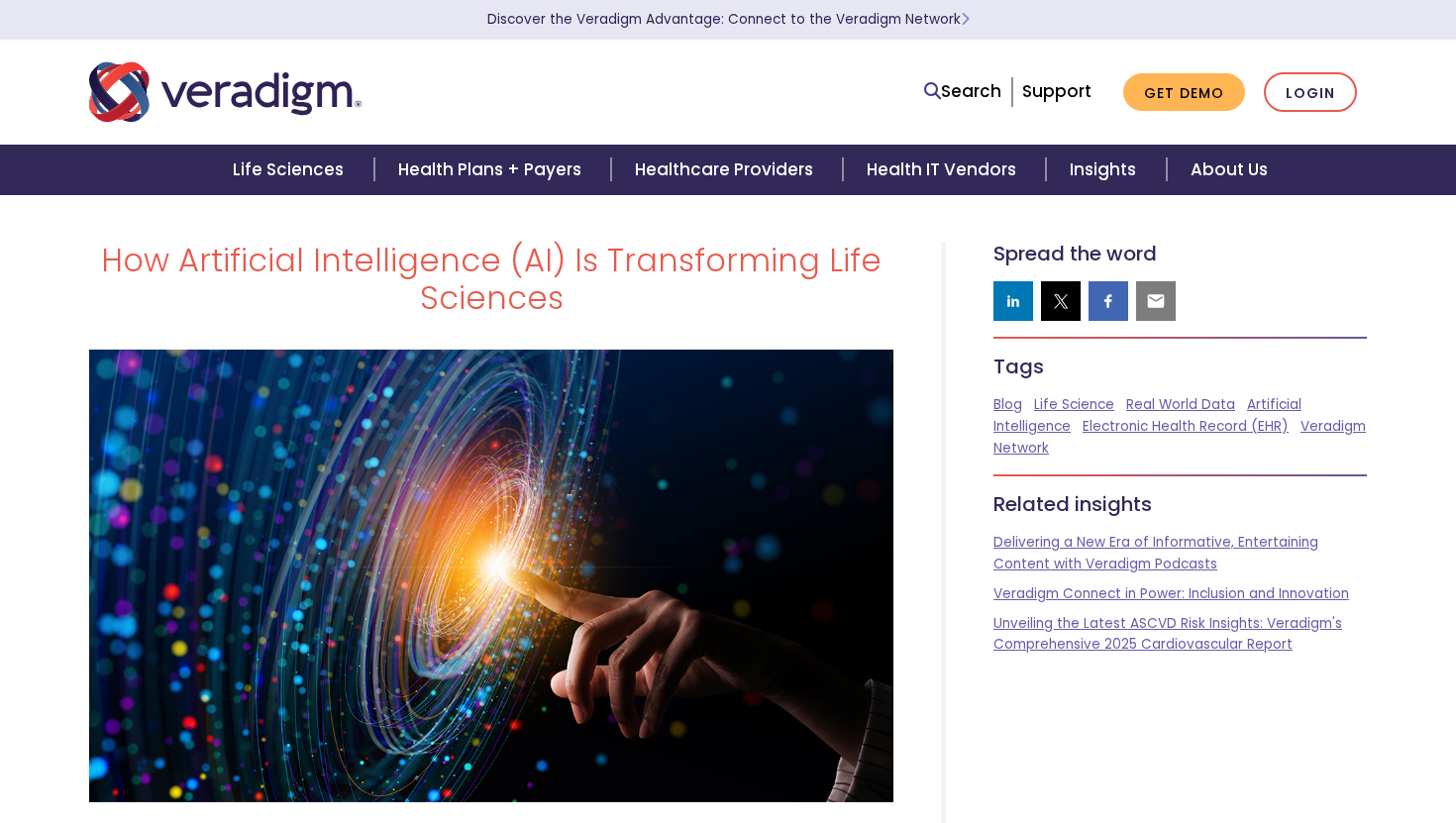 scroll, scrollTop: 0, scrollLeft: 0, axis: both 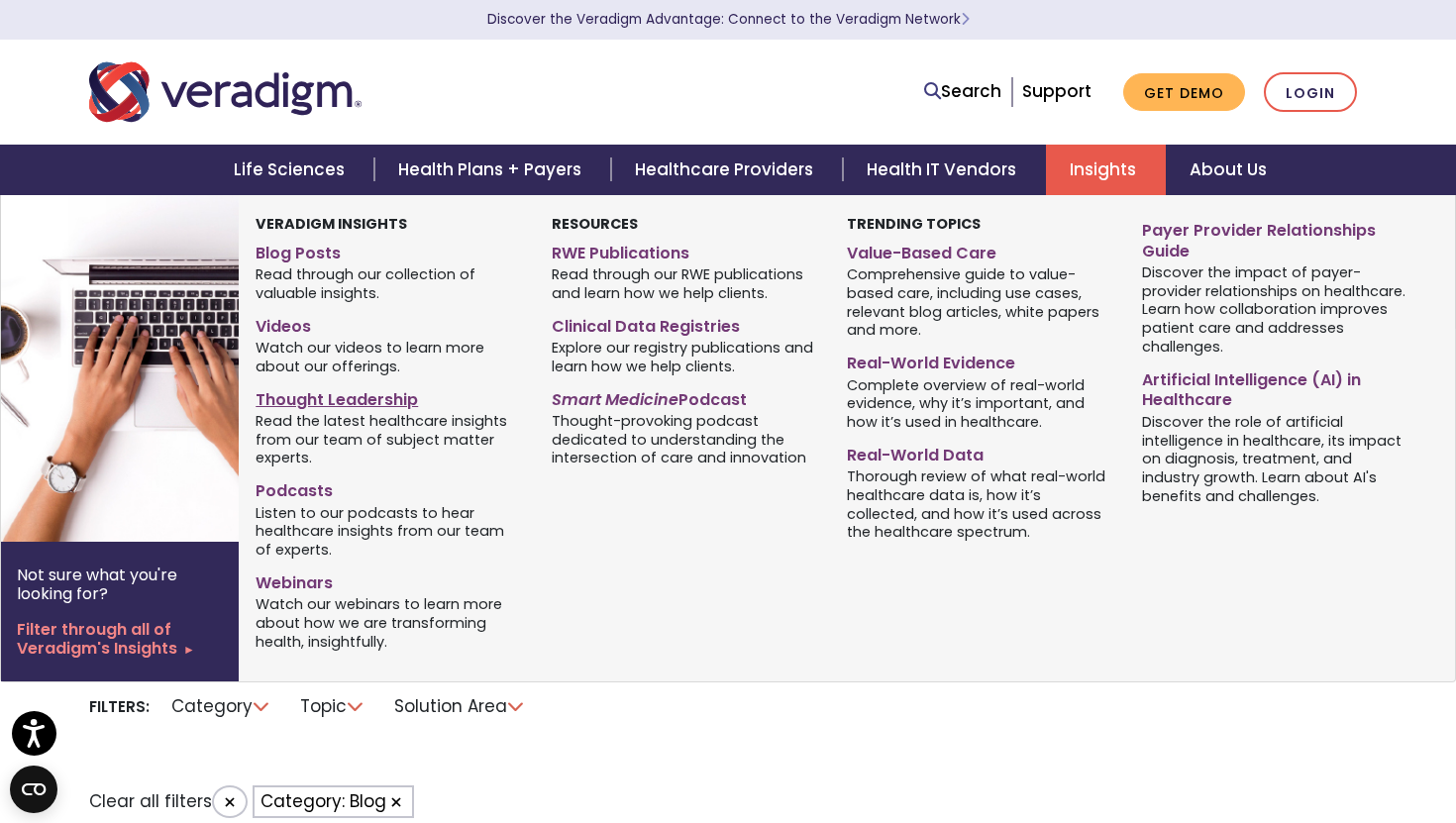click on "Thought Leadership" at bounding box center (388, 396) 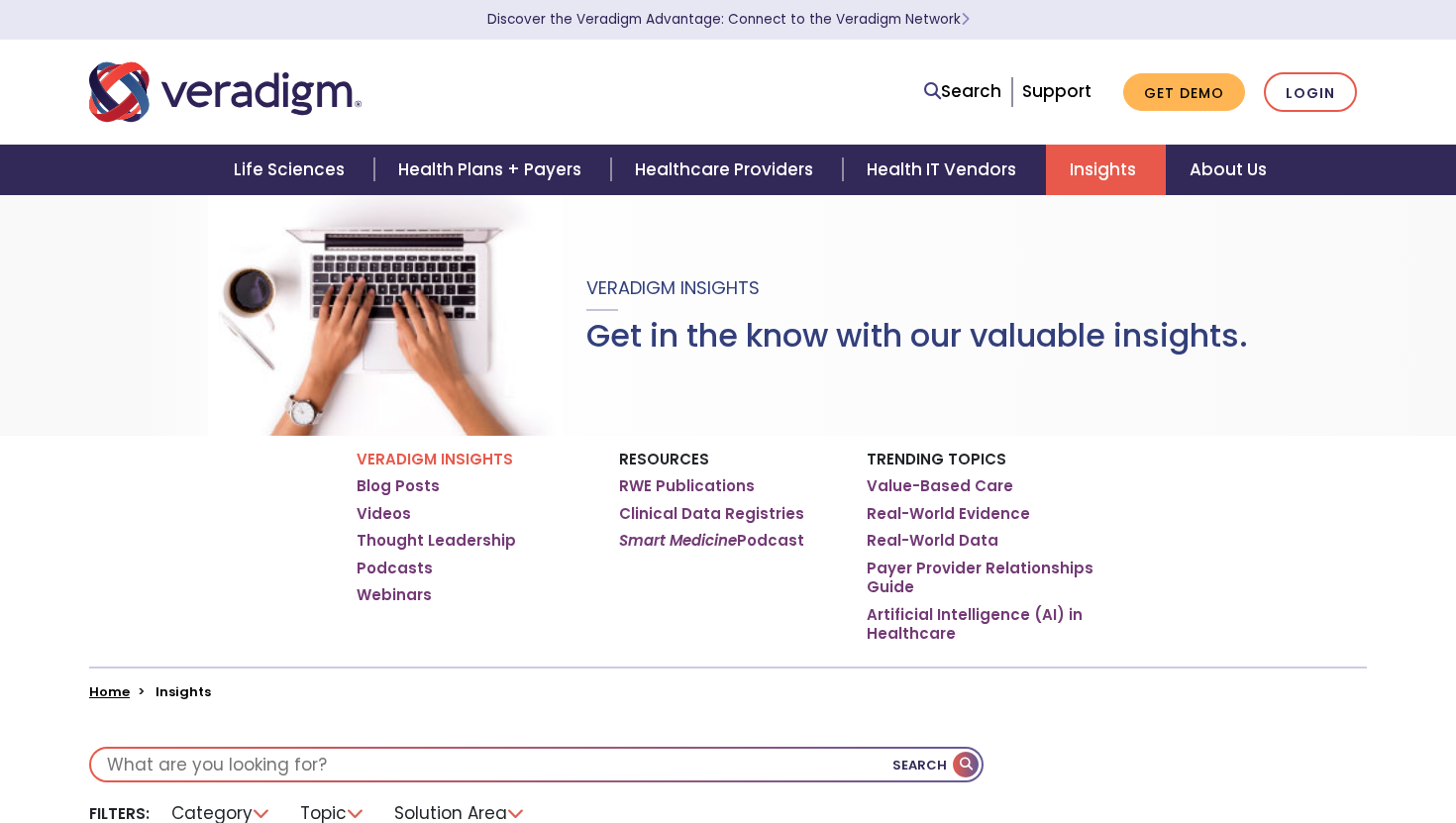 scroll, scrollTop: 0, scrollLeft: 0, axis: both 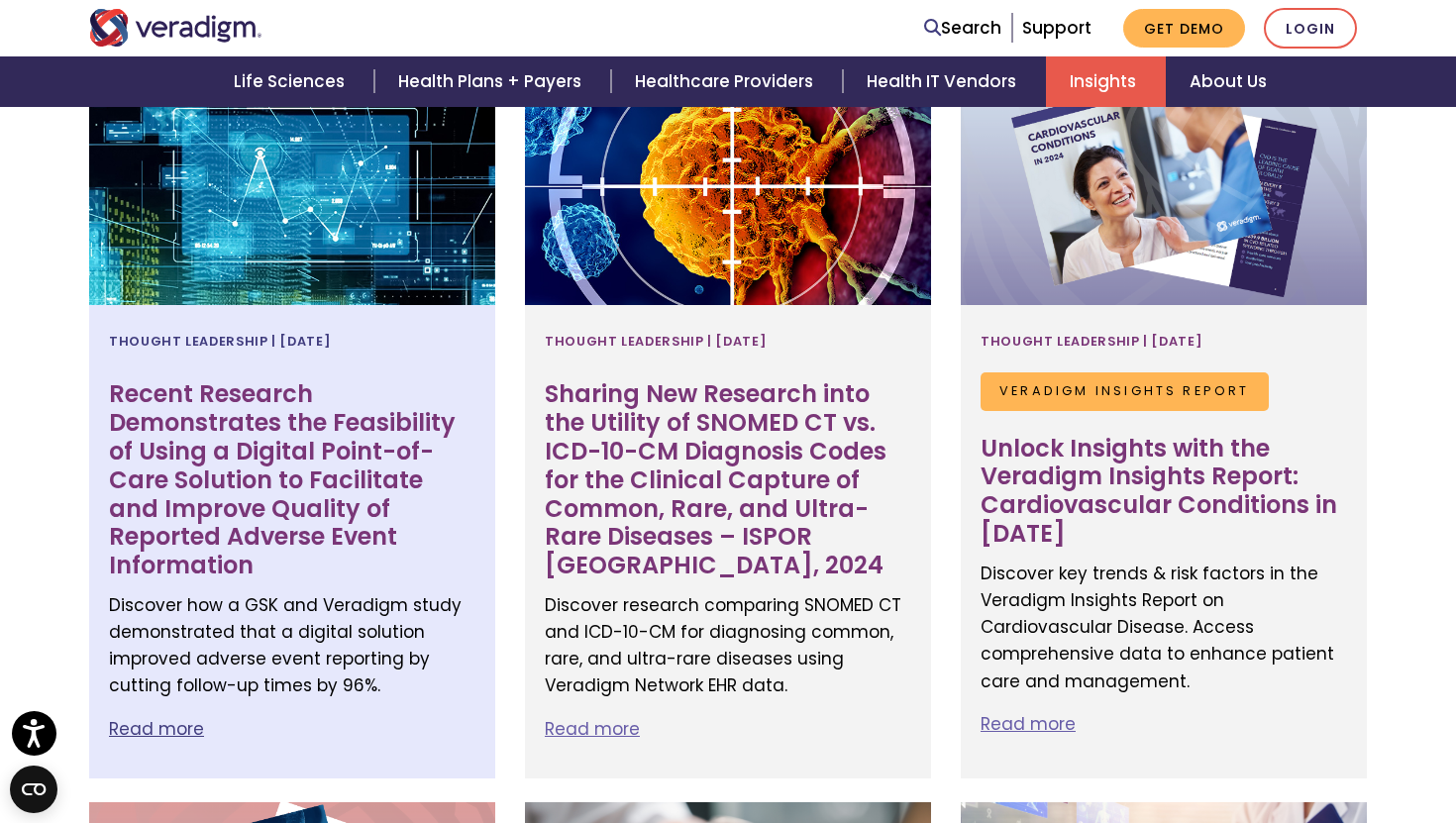 click on "Read more" at bounding box center (156, 729) 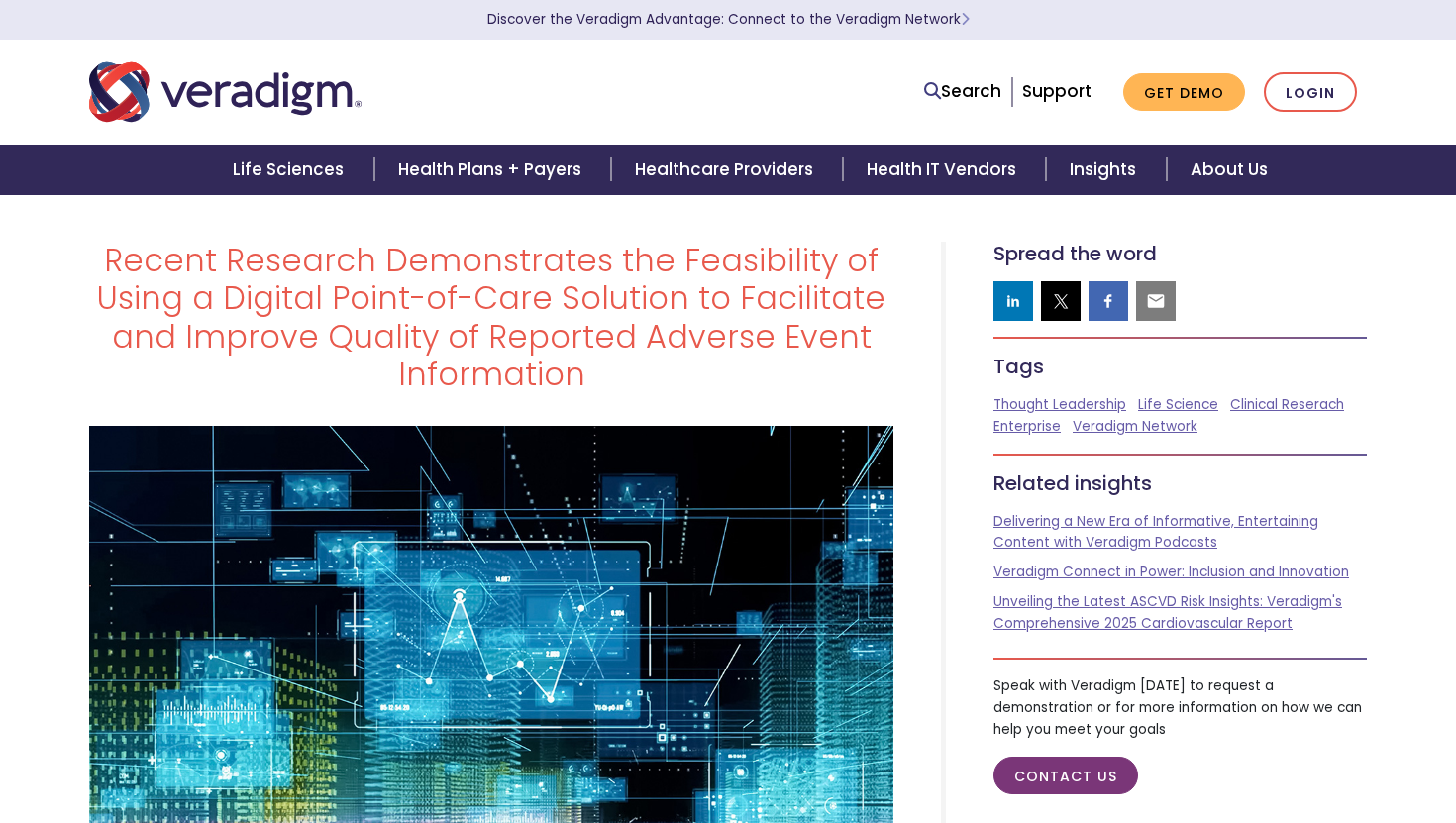 scroll, scrollTop: 0, scrollLeft: 0, axis: both 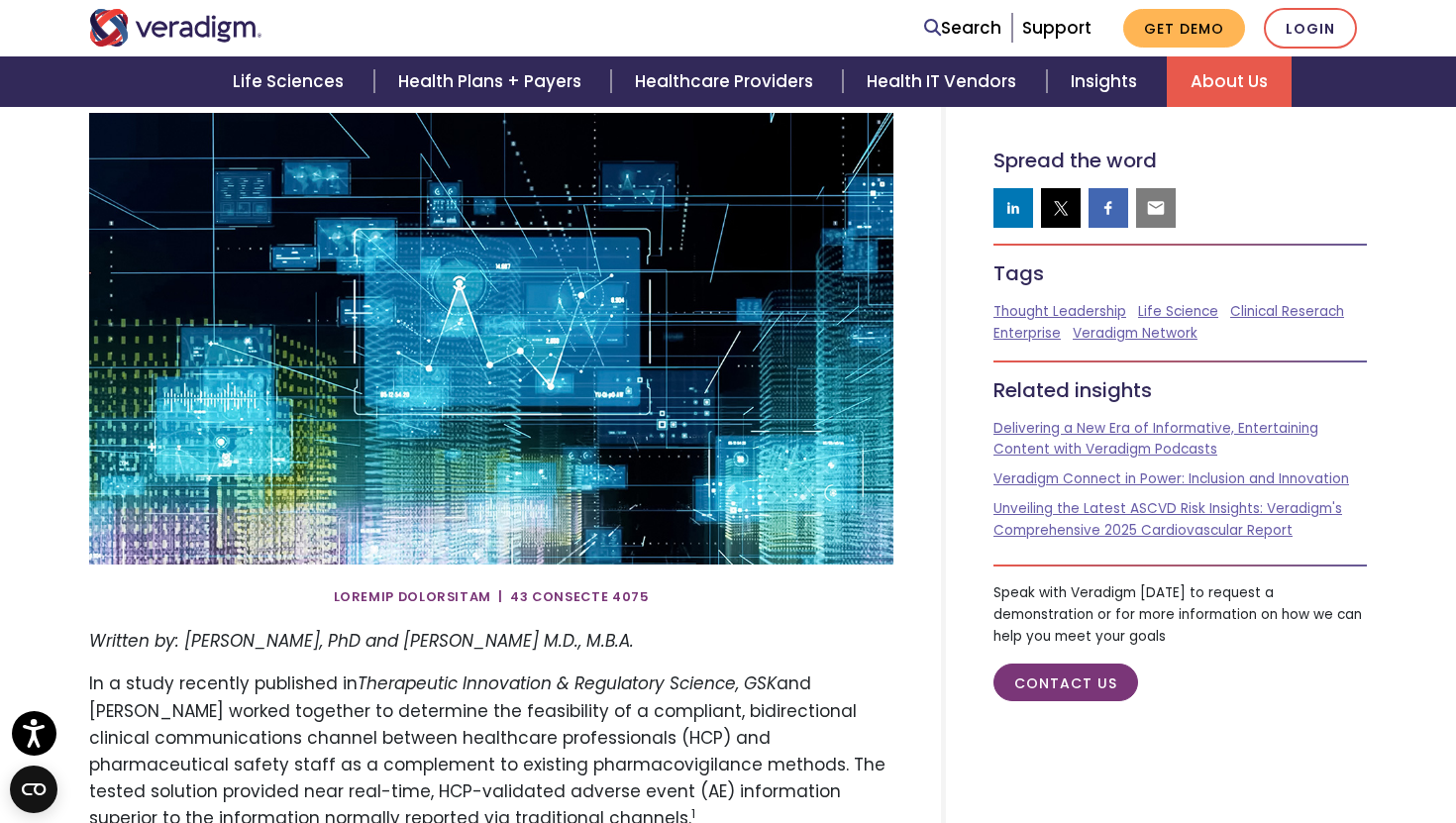 click on "About Us" at bounding box center (1229, 81) 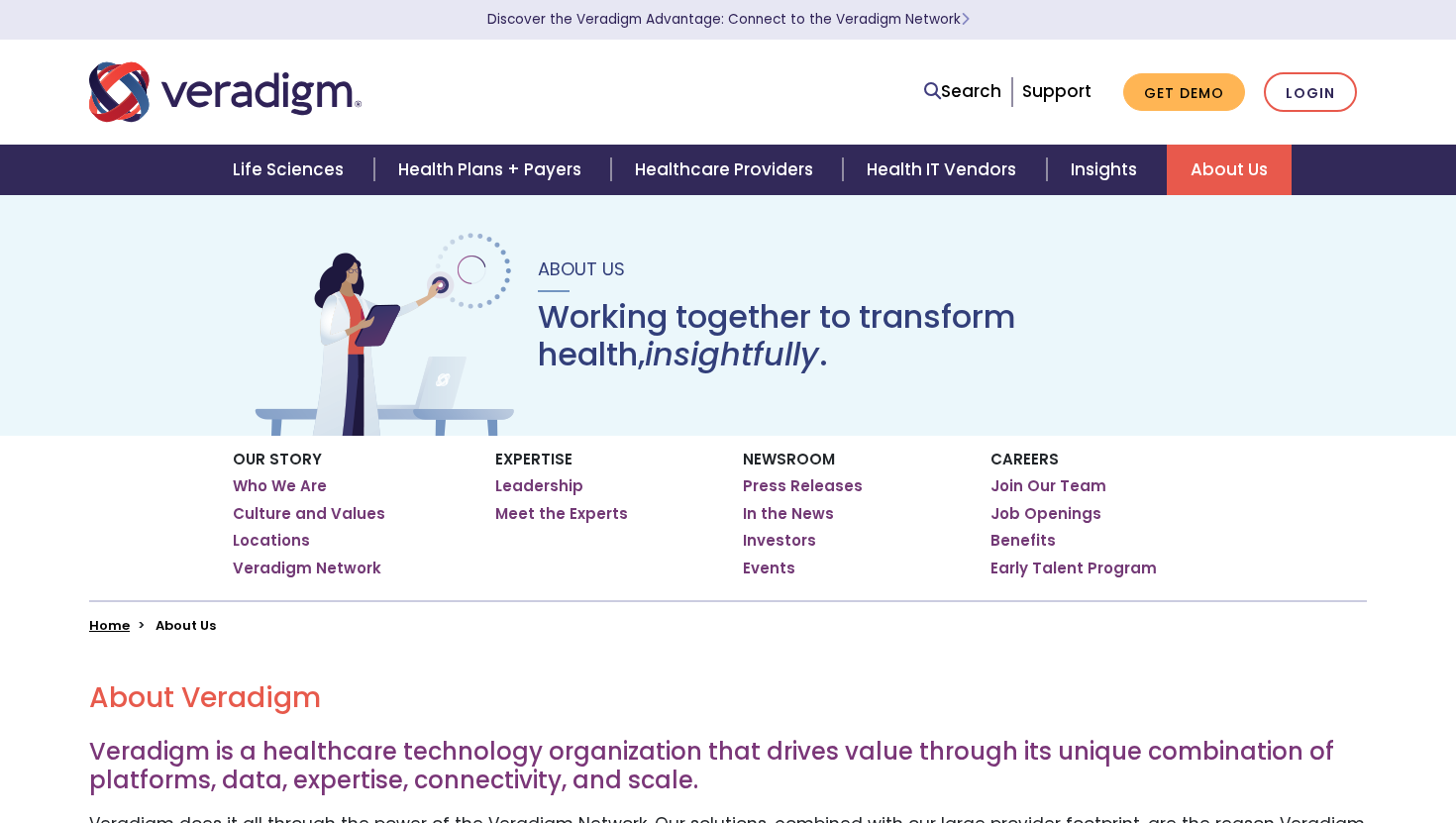 scroll, scrollTop: 0, scrollLeft: 0, axis: both 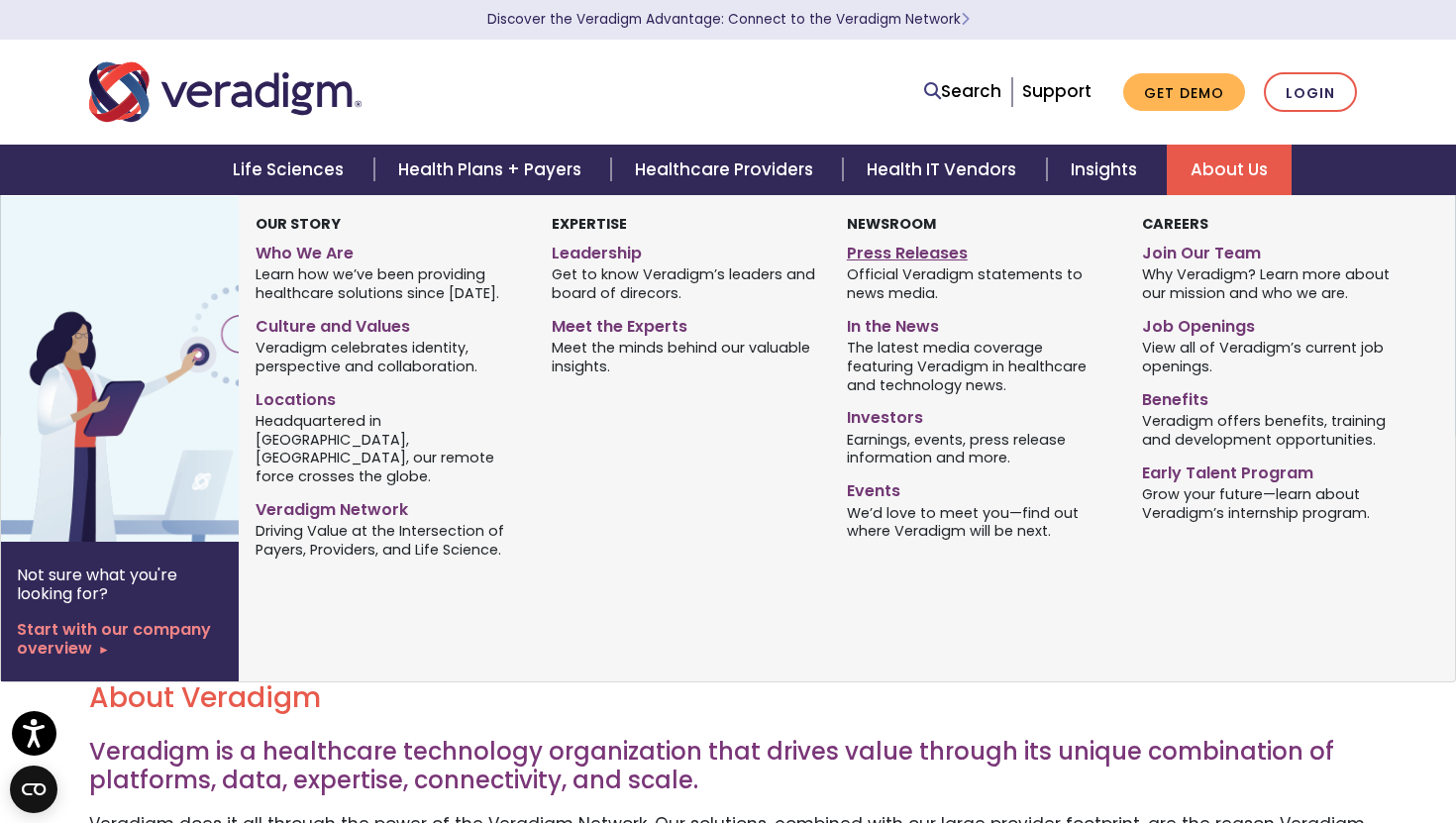 click on "Press Releases" at bounding box center [980, 250] 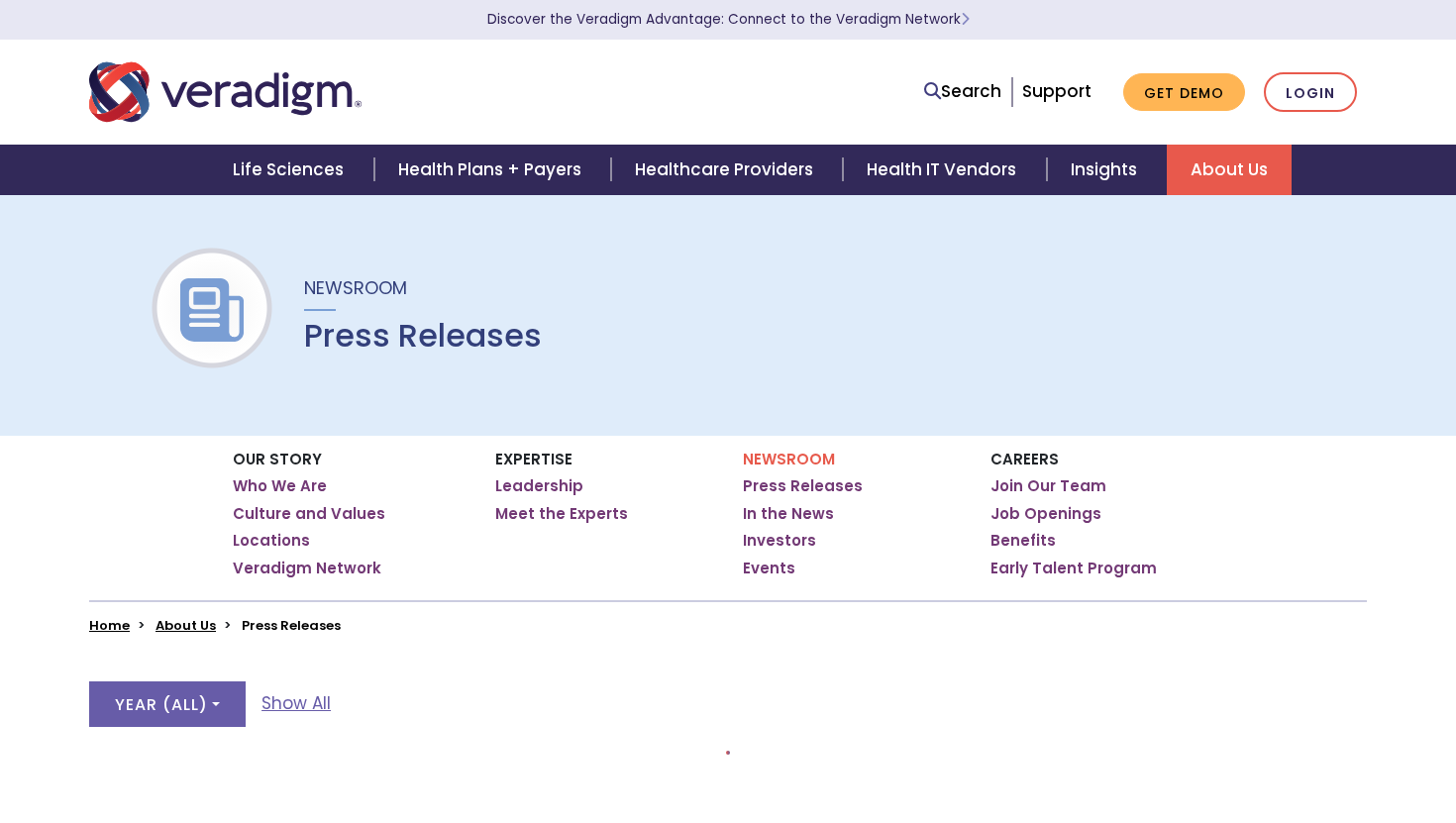 scroll, scrollTop: 0, scrollLeft: 0, axis: both 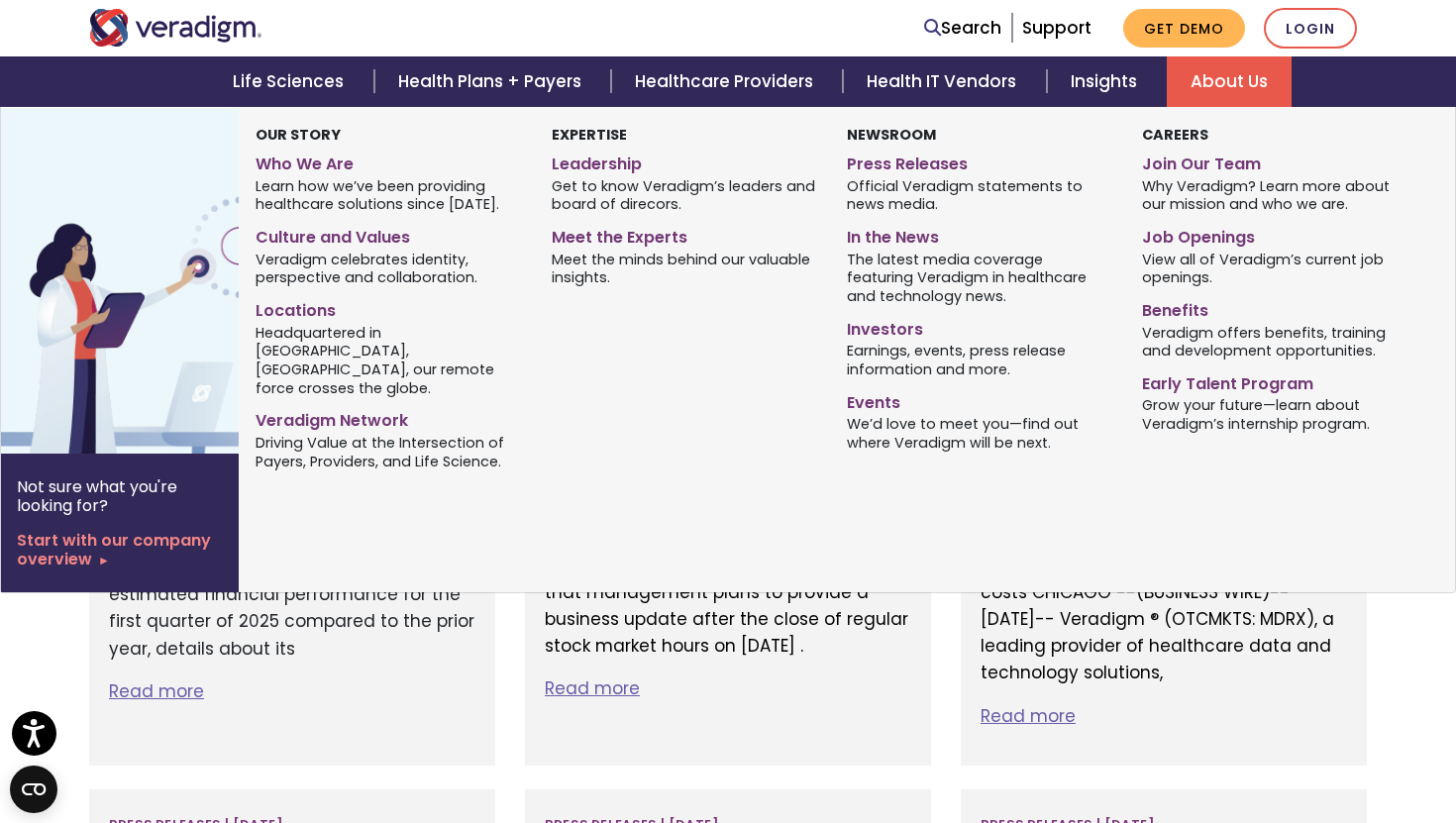 click on "About Us" at bounding box center (1229, 81) 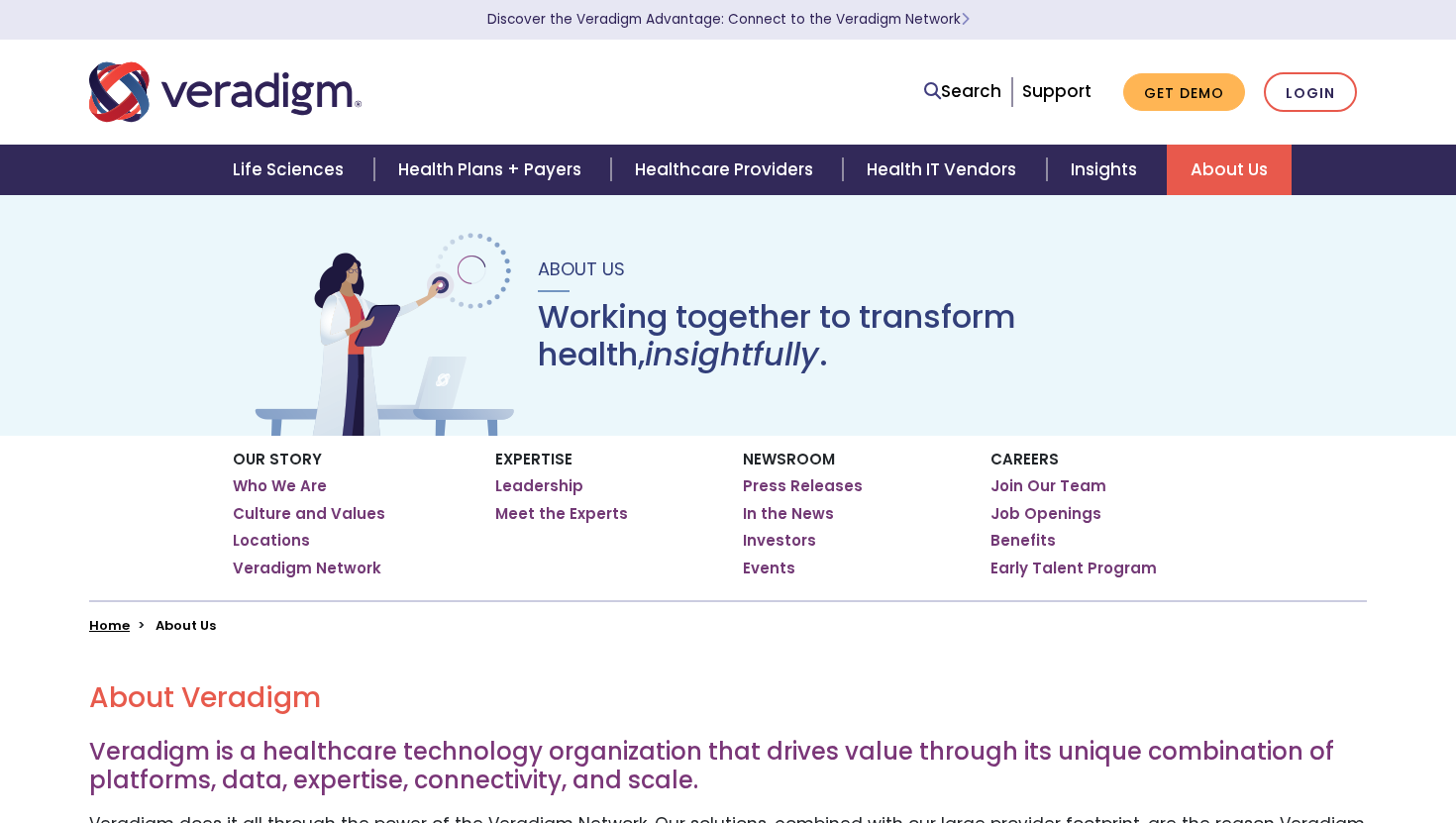 scroll, scrollTop: 0, scrollLeft: 0, axis: both 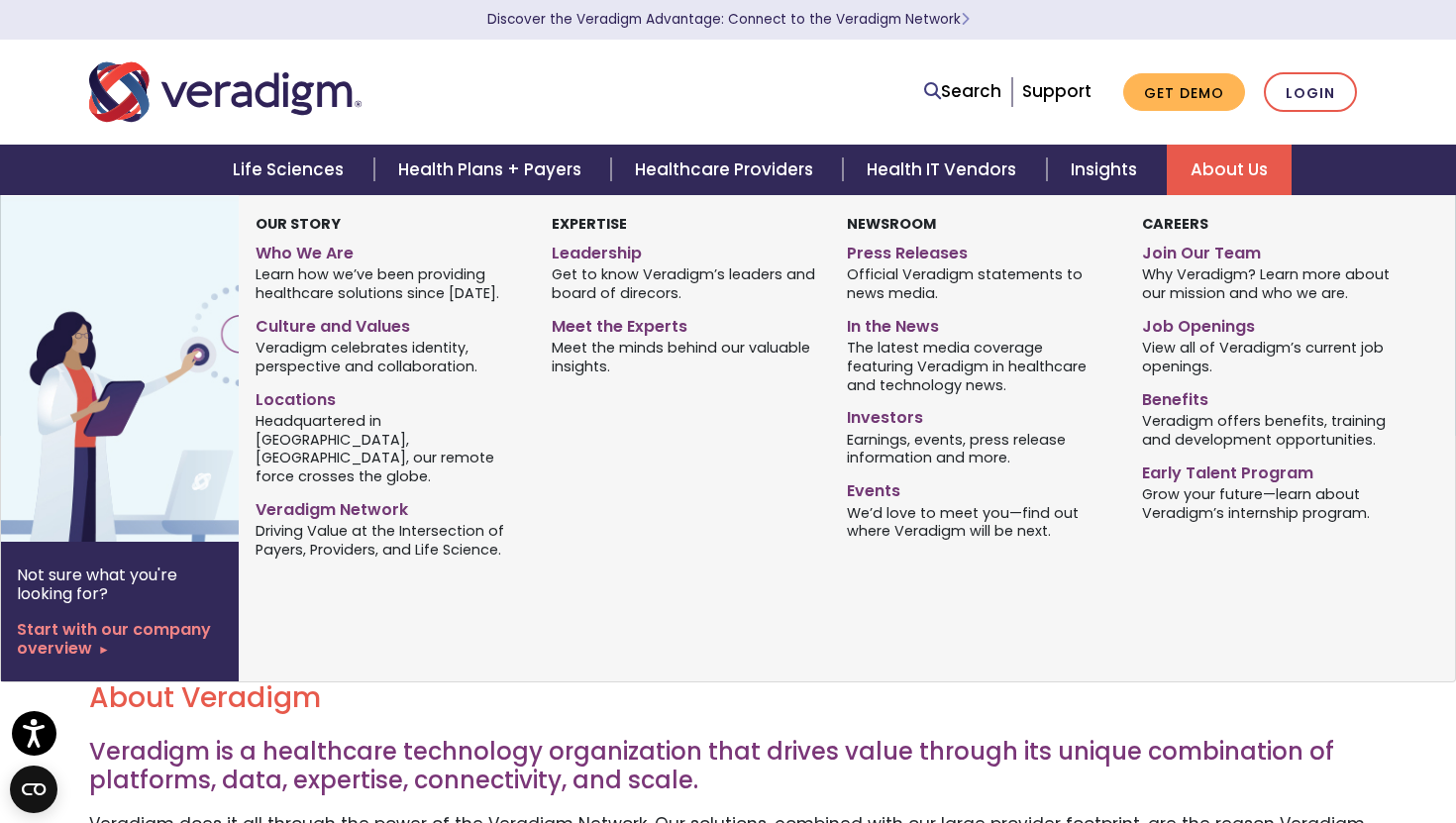 click on "About Us" at bounding box center (1229, 169) 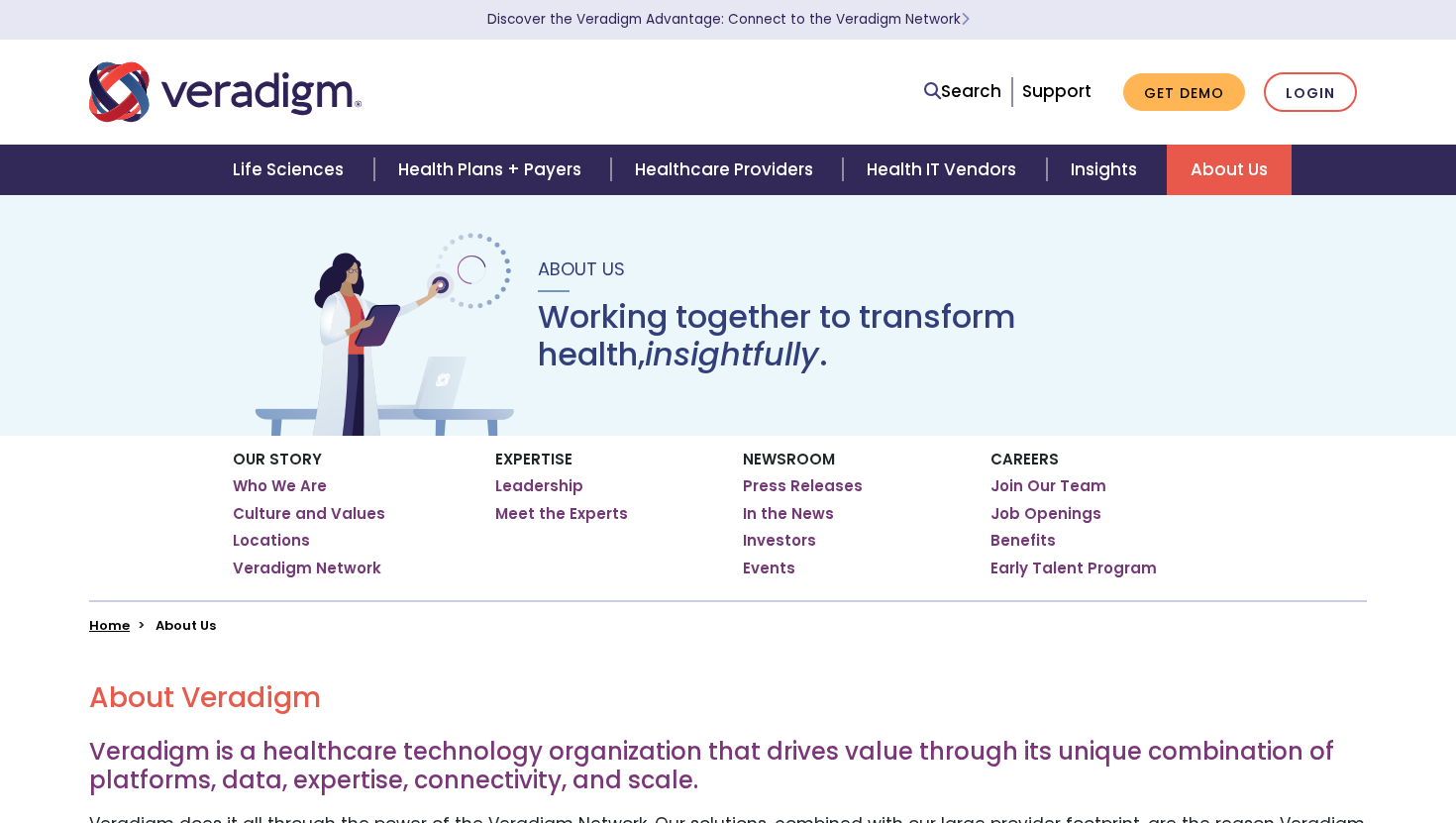 scroll, scrollTop: 0, scrollLeft: 0, axis: both 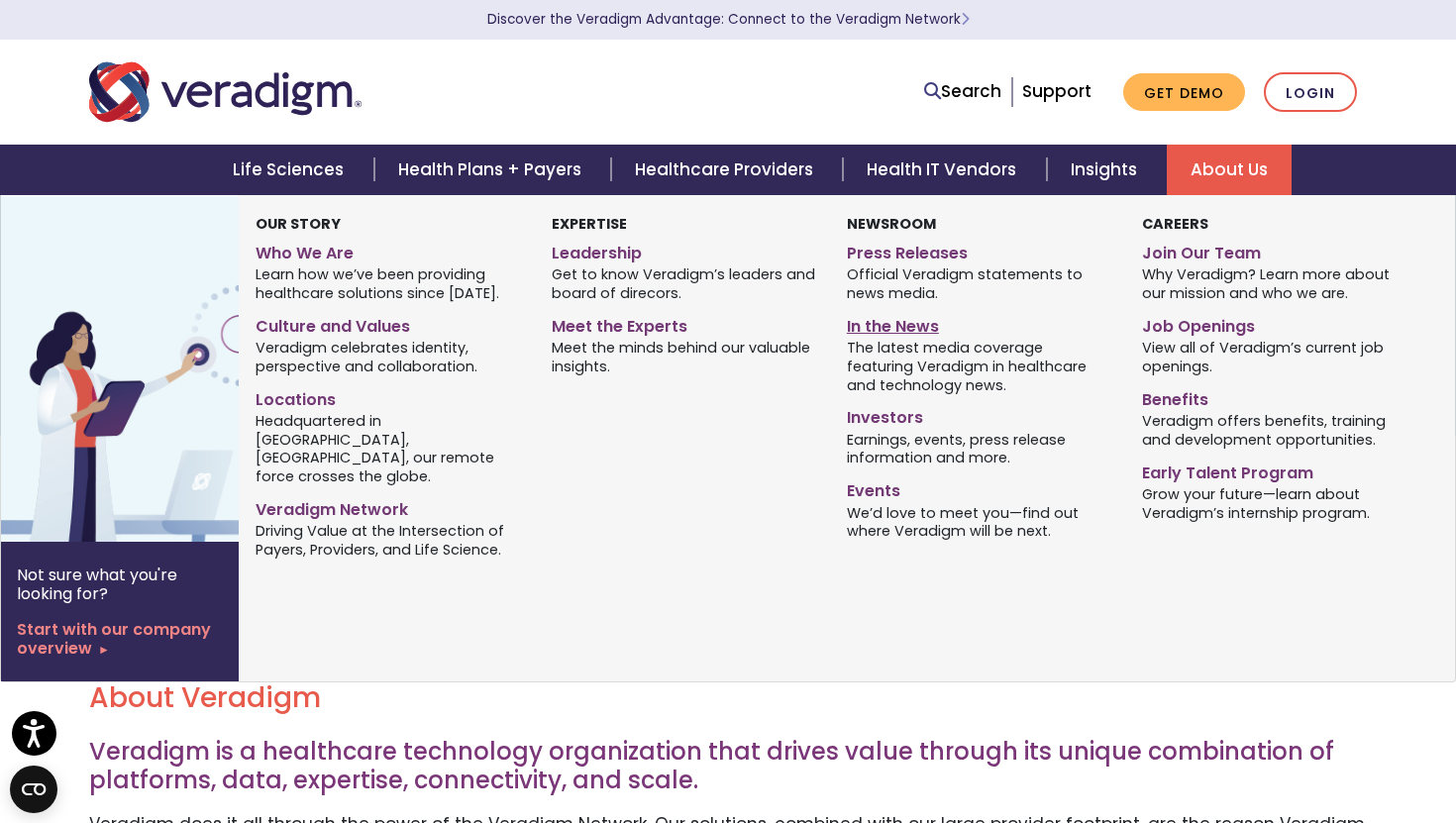 click on "In the News" at bounding box center (980, 323) 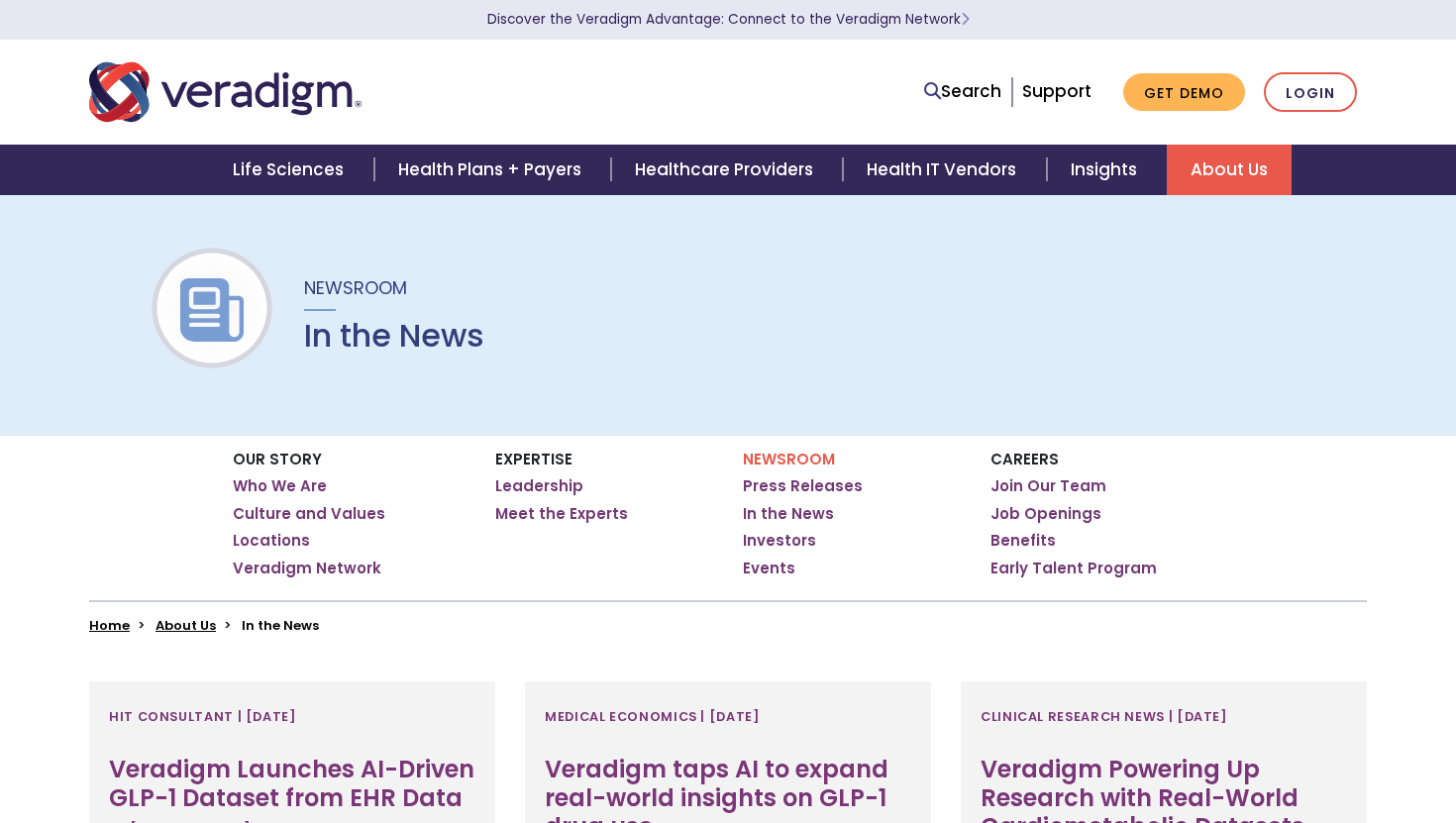 scroll, scrollTop: 0, scrollLeft: 0, axis: both 